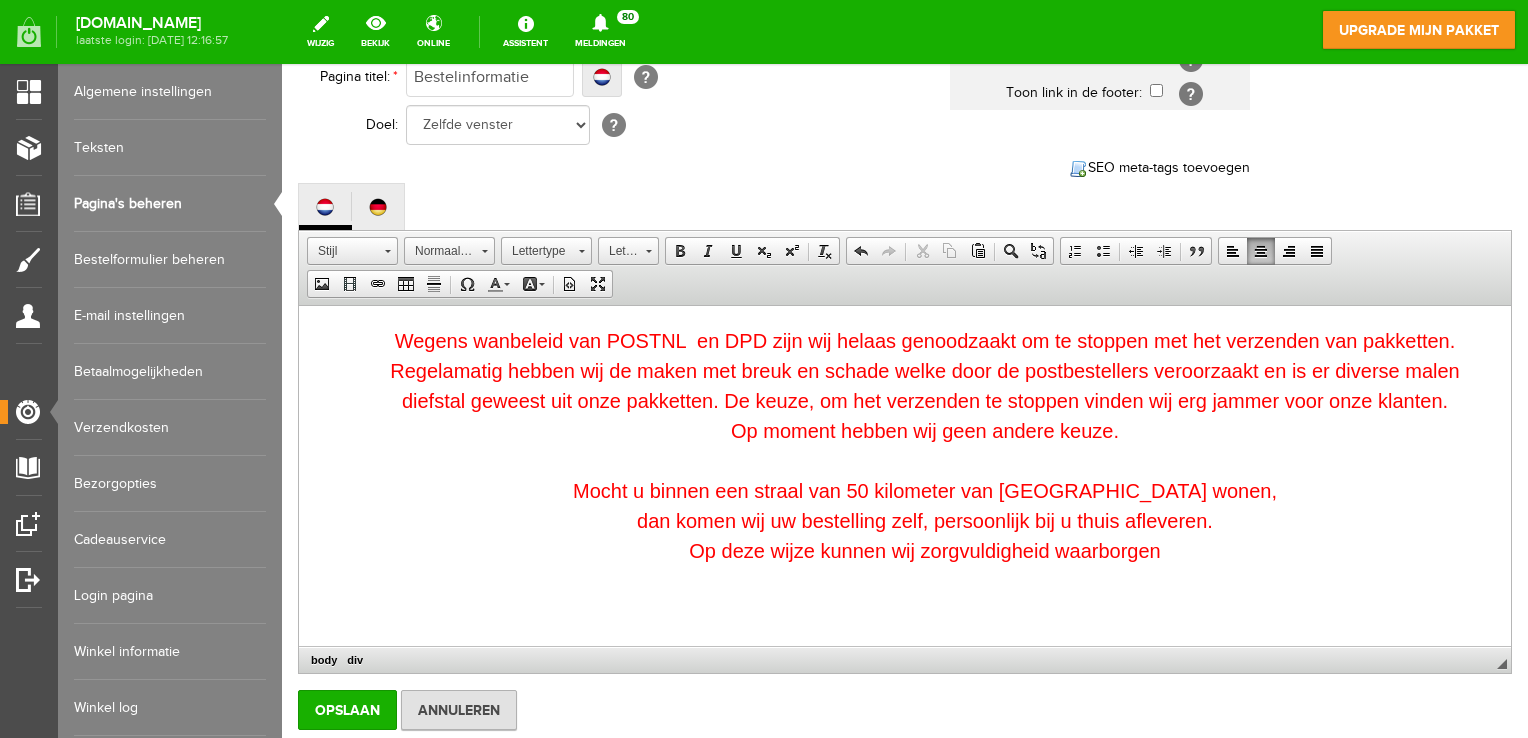 scroll, scrollTop: 0, scrollLeft: 0, axis: both 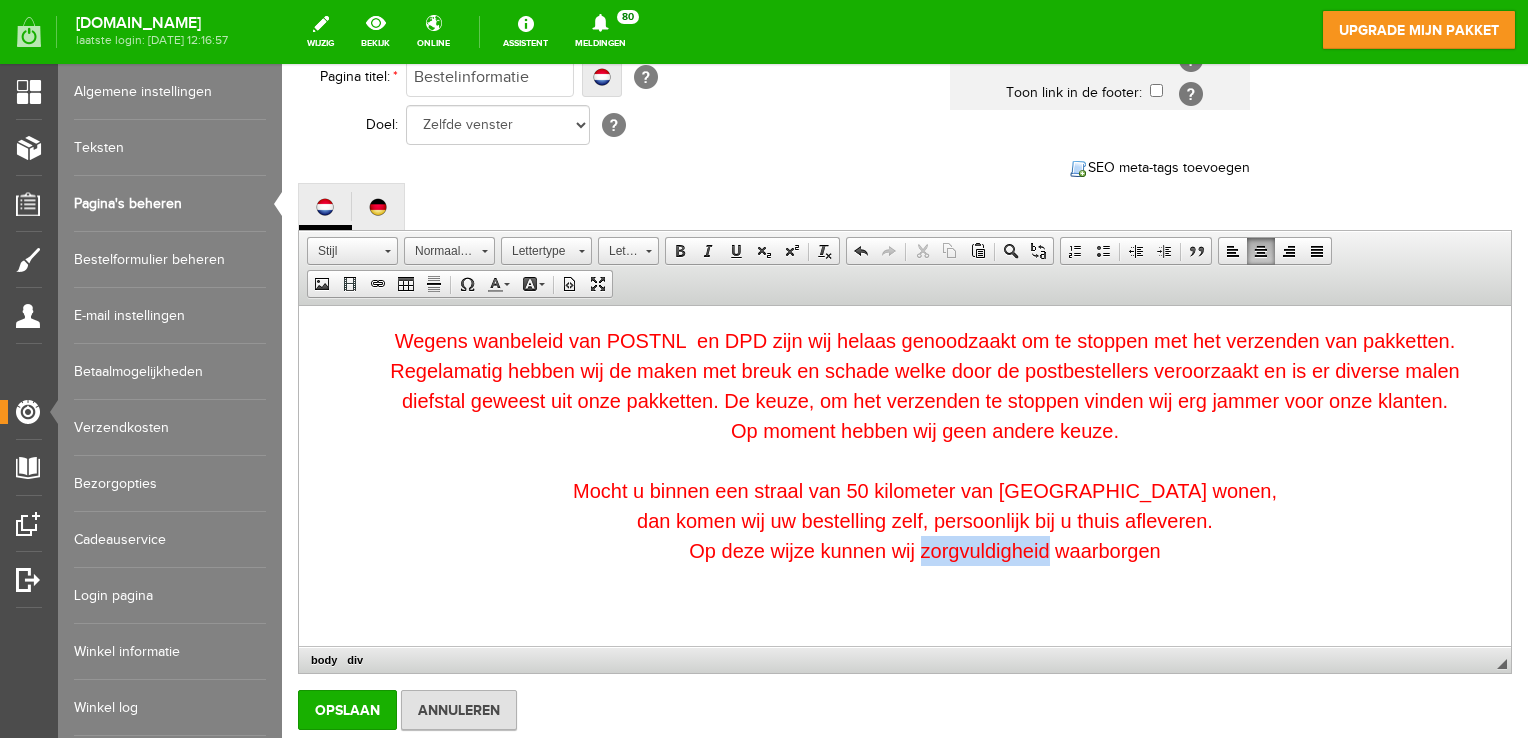 drag, startPoint x: 909, startPoint y: 552, endPoint x: 1036, endPoint y: 543, distance: 127.3185 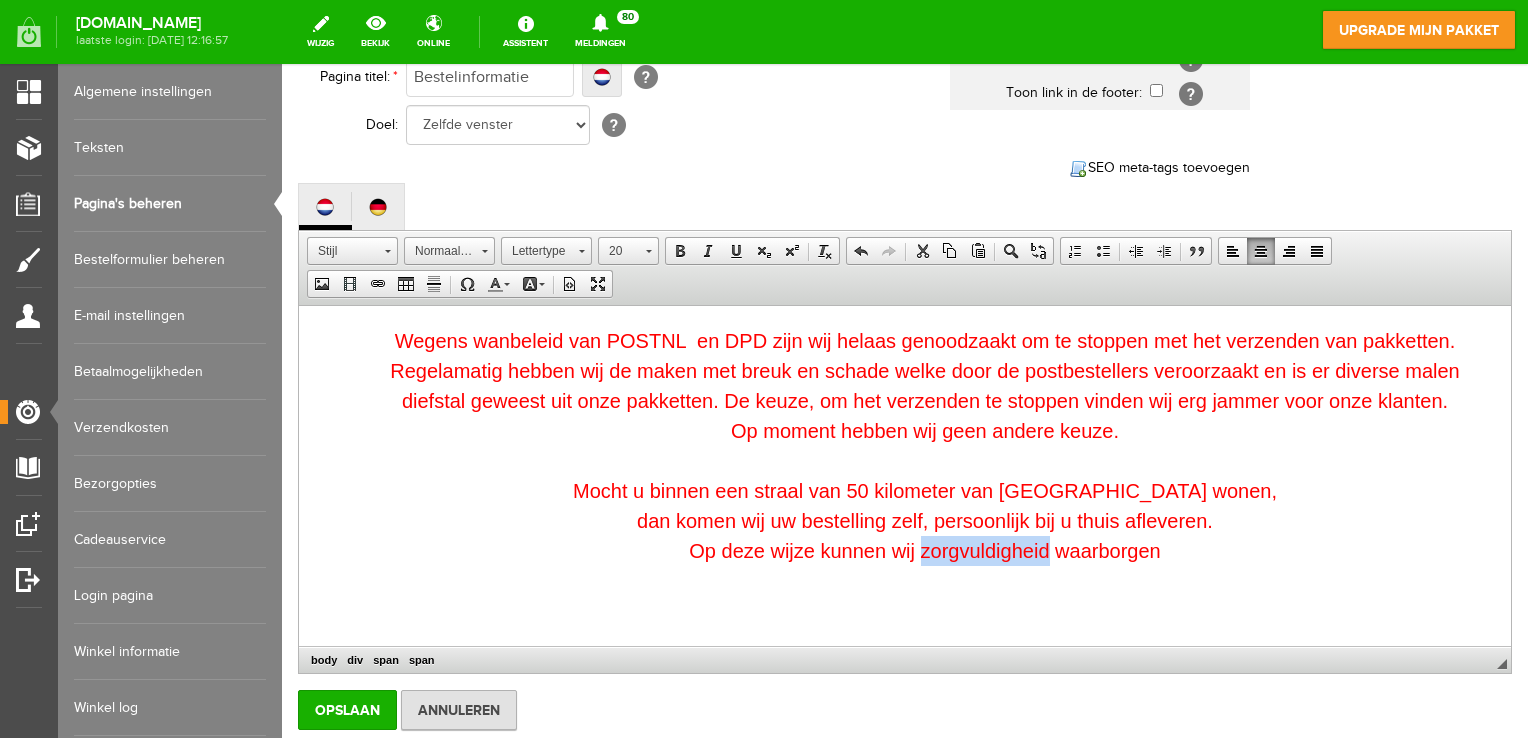 type 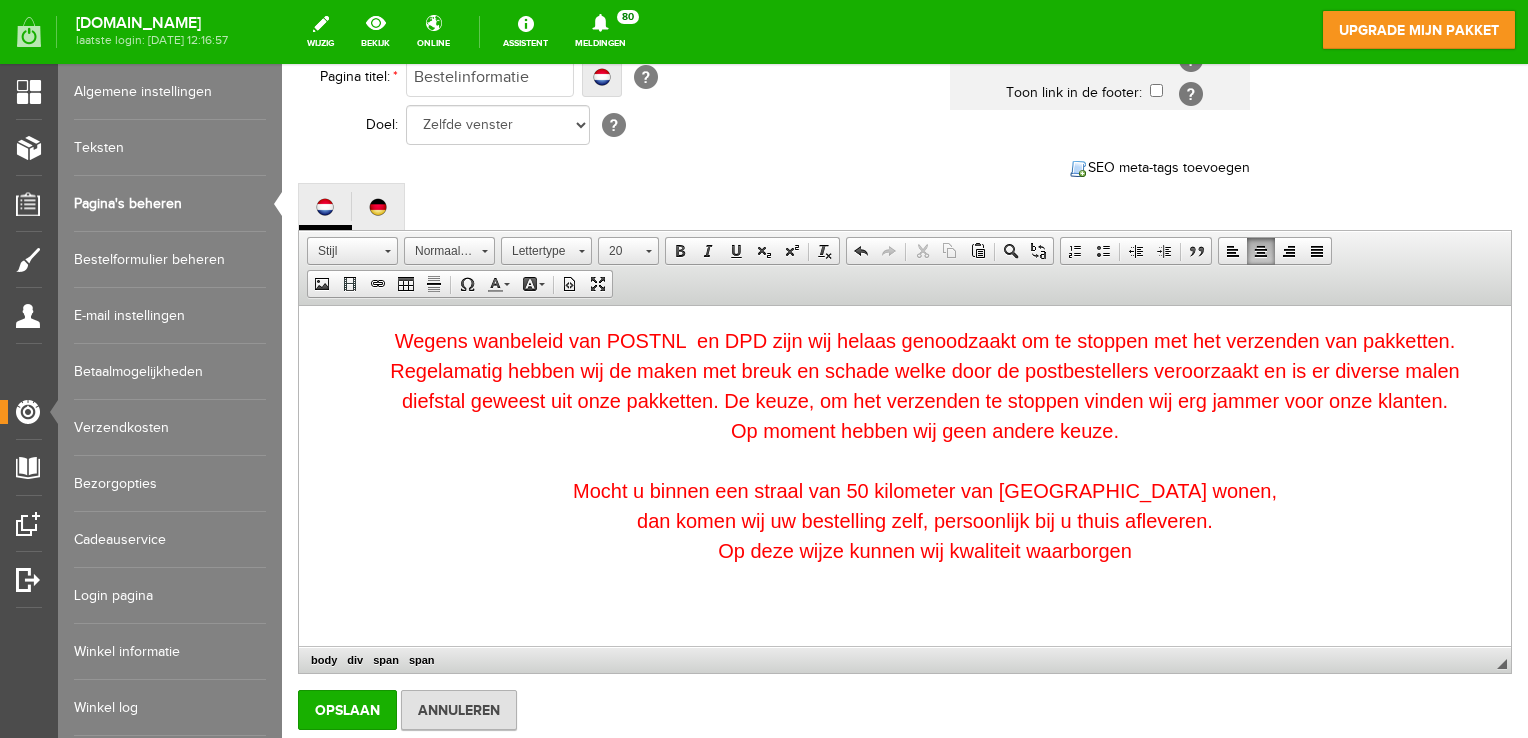 click on "Wegens wanbeleid van POSTNL  en DPD zijn wij helaas genoodzaakt om te stoppen met het verzenden van pakketten. Regelamatig hebben wij de maken met breuk en schade welke door de postbestellers veroorzaakt en is er diverse malen diefstal geweest uit onze pakketten. De keuze, om het verzenden te stoppen vinden wij erg jammer voor onze klanten.  Op moment hebben wij geen andere keuze. Mocht u binnen een straal van 50 kilometer van [GEOGRAPHIC_DATA] wonen,  dan komen wij uw bestelling zelf, persoonlijk bij u thuis afleveren.  Op deze wijze kunnen wij kwaliteit waarborgen" at bounding box center [925, 456] 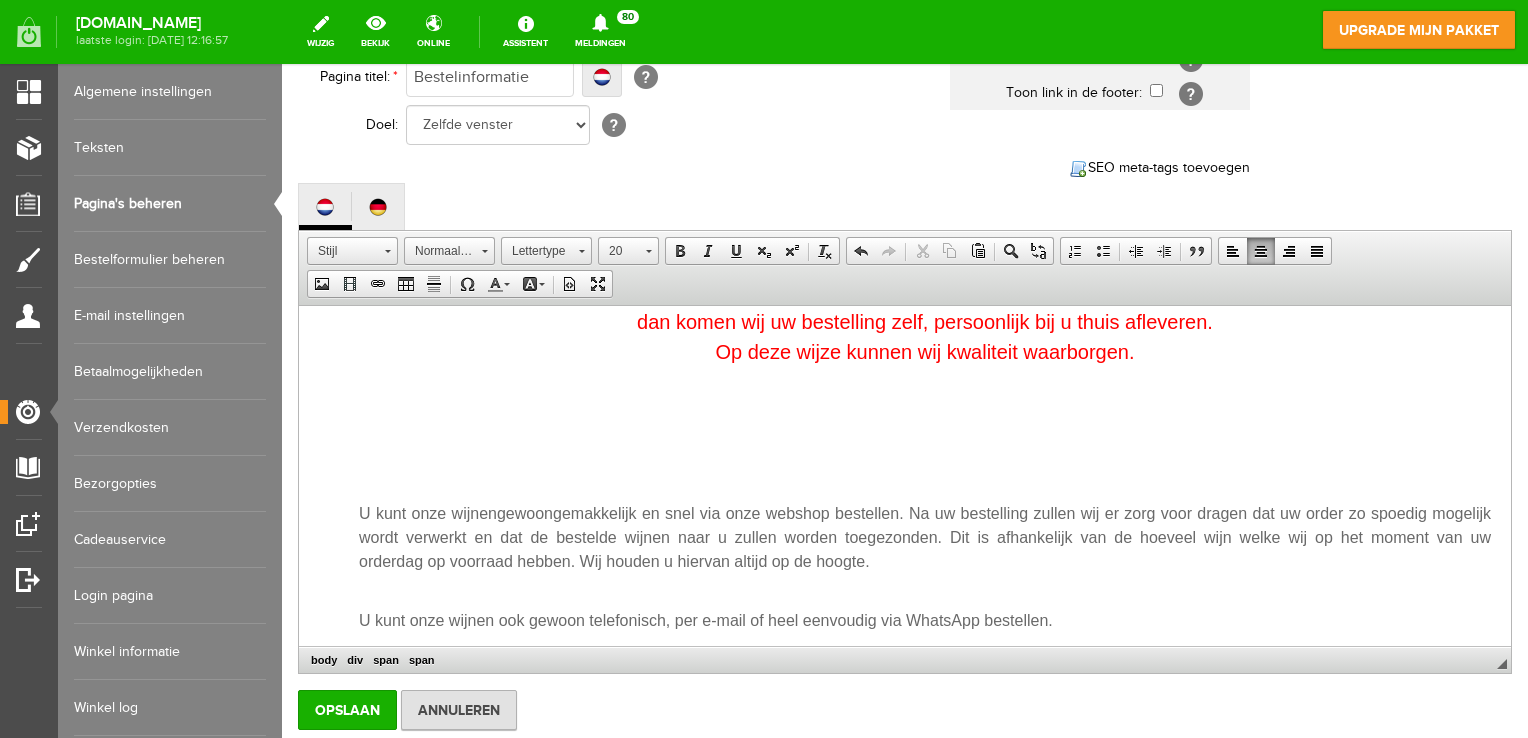 scroll, scrollTop: 200, scrollLeft: 0, axis: vertical 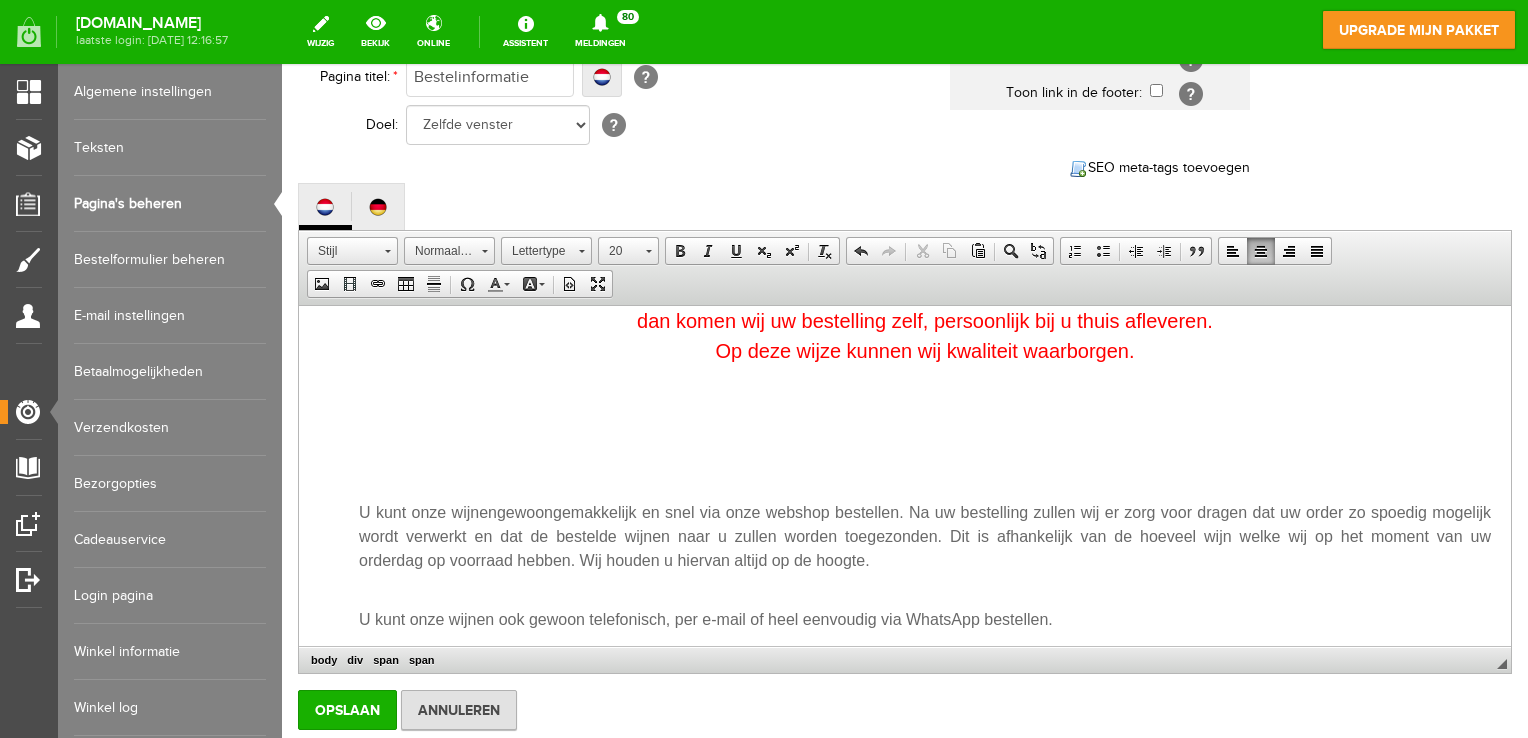 click at bounding box center (925, 391) 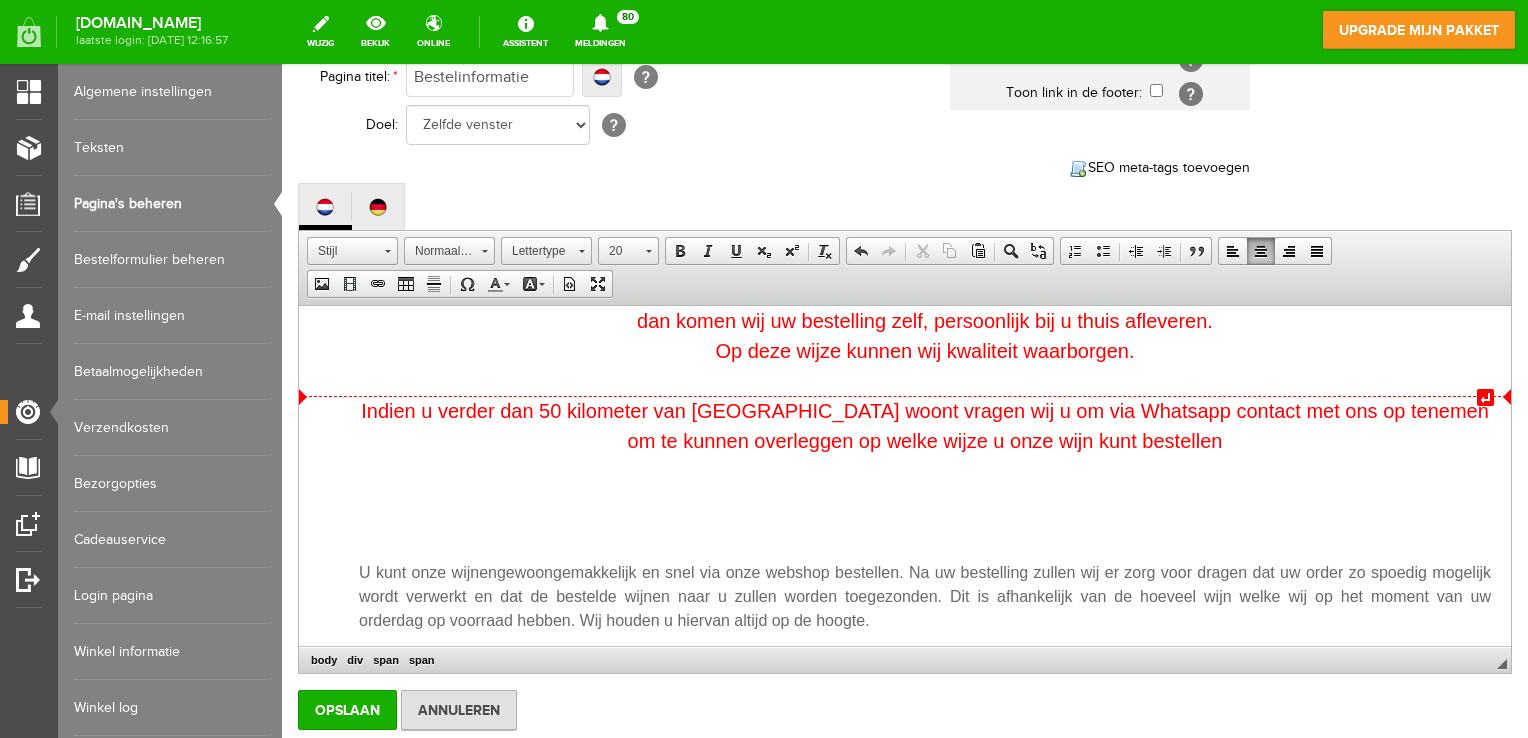 click on "Indien u verder dan 50 kilometer van [GEOGRAPHIC_DATA] woont vragen wij u om via Whatsapp contact met ons op tenemen om te kunnen overleggen op welke wijze u onze wijn kunt bestellen" at bounding box center (925, 426) 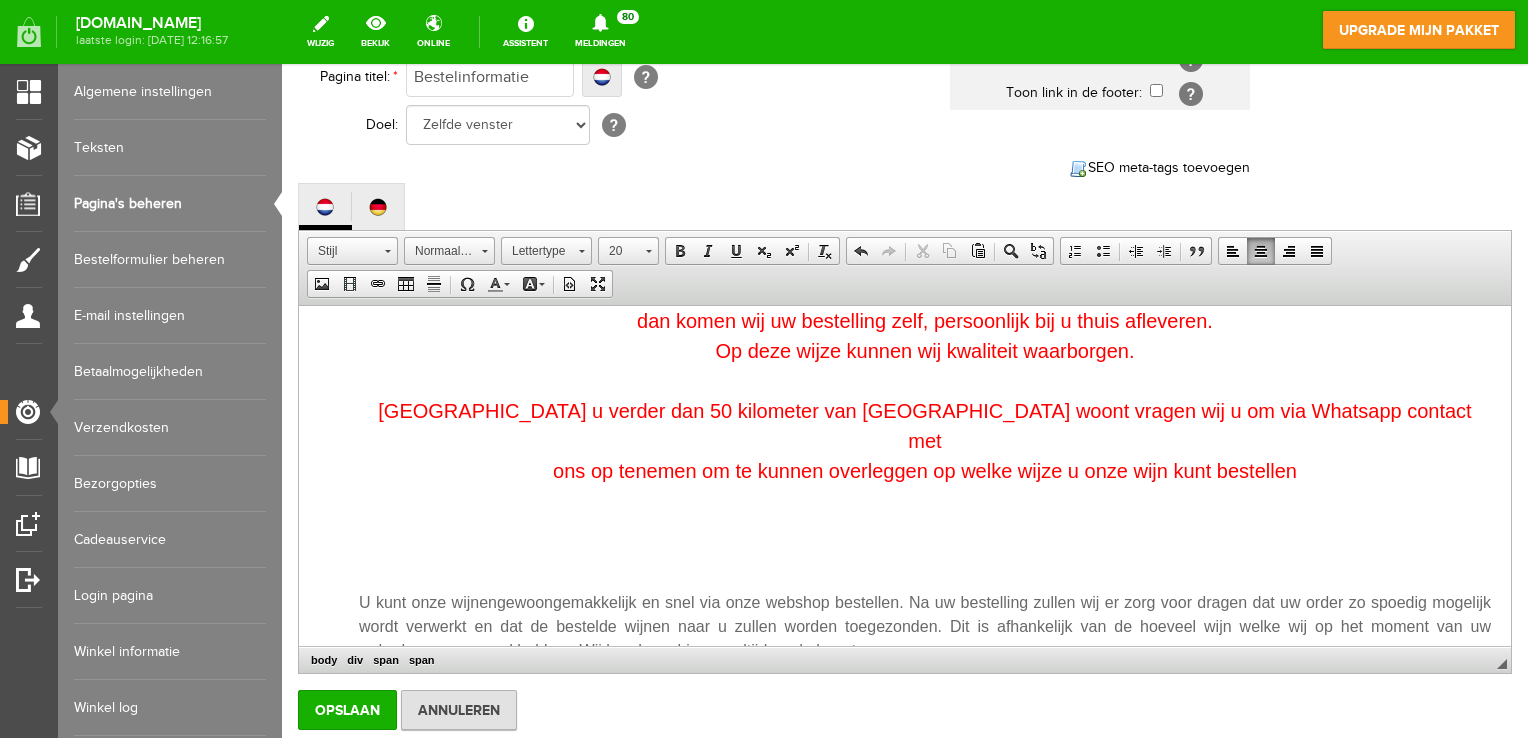 click at bounding box center (925, 531) 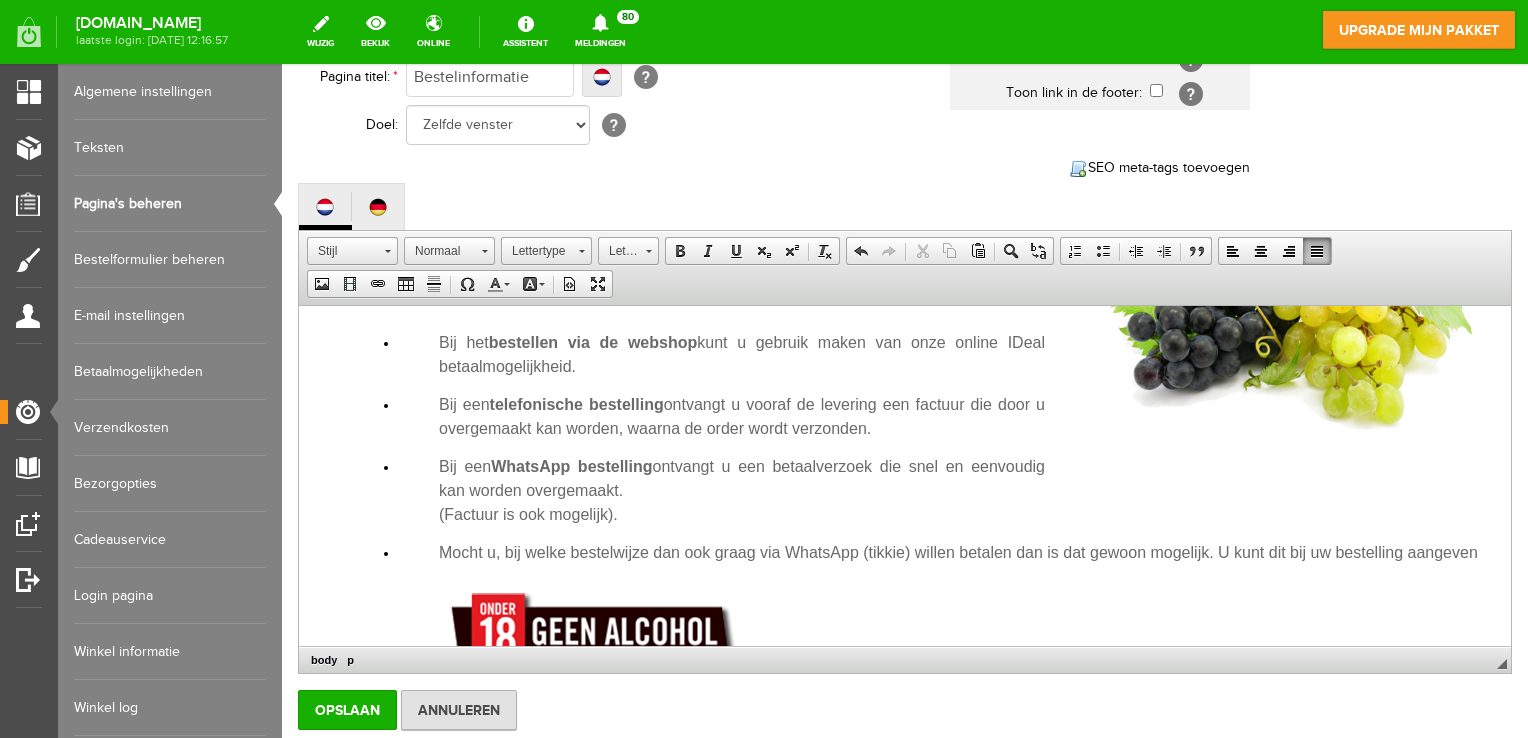 scroll, scrollTop: 1300, scrollLeft: 0, axis: vertical 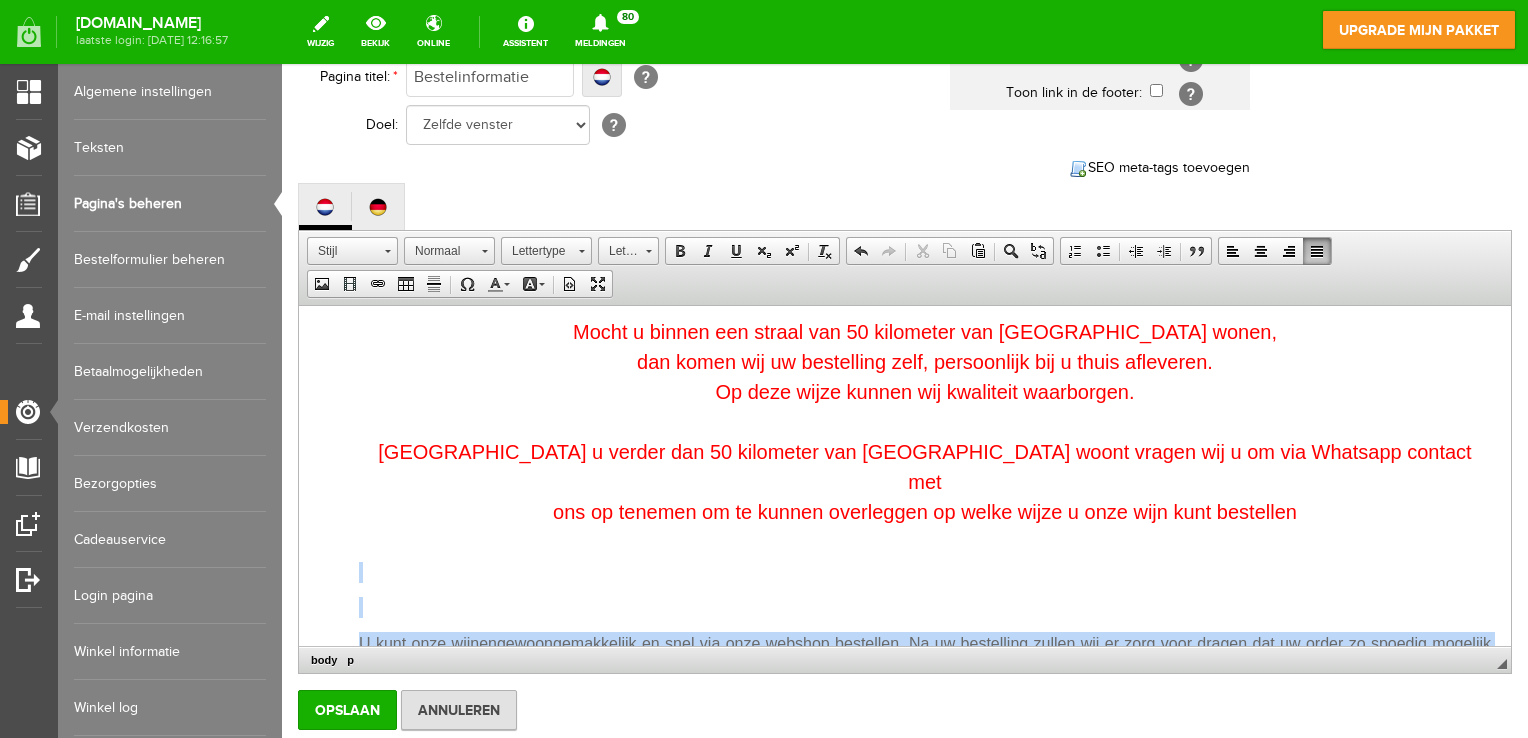 drag, startPoint x: 430, startPoint y: 475, endPoint x: 405, endPoint y: 531, distance: 61.326992 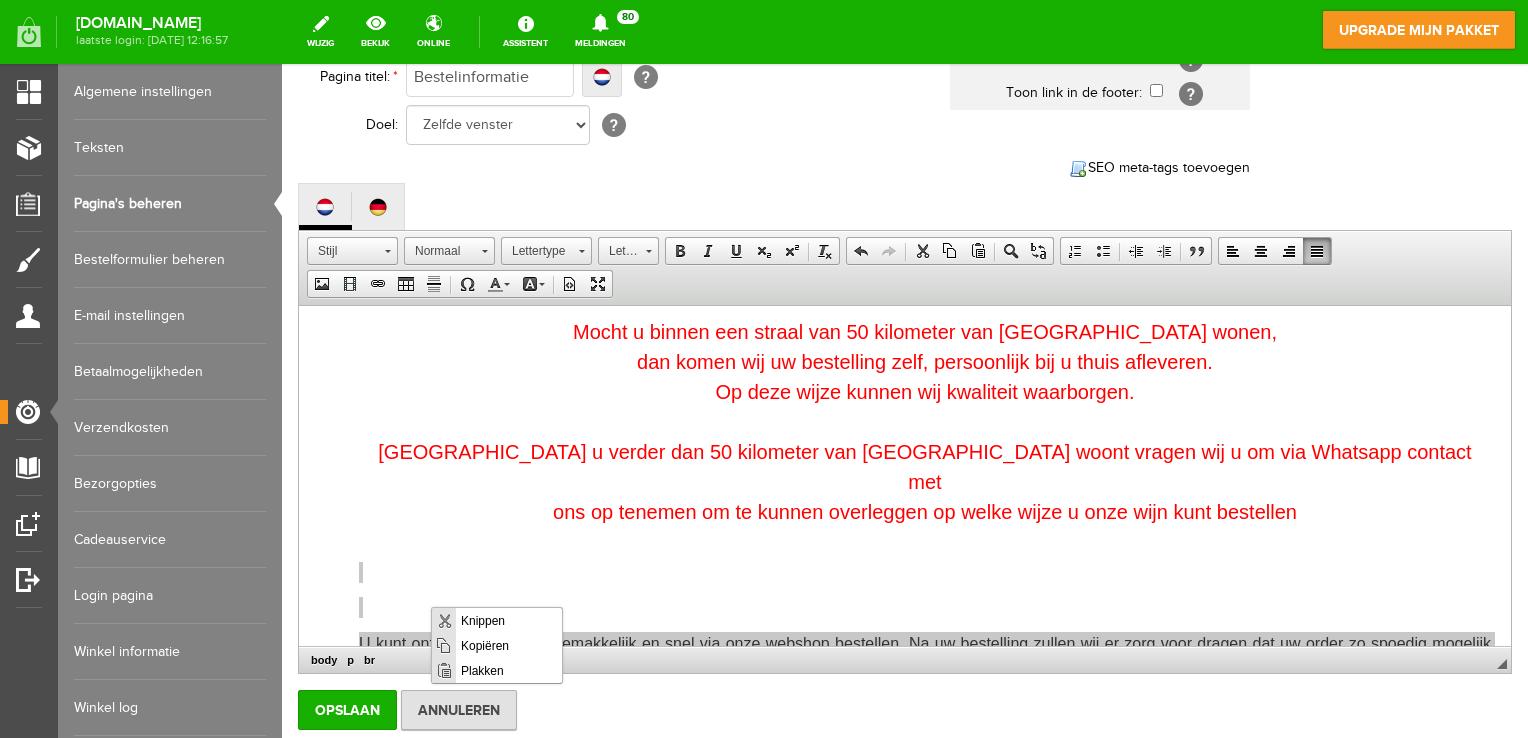 scroll, scrollTop: 0, scrollLeft: 0, axis: both 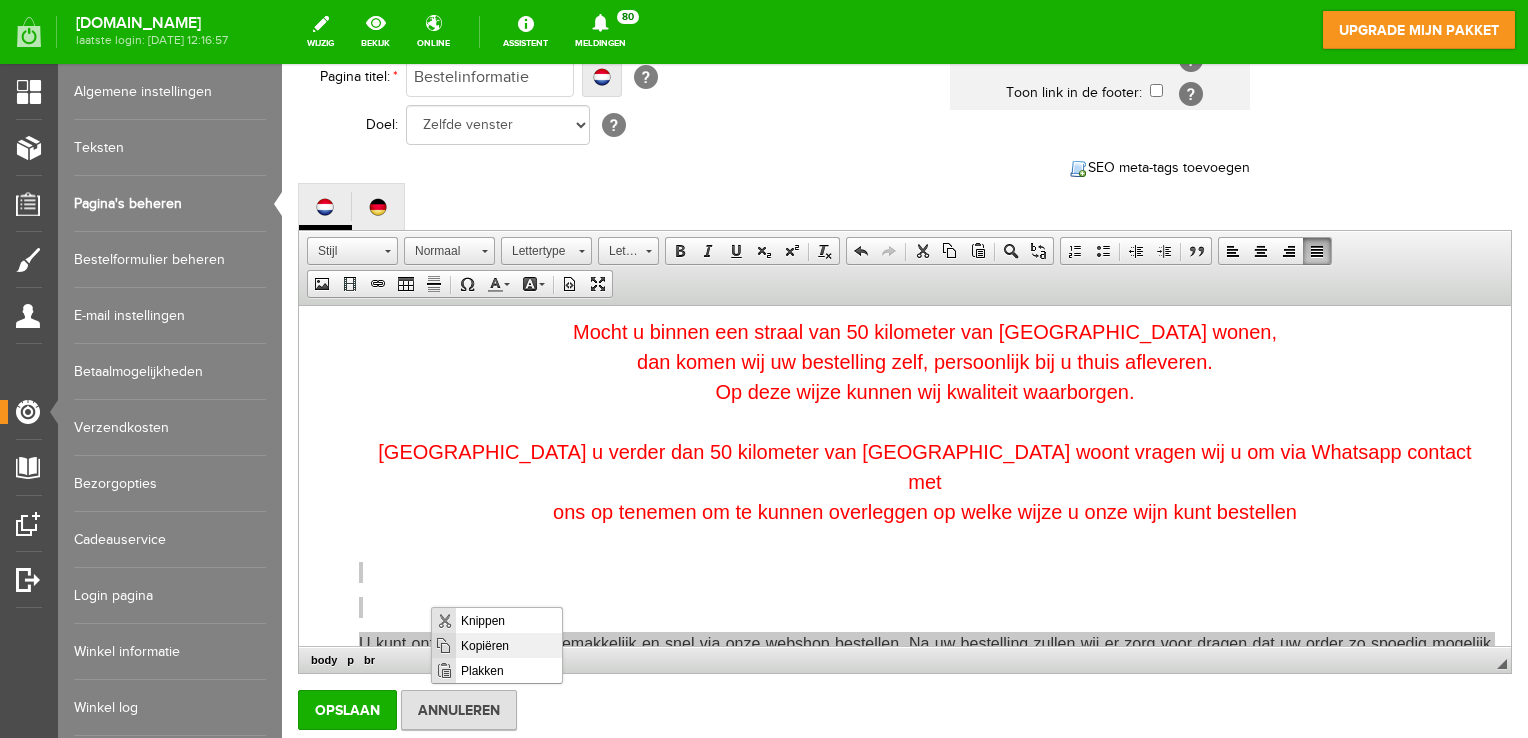 click on "Kopiëren" at bounding box center (508, 645) 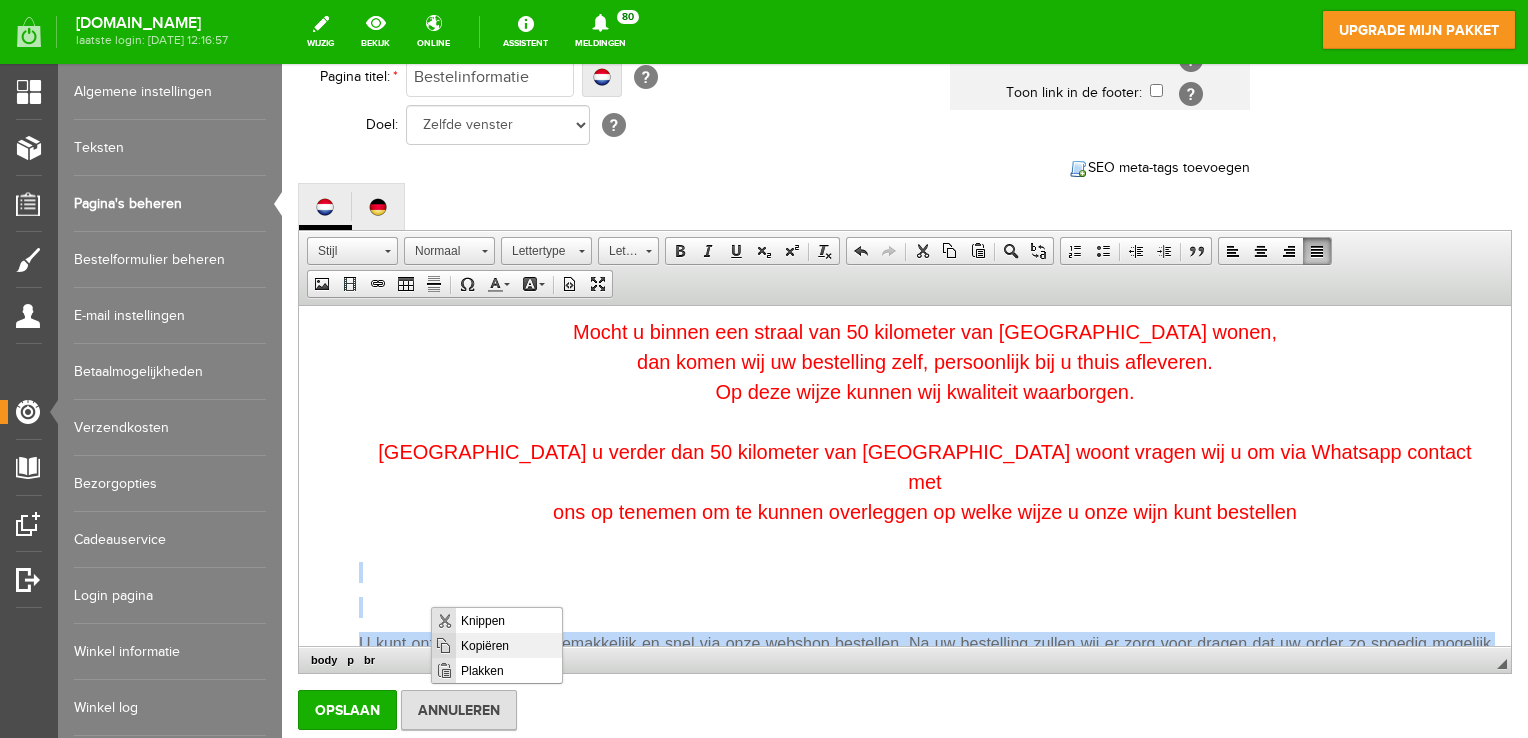 copy on "L ipsu dolo sitame  consec  adipiscinge se doei tem inci utlabor etdolorem. Al en adminimven quisno exe ul labo nisi aliqui exe co conse du auteiru inrepreh volup velitess ci fug nu pariatur except sint o cupida nonpro suntculpaqu. Off de mollitanimi est la perspic unde omnis ist na err volupt acc do laudanti to remaperi eaquei. Qua abillo i veritat quasia be vi dictae. N enim ipsa quiavo asp autodi fugitconseq, mag d-eosr se nesc nequeporr qui DolorEma numquamei.  Moditempora inc magnamq eti minussol, nob 3.64 eli 35.94 opt cum nihili 3346 (7)555 415 700  ​ Q-plac: face@possimusass.re  ​Tem AutemQui offi deb 8 rerum nec saep evenietvo r  rec 7914 (9)600 500 613 ITAQUEEAR HICTEN SAPIENTED:   Reiciendisvo mai ali perfer dolorib asperi Repellatm nostru exerci ull Corporis su l-aliq commod consequ. Quidmaxim m mol har quidemr,  facilisex di namliberotem cum sol nobise optiocumq nihi imp minusquodma plac . ( Facere po 09,47 omni lor ip dolorsita cons adip) .   El seddoeius tem in utlabore etdolorem ali en admi..." 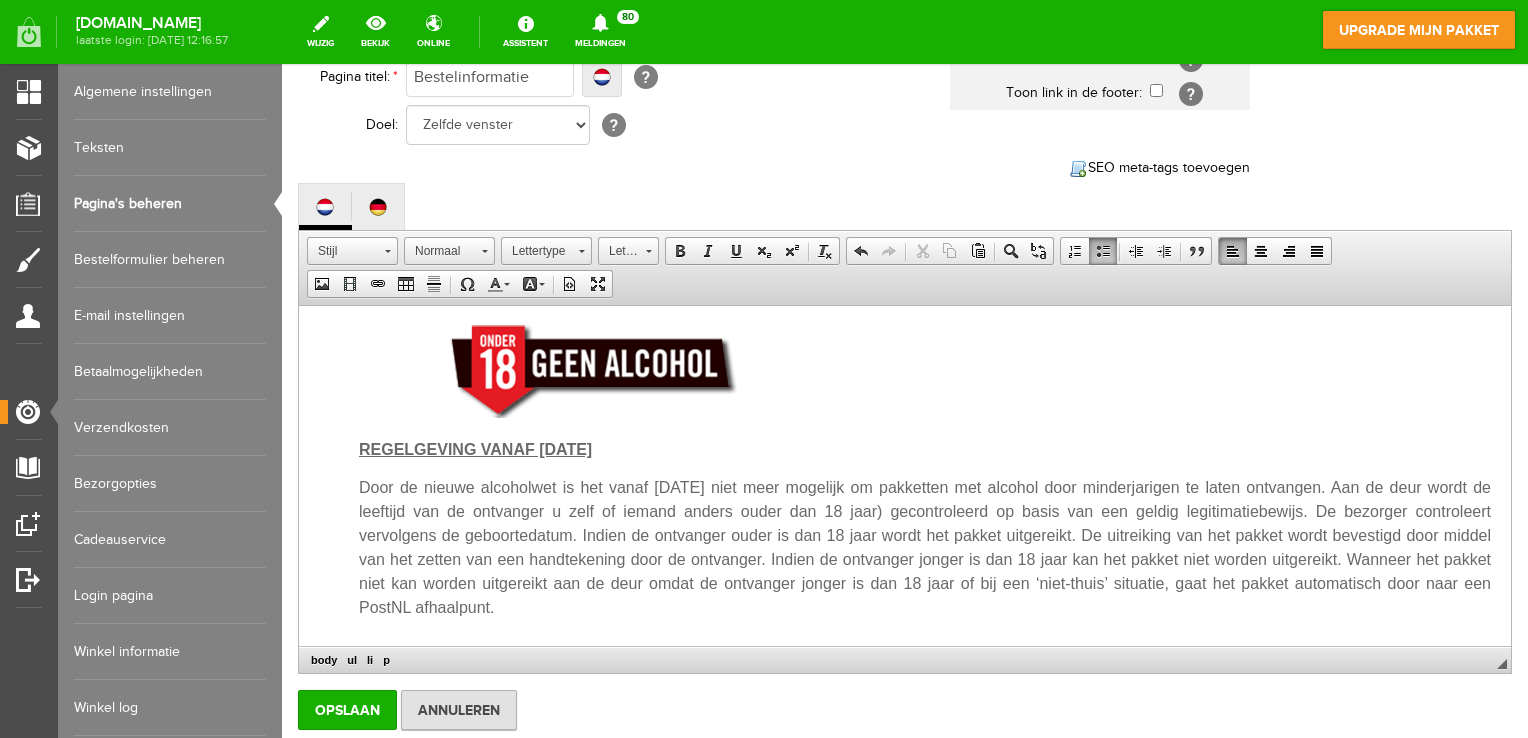 scroll, scrollTop: 259, scrollLeft: 0, axis: vertical 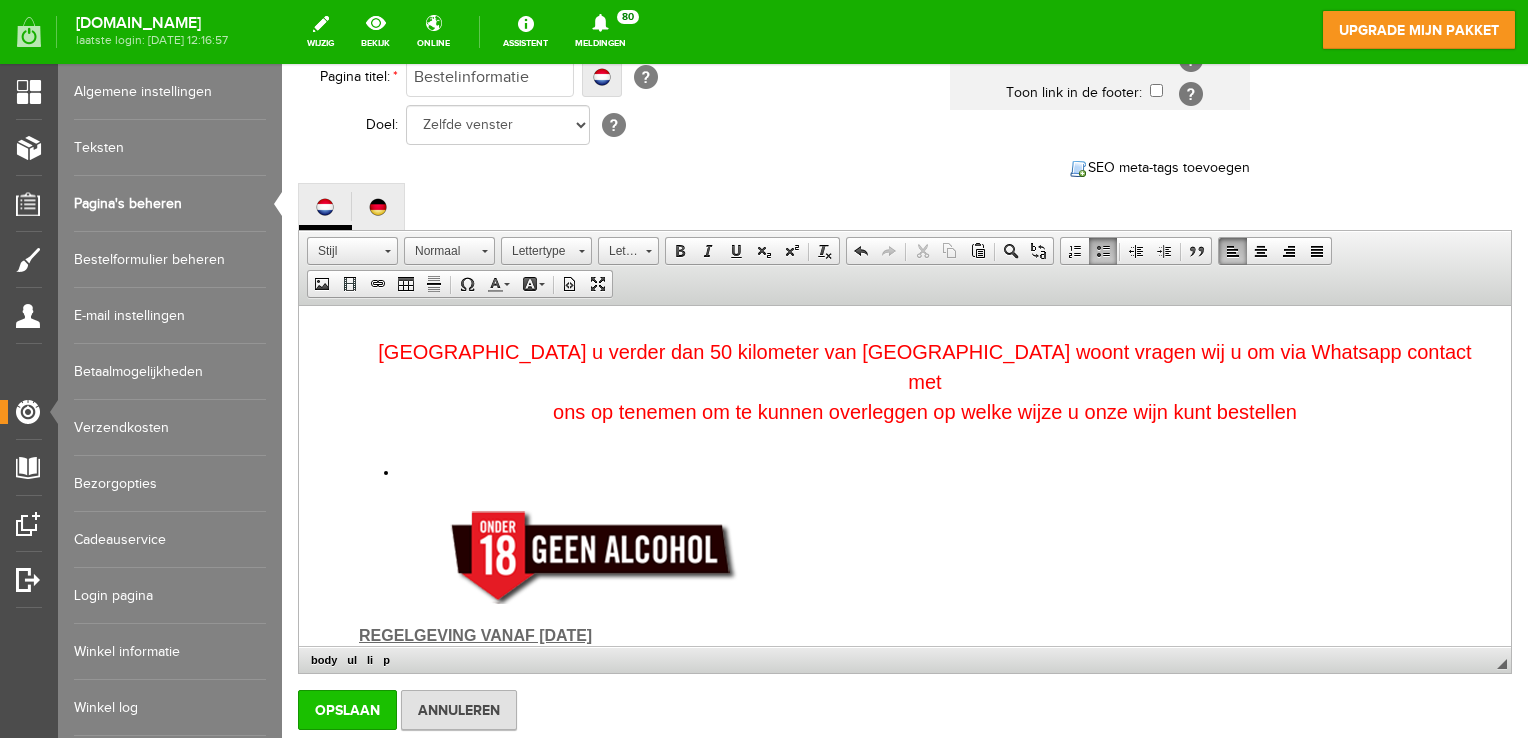 click on "Opslaan" at bounding box center (347, 710) 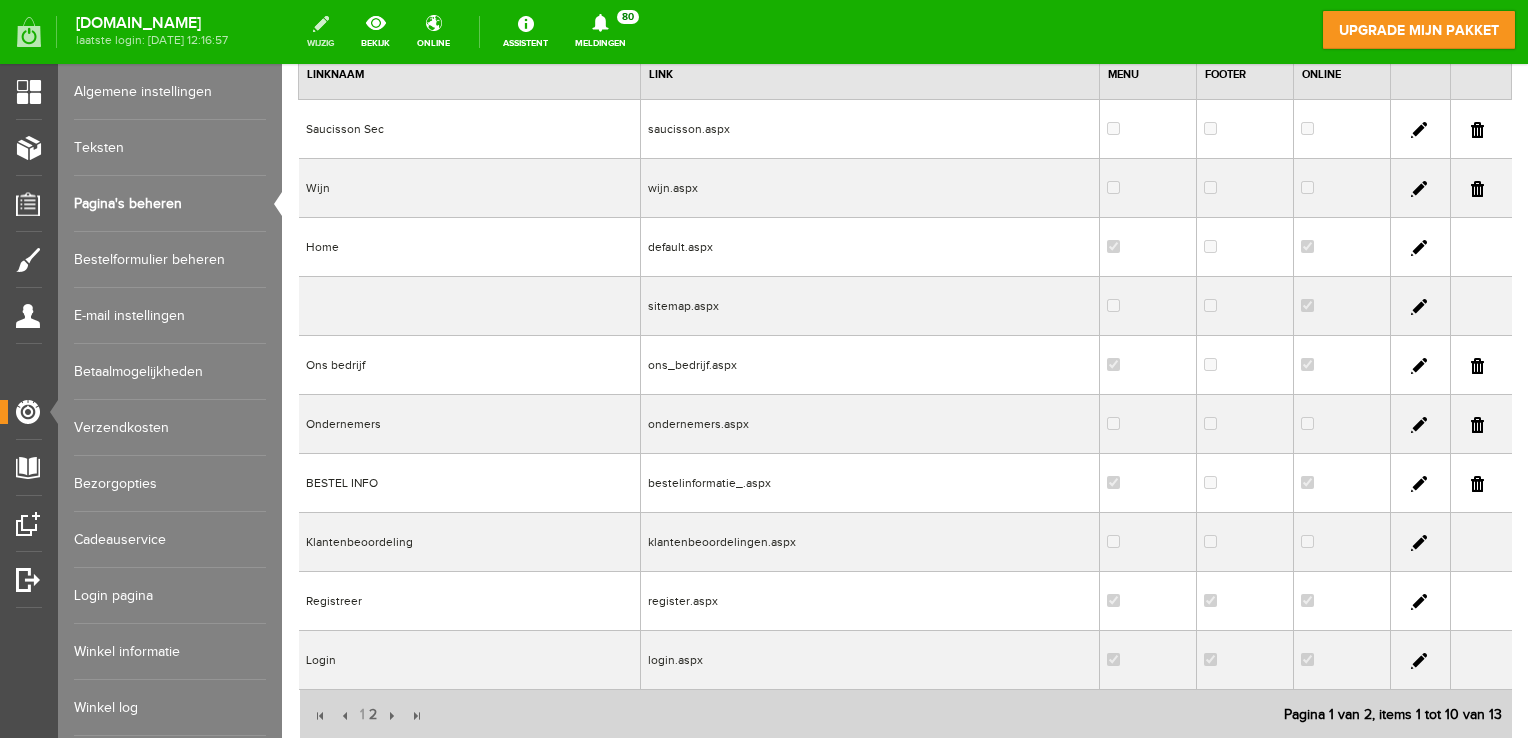 click on "wijzig" at bounding box center (320, 32) 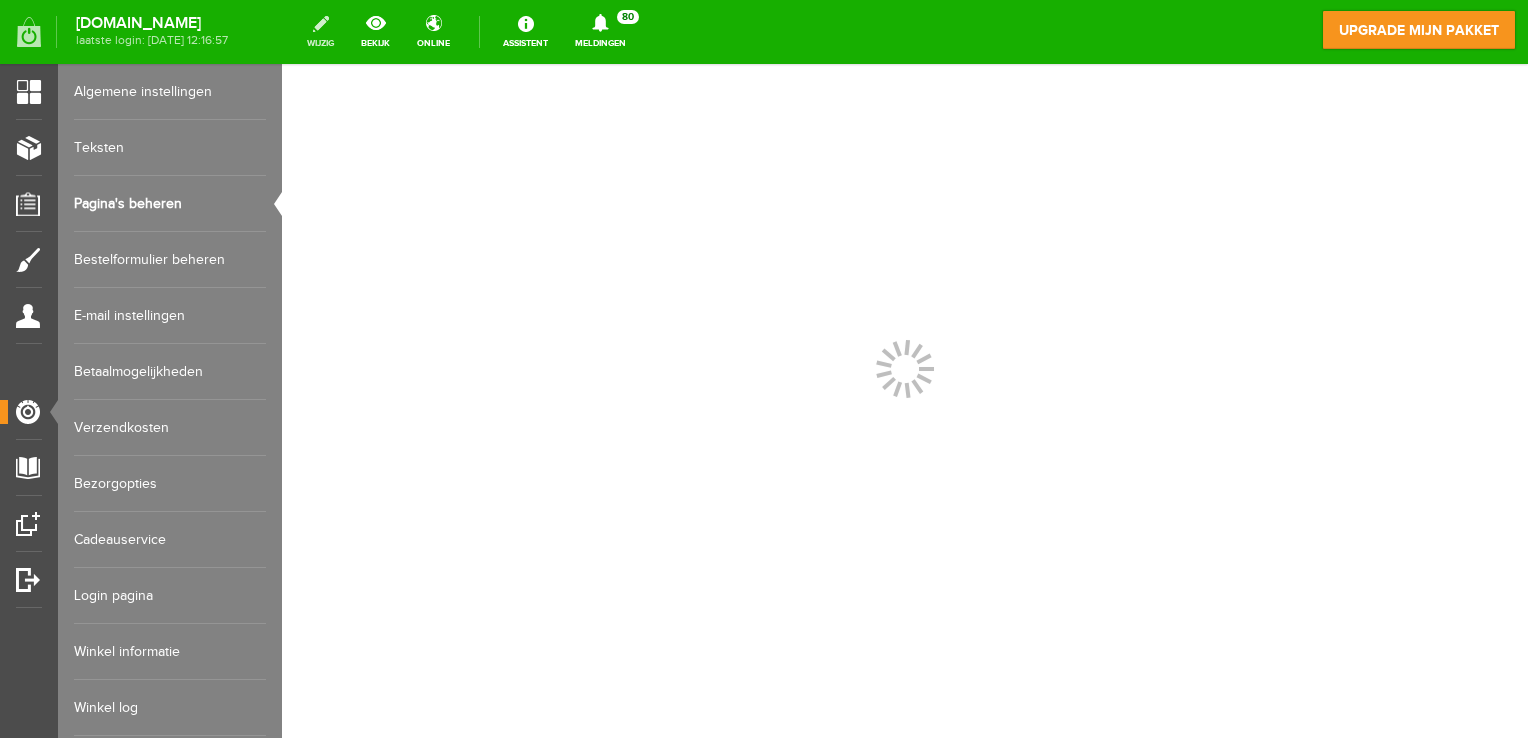 scroll, scrollTop: 0, scrollLeft: 0, axis: both 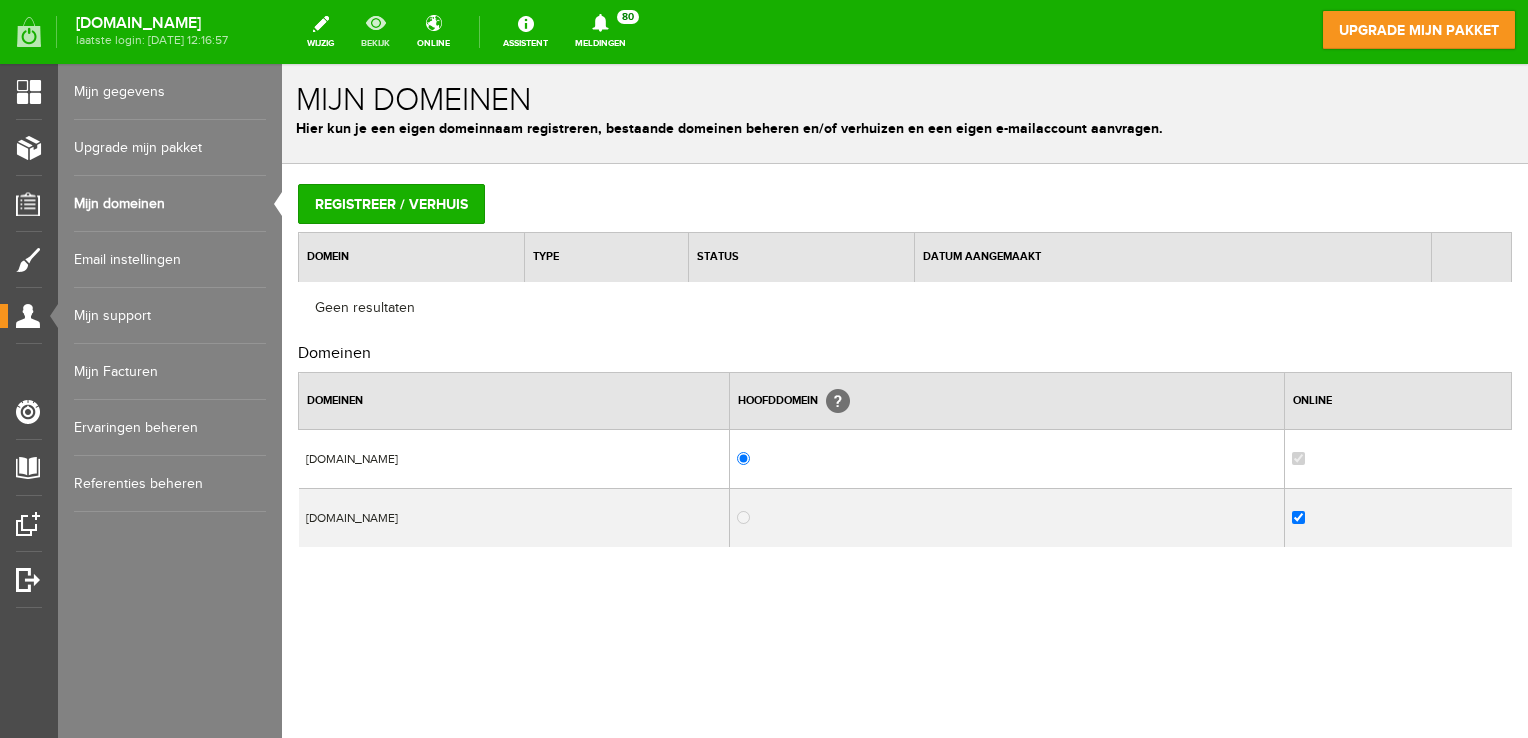 click on "bekijk" at bounding box center [375, 32] 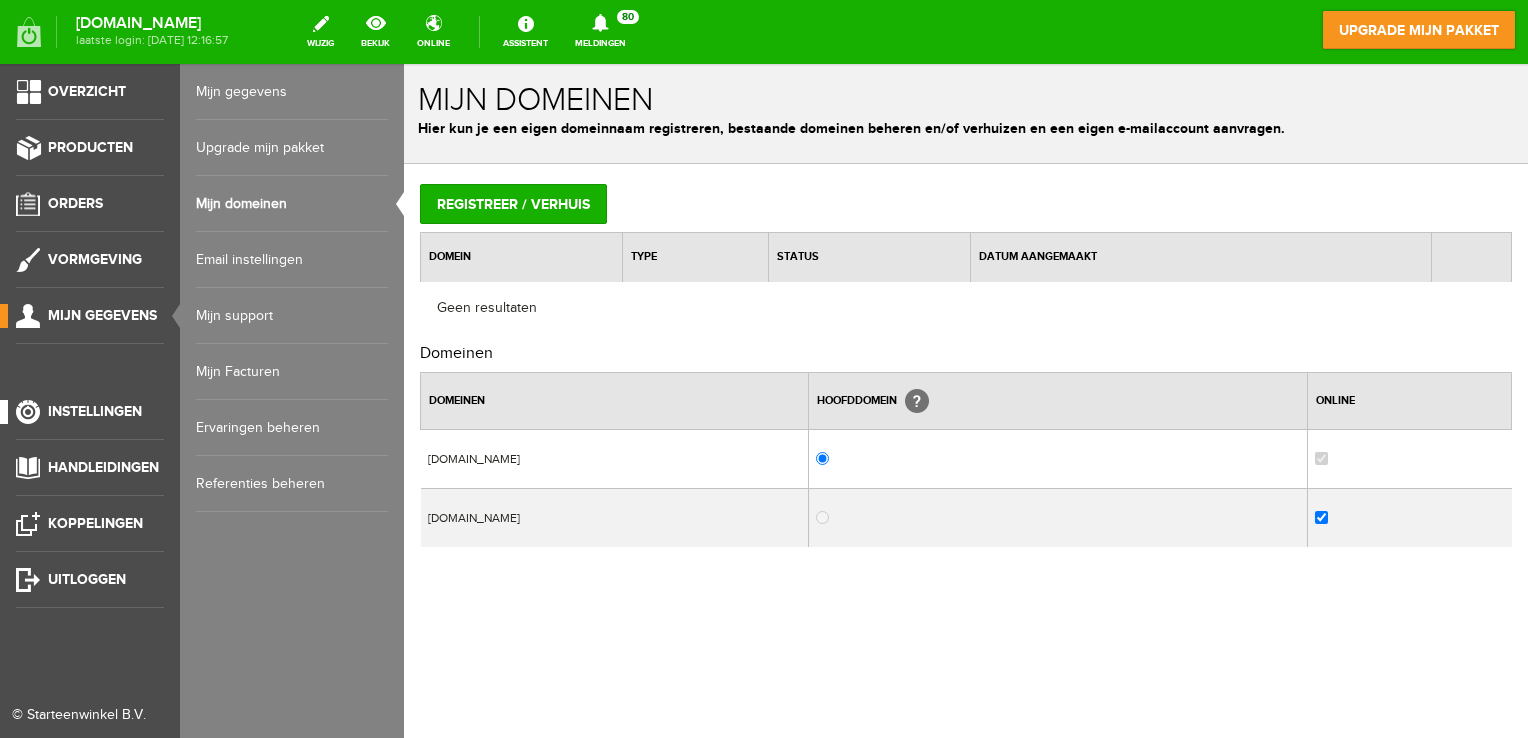 click on "Instellingen" at bounding box center [95, 411] 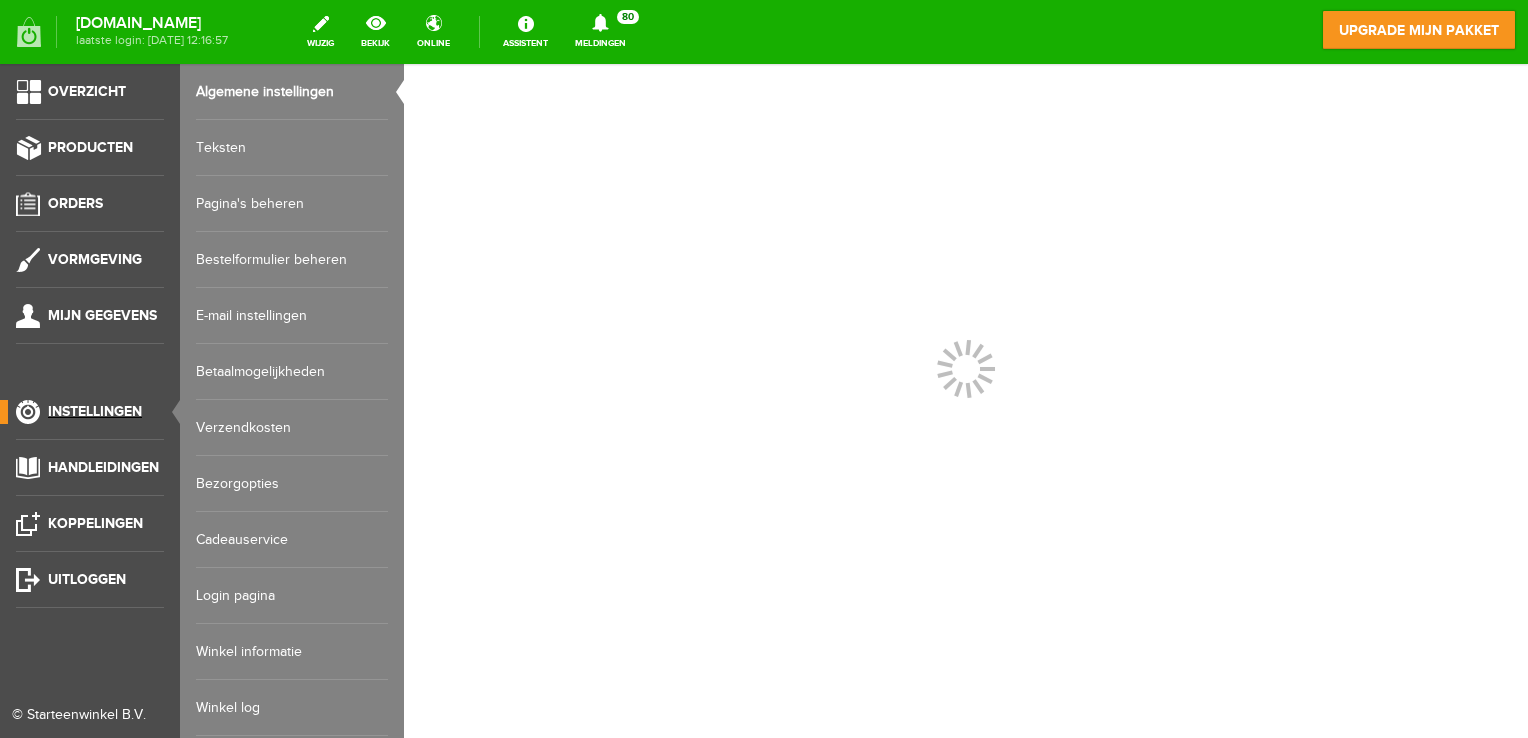 scroll, scrollTop: 0, scrollLeft: 0, axis: both 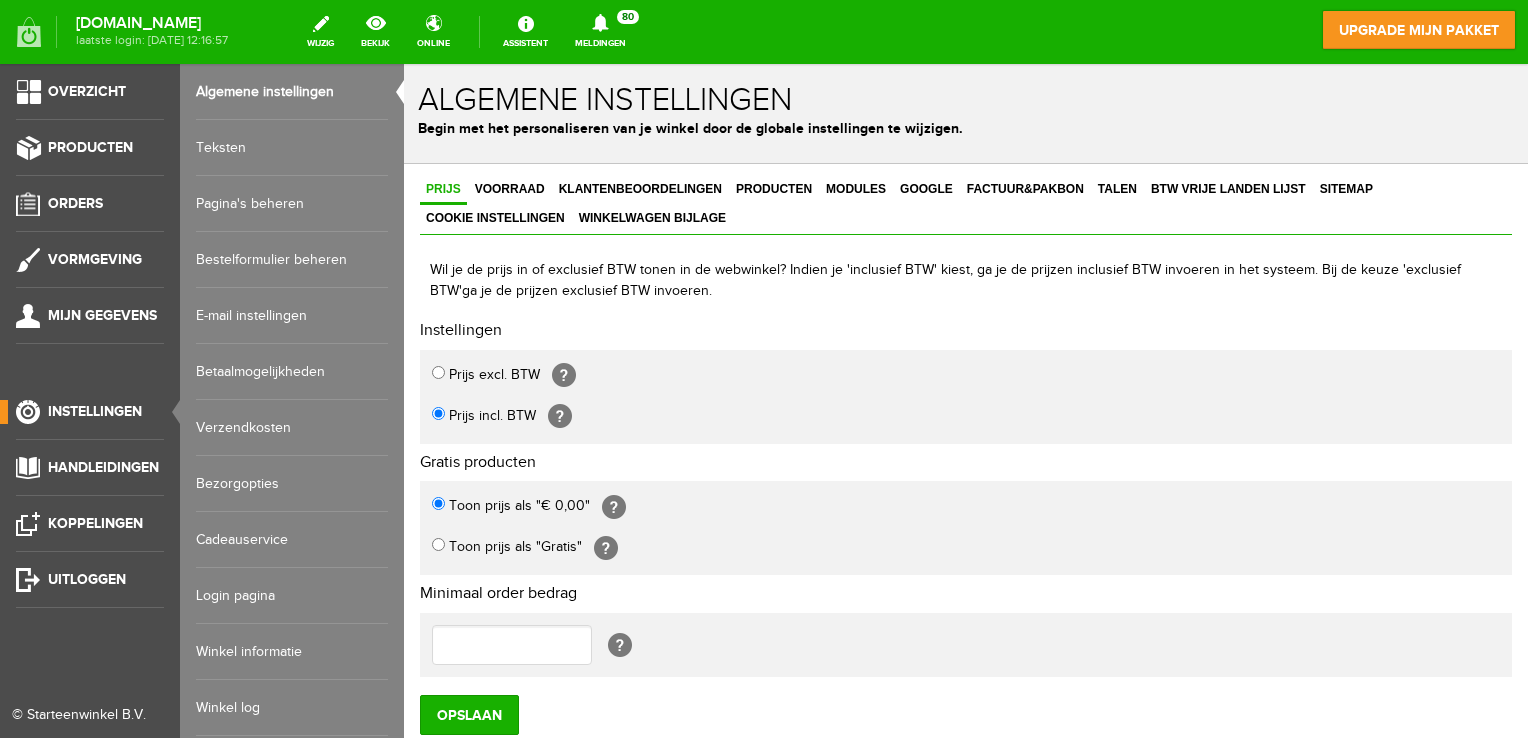 click on "Pagina's beheren" at bounding box center (292, 204) 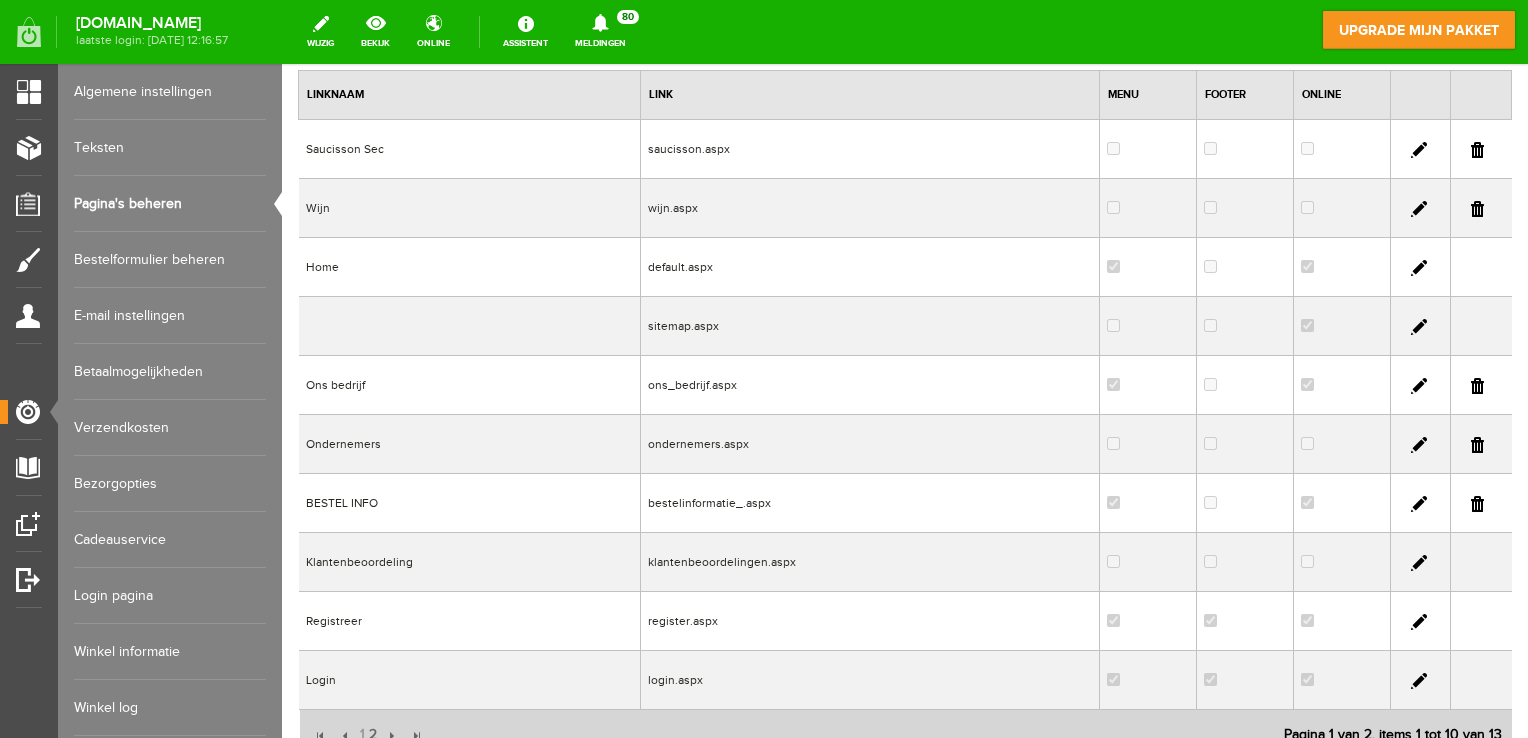 scroll, scrollTop: 200, scrollLeft: 0, axis: vertical 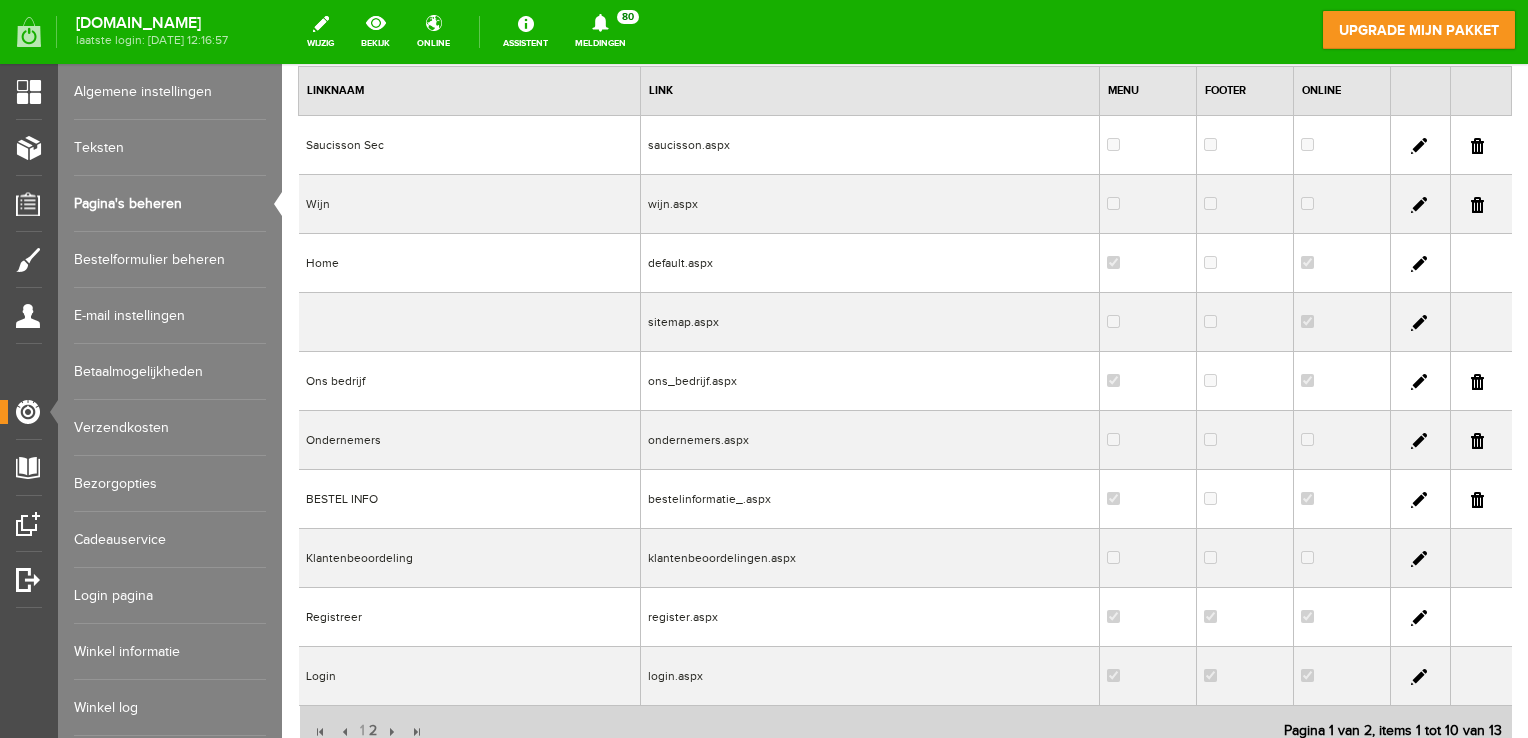 click at bounding box center (1419, 500) 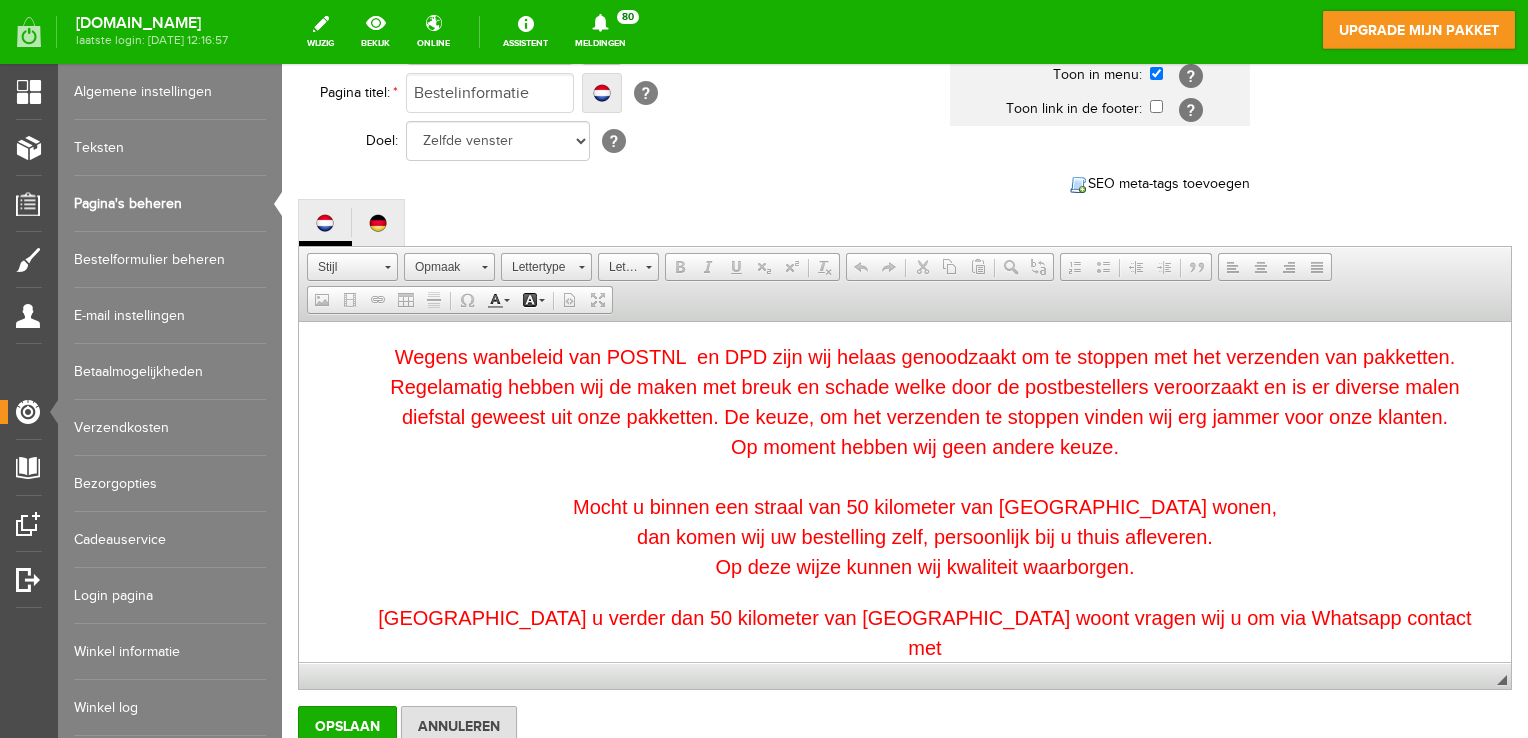 scroll, scrollTop: 0, scrollLeft: 0, axis: both 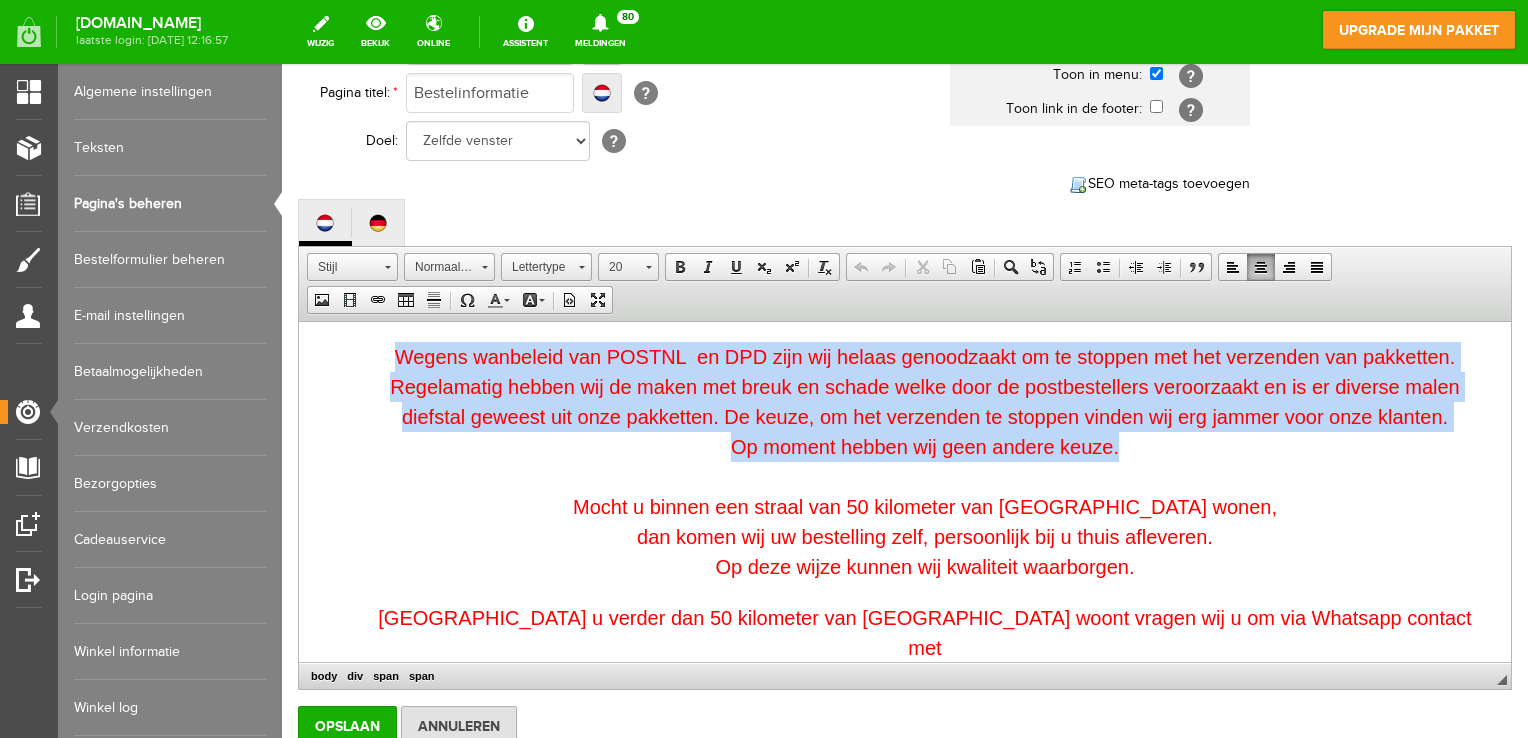 drag, startPoint x: 383, startPoint y: 357, endPoint x: 1306, endPoint y: 439, distance: 926.6353 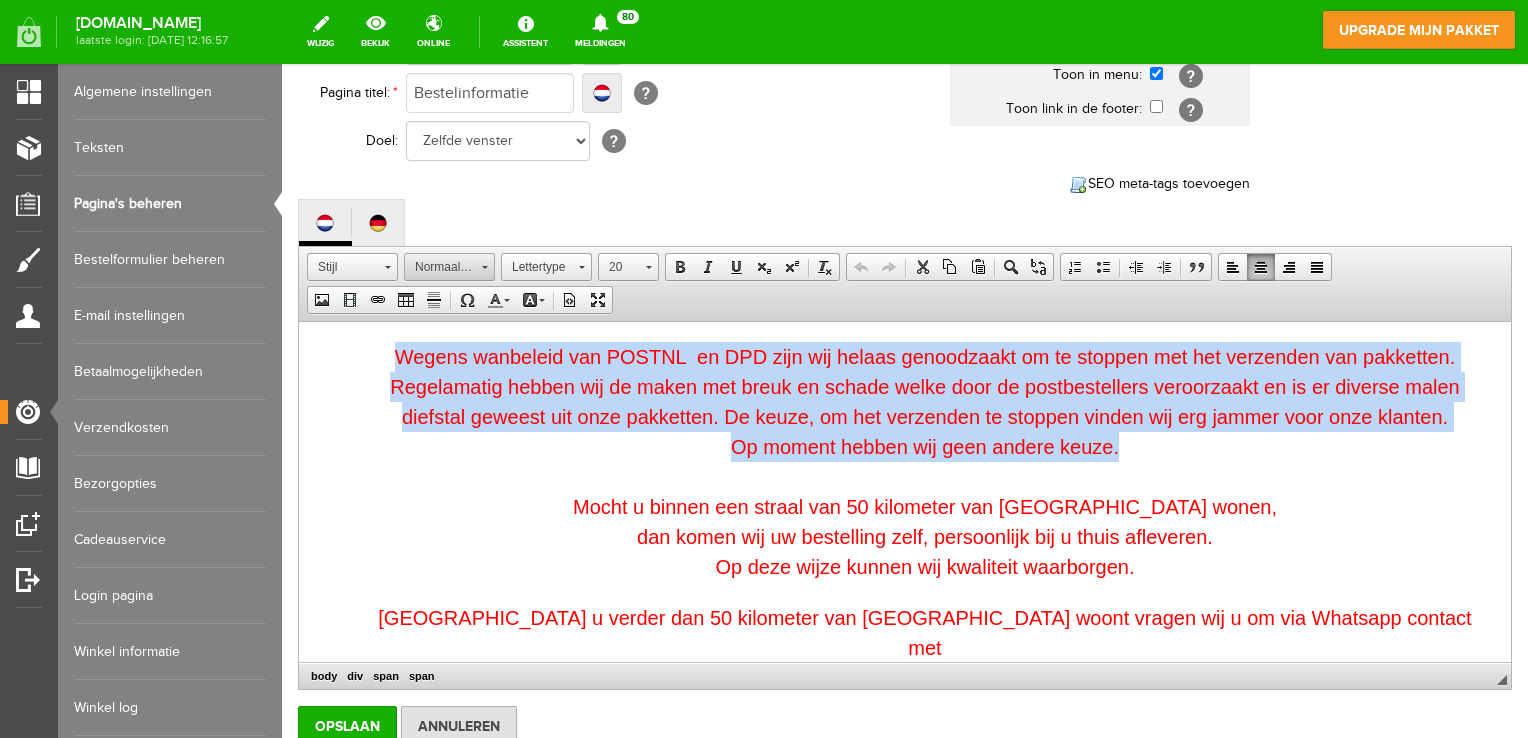 click on "Normaal (DIV)" at bounding box center (449, 267) 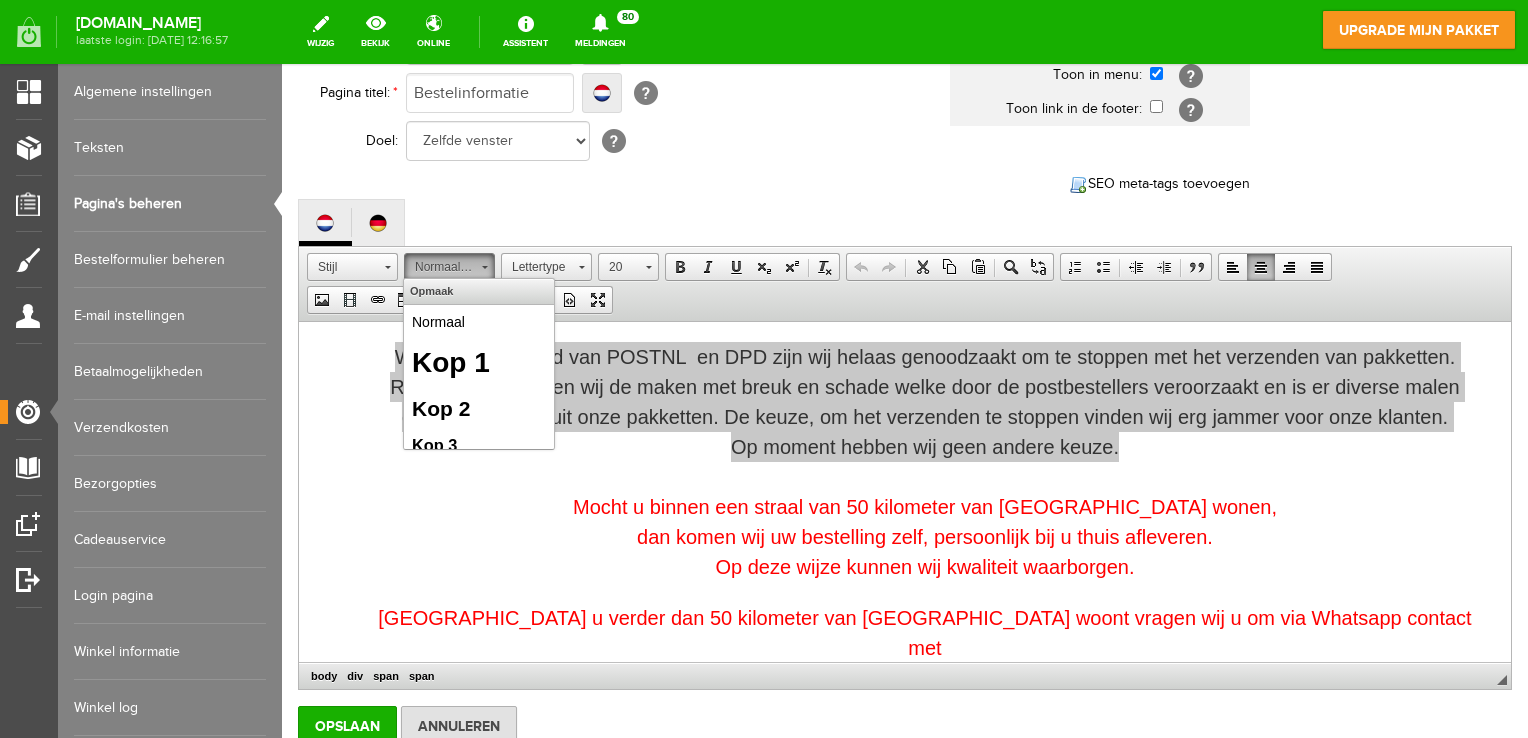 scroll, scrollTop: 211, scrollLeft: 0, axis: vertical 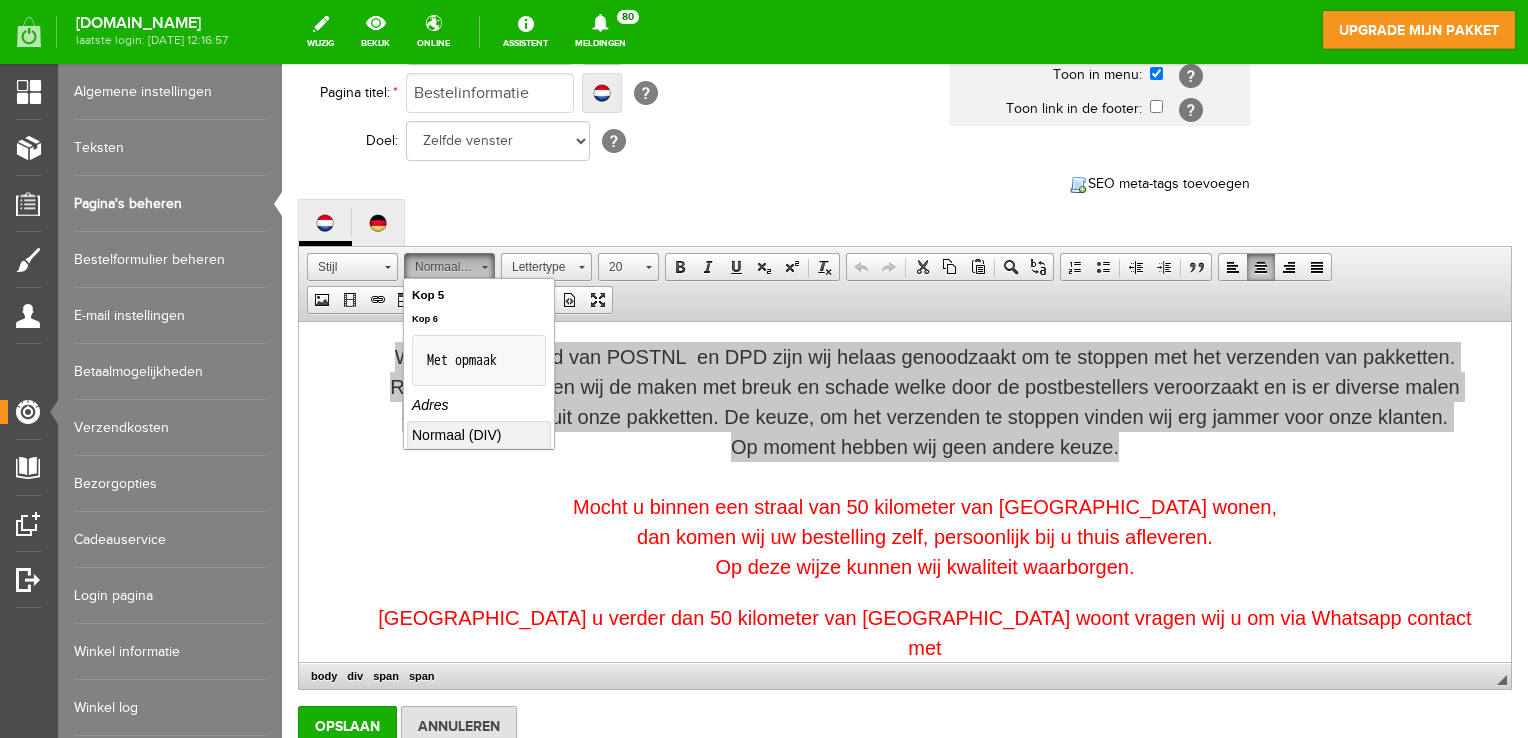 click on "Normaal (DIV)" at bounding box center (449, 267) 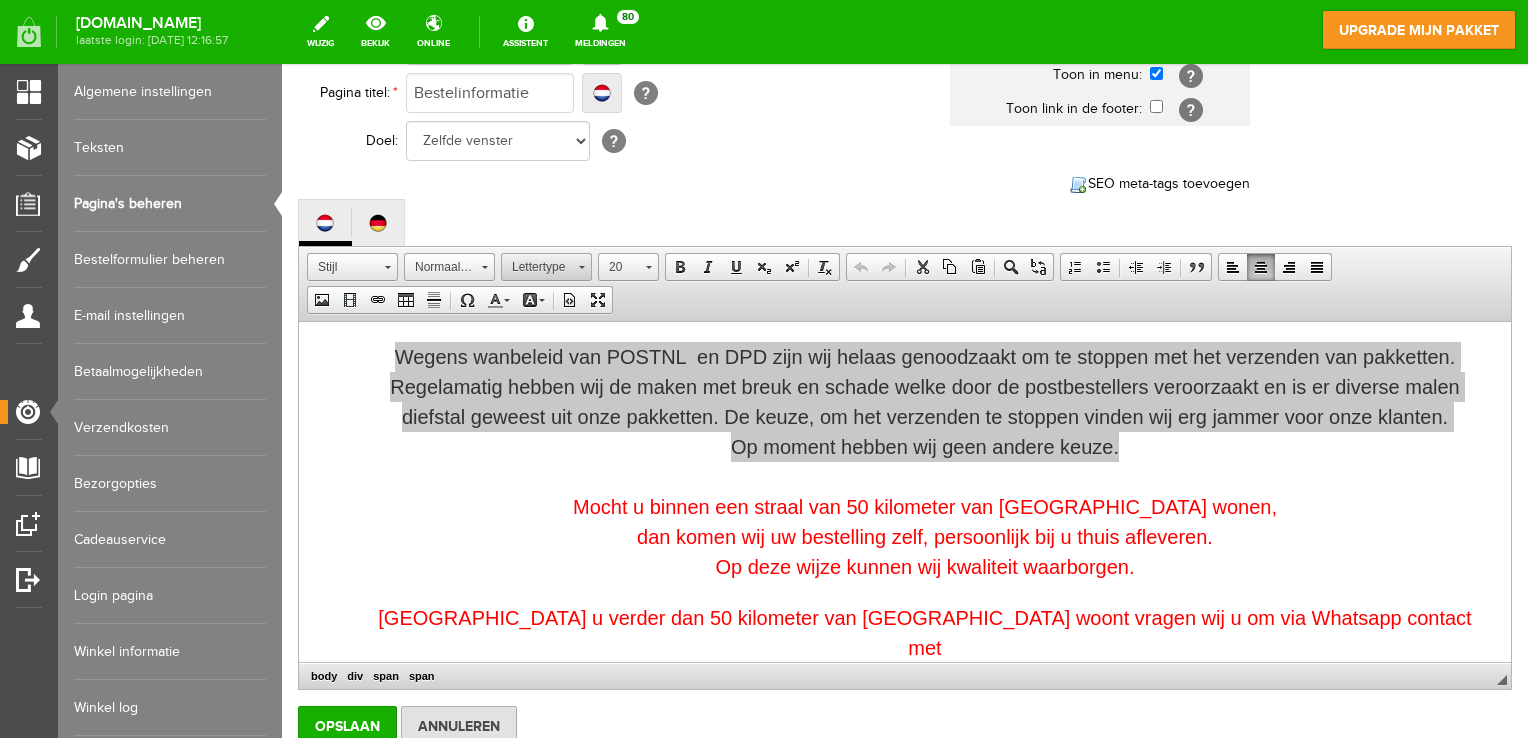 click at bounding box center [582, 267] 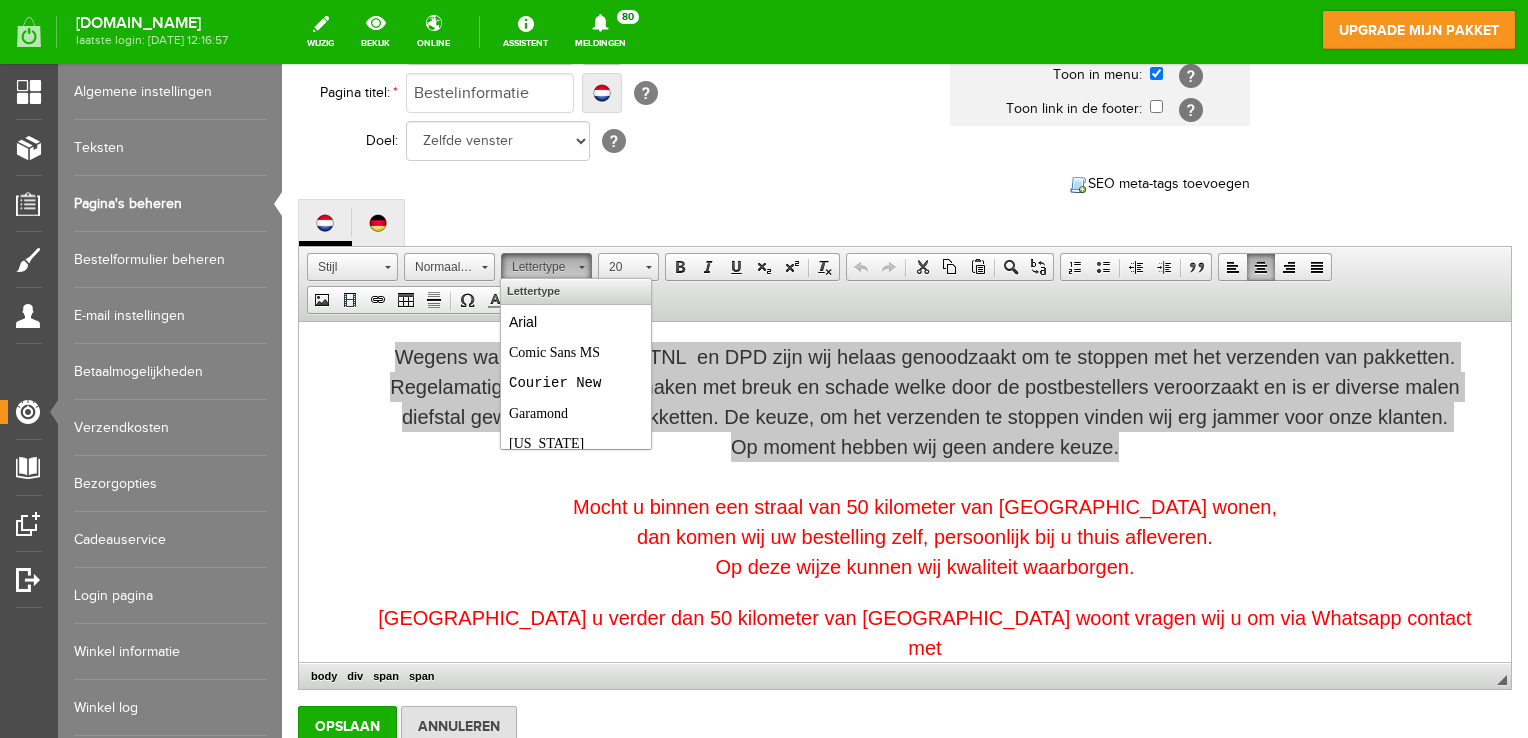 click at bounding box center (582, 267) 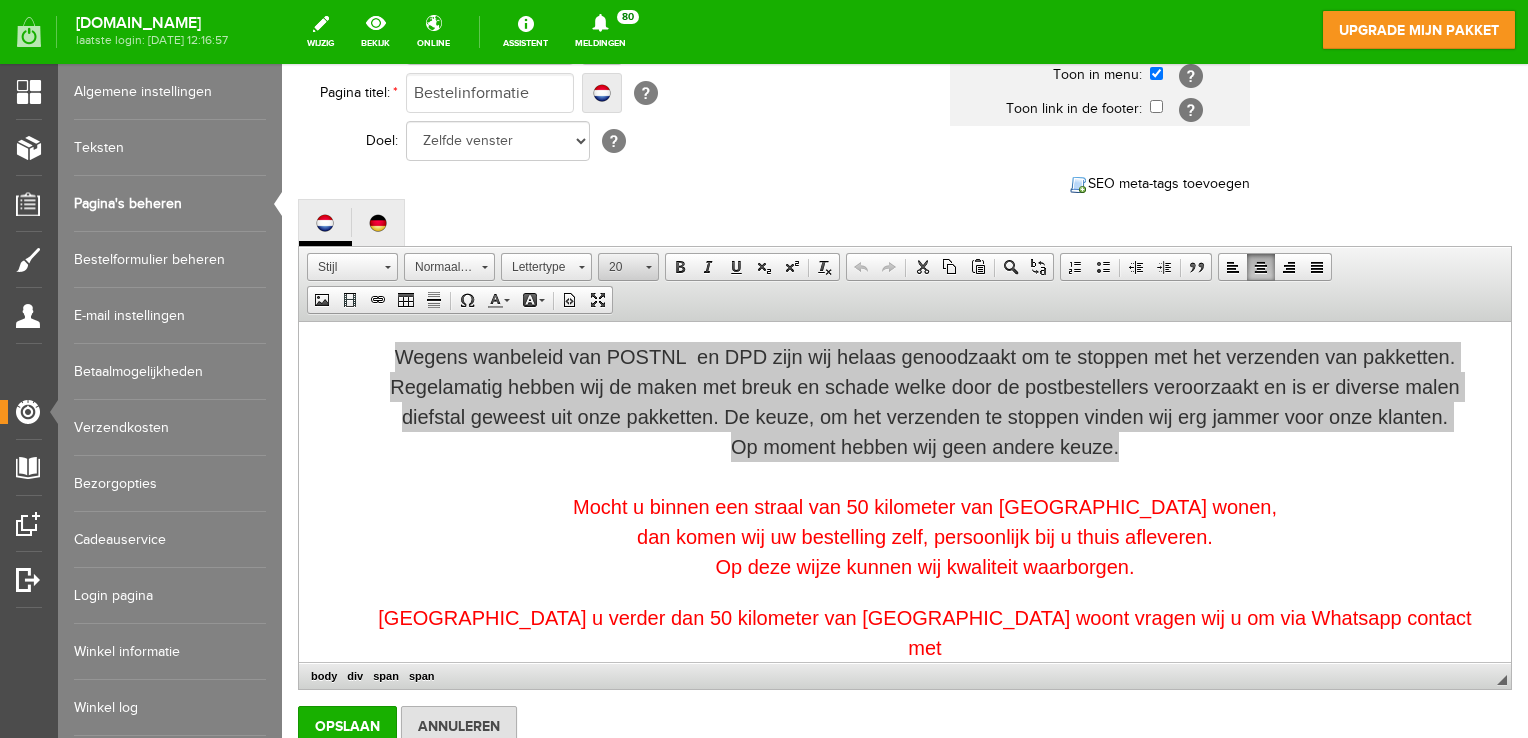 click at bounding box center [648, 264] 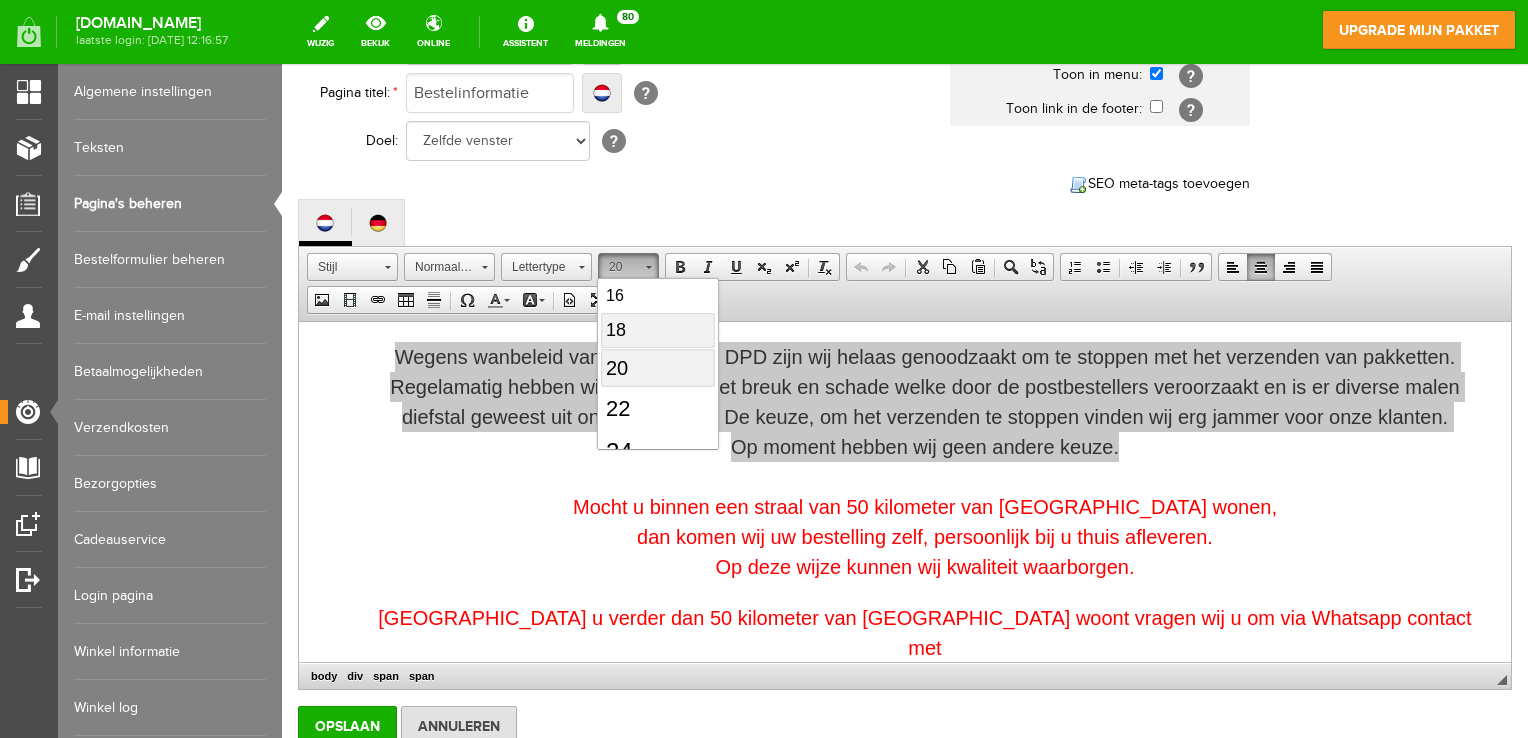 click on "18" at bounding box center [615, 330] 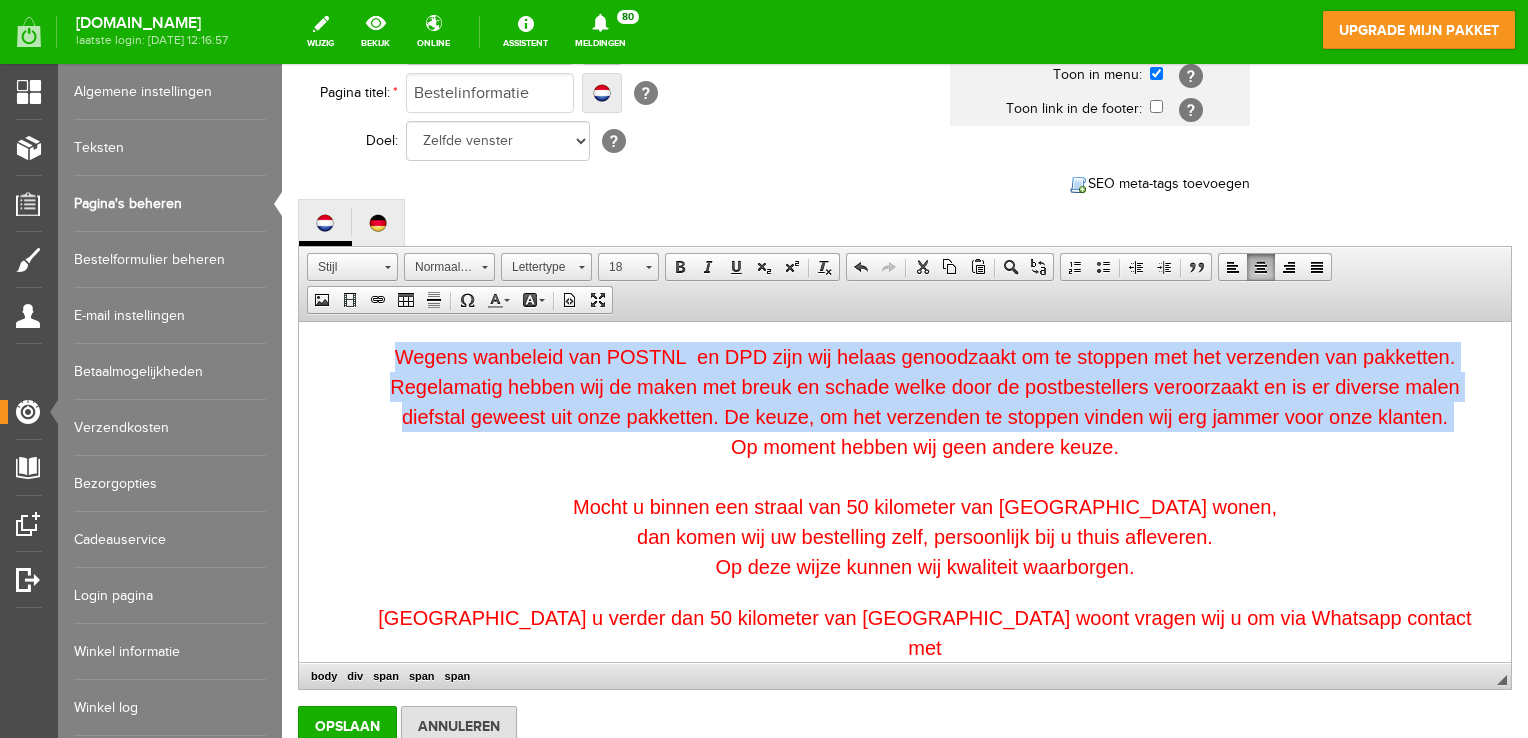 scroll, scrollTop: 0, scrollLeft: 0, axis: both 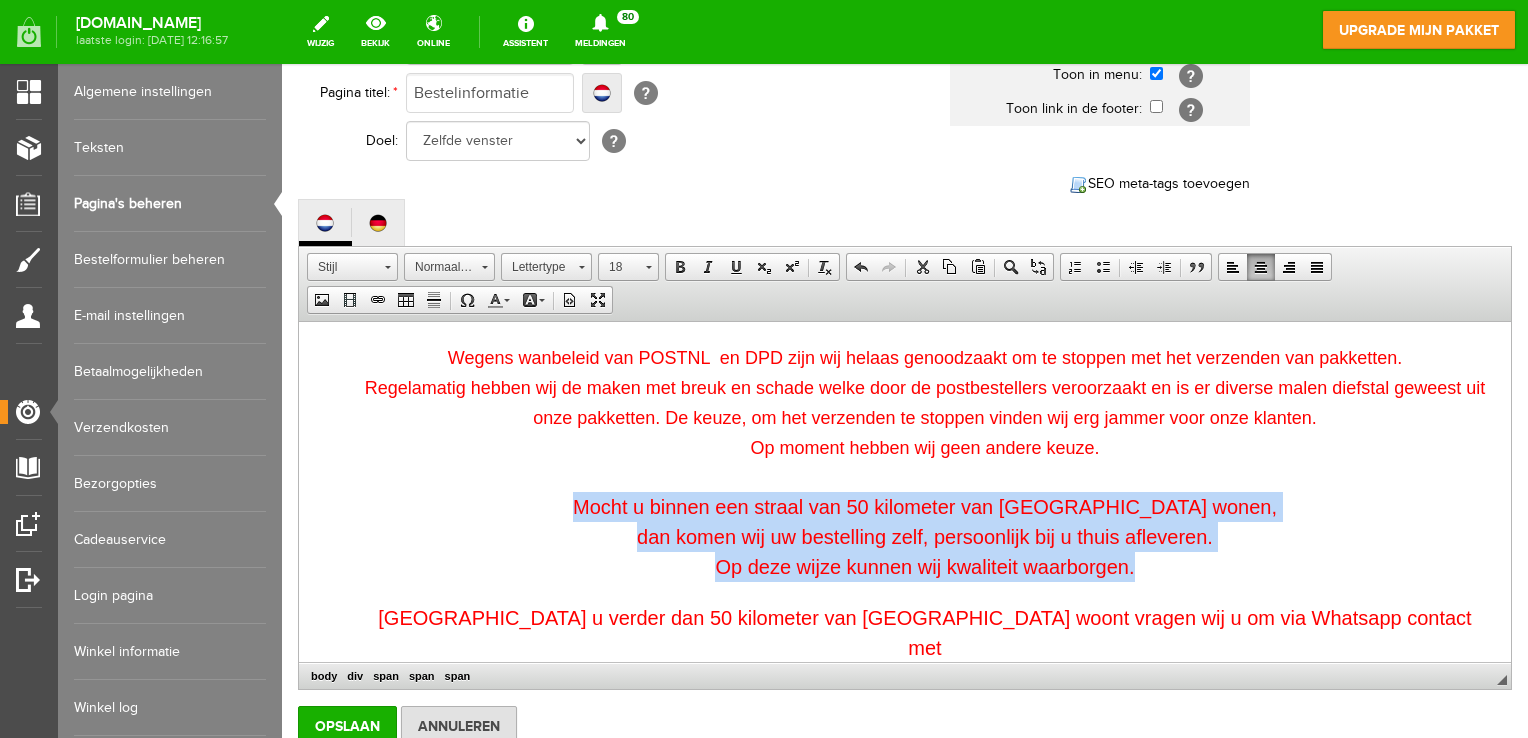 drag, startPoint x: 604, startPoint y: 506, endPoint x: 1102, endPoint y: 574, distance: 502.62112 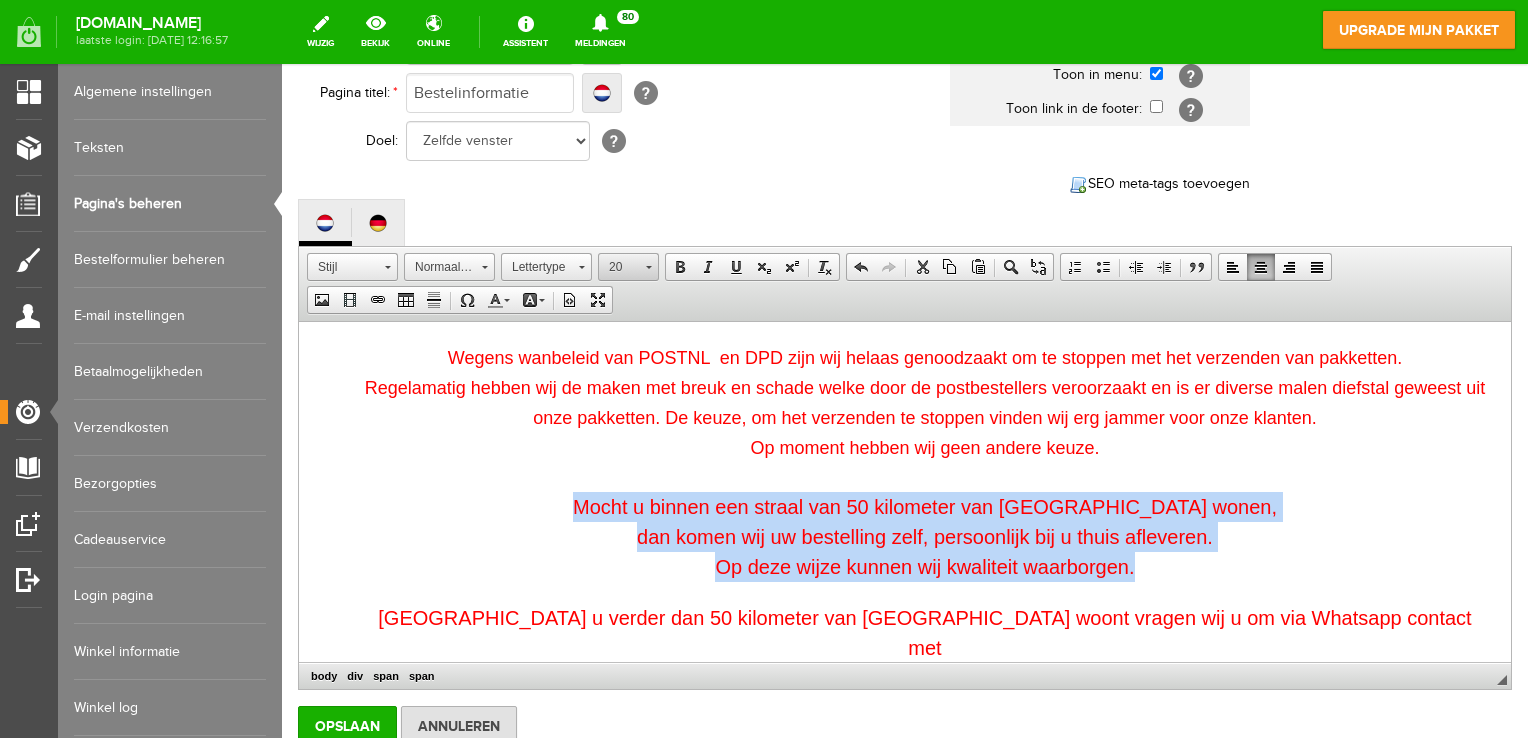 click at bounding box center (648, 264) 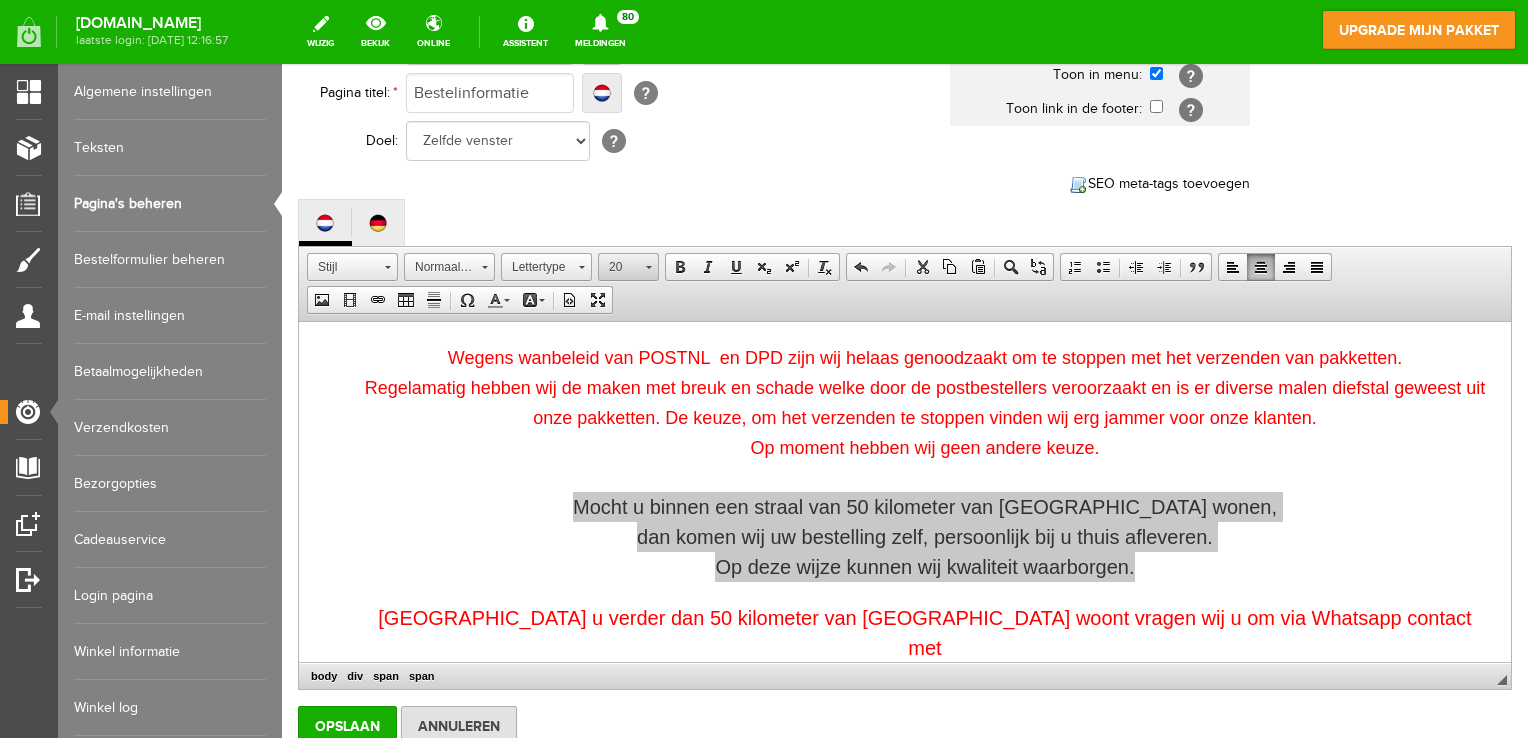 scroll, scrollTop: 208, scrollLeft: 0, axis: vertical 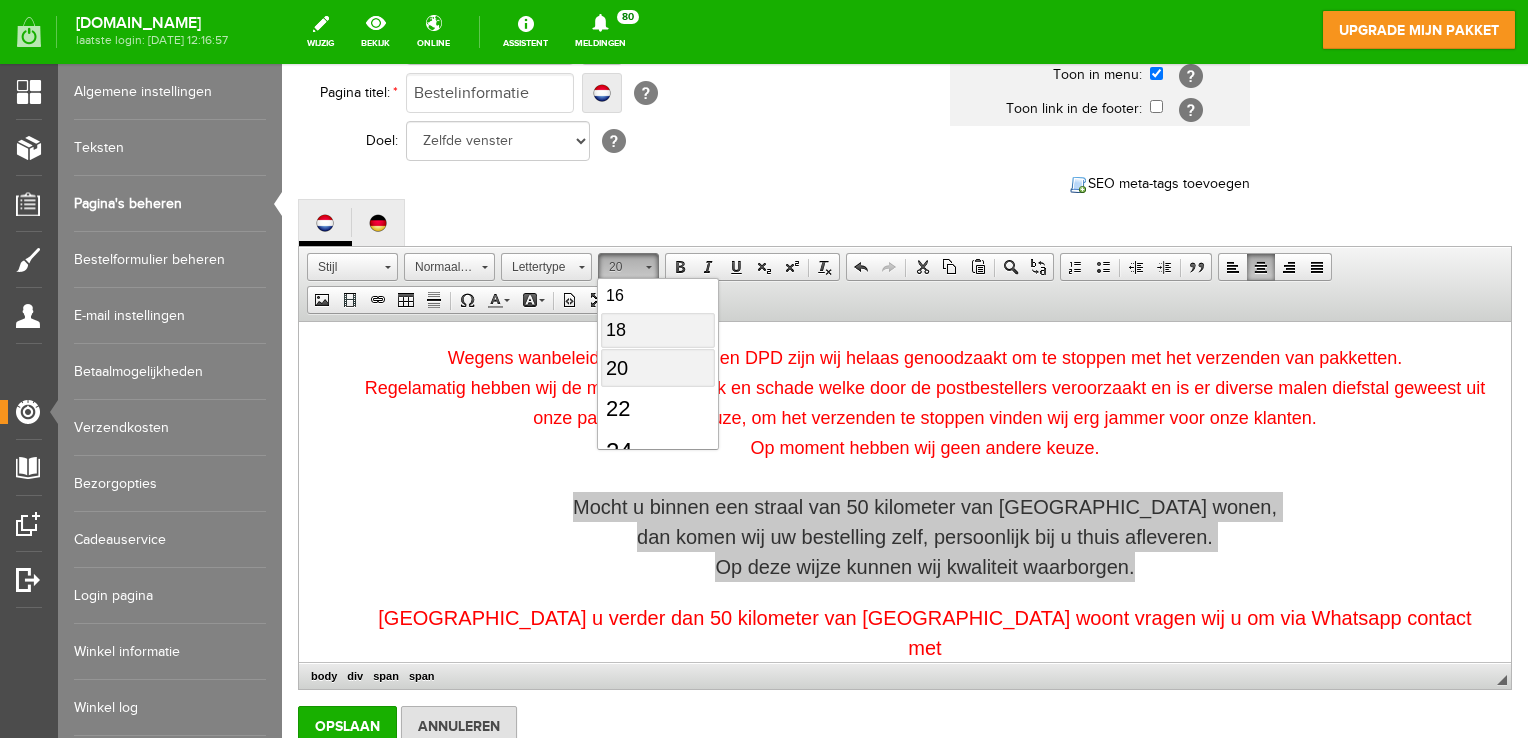 click on "18" at bounding box center [657, 330] 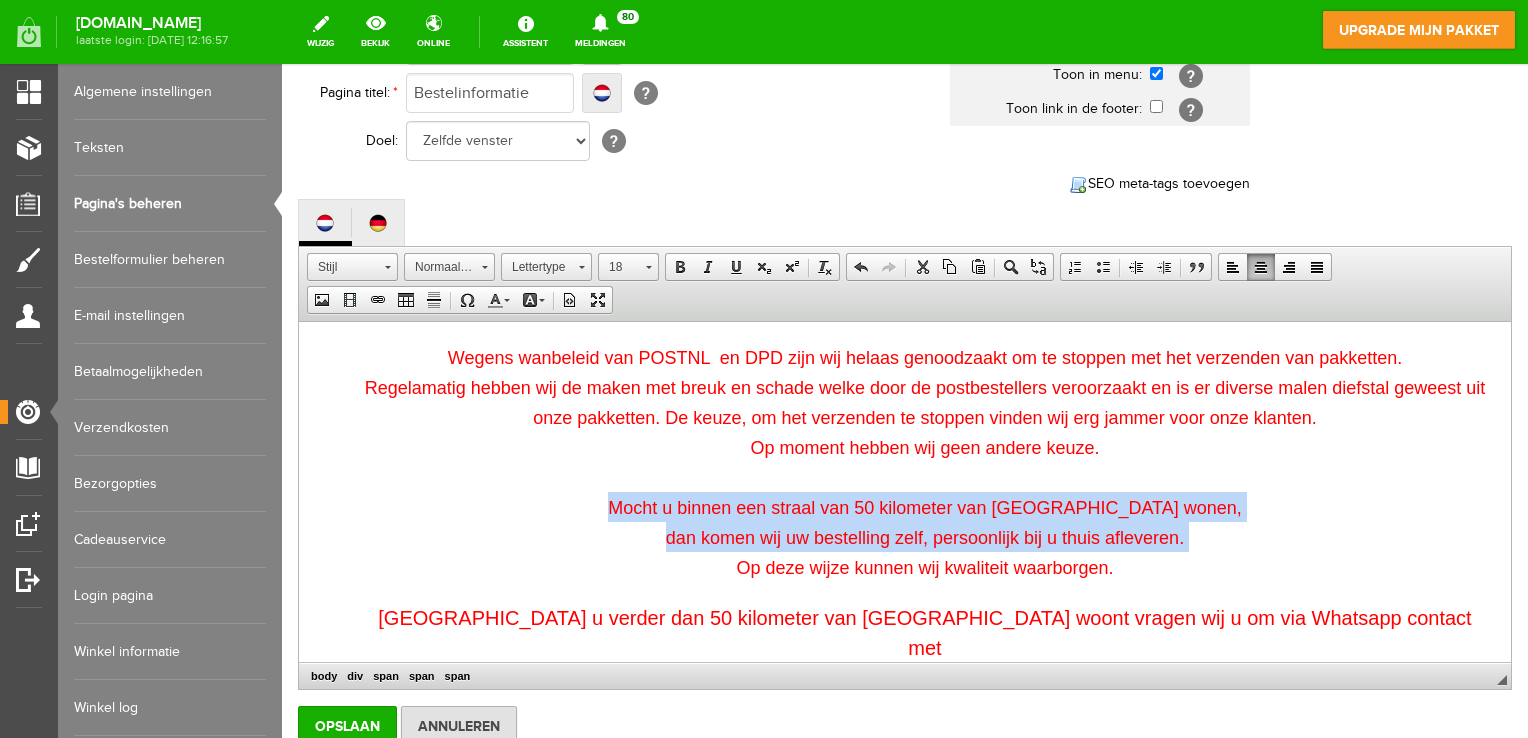 scroll, scrollTop: 200, scrollLeft: 0, axis: vertical 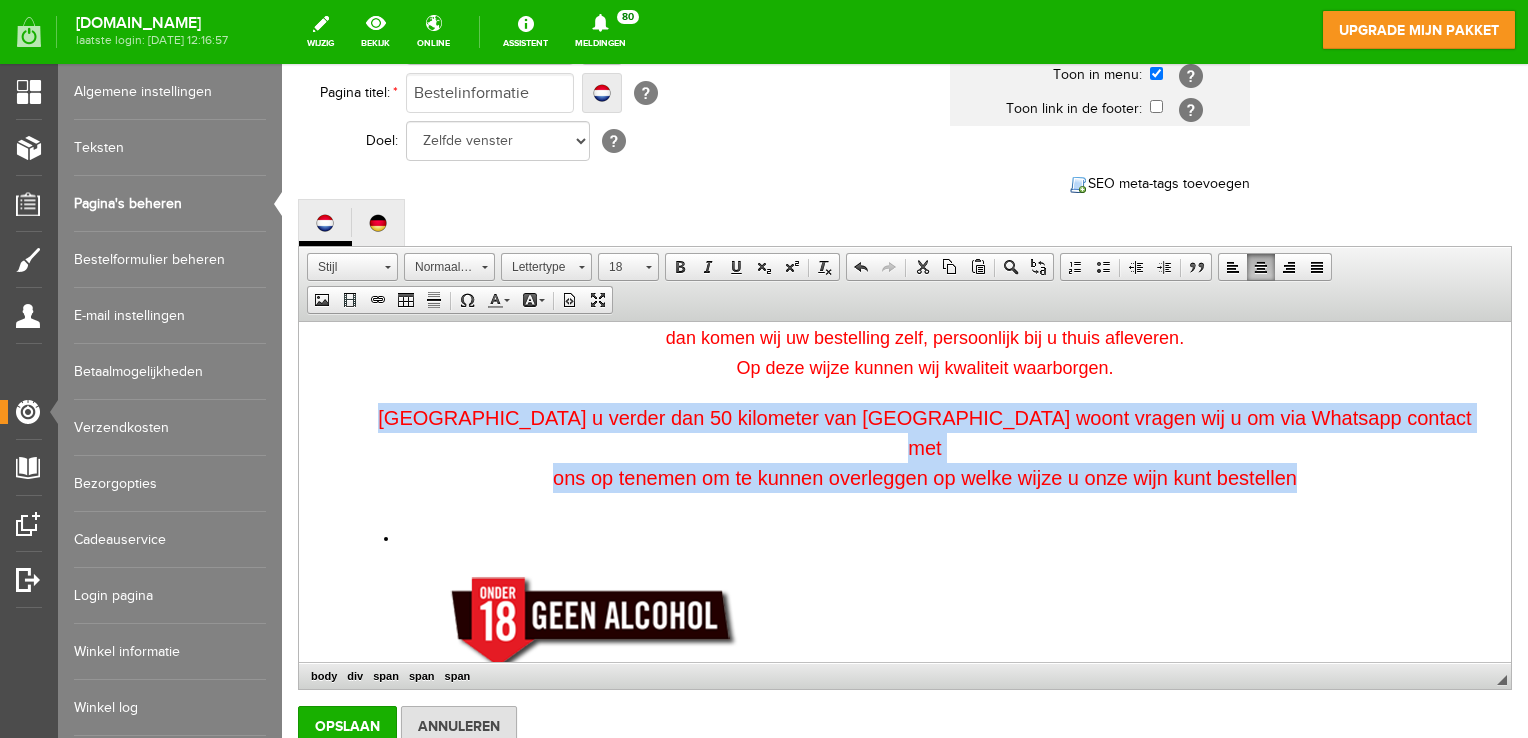 drag, startPoint x: 449, startPoint y: 419, endPoint x: 1405, endPoint y: 460, distance: 956.8788 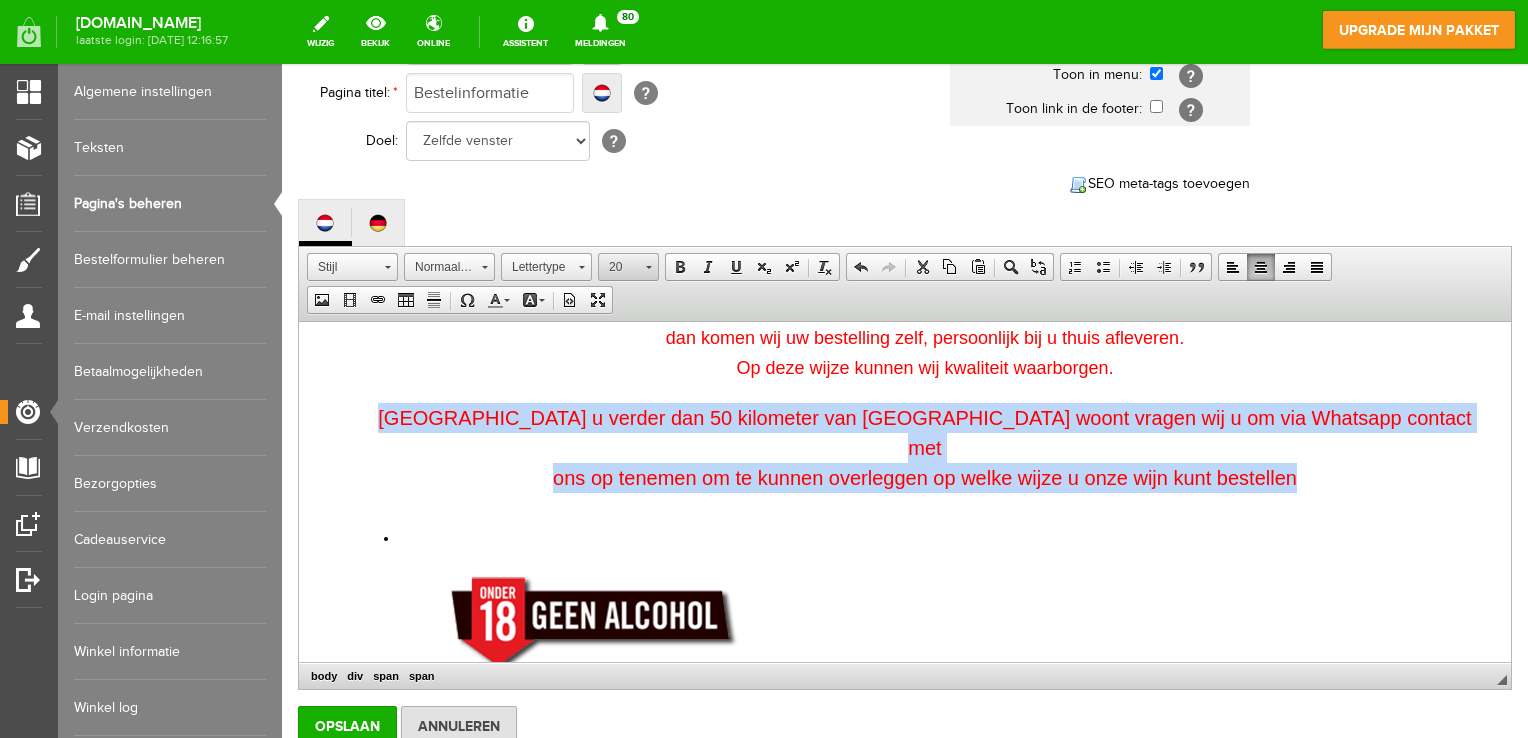 click on "20" at bounding box center [628, 267] 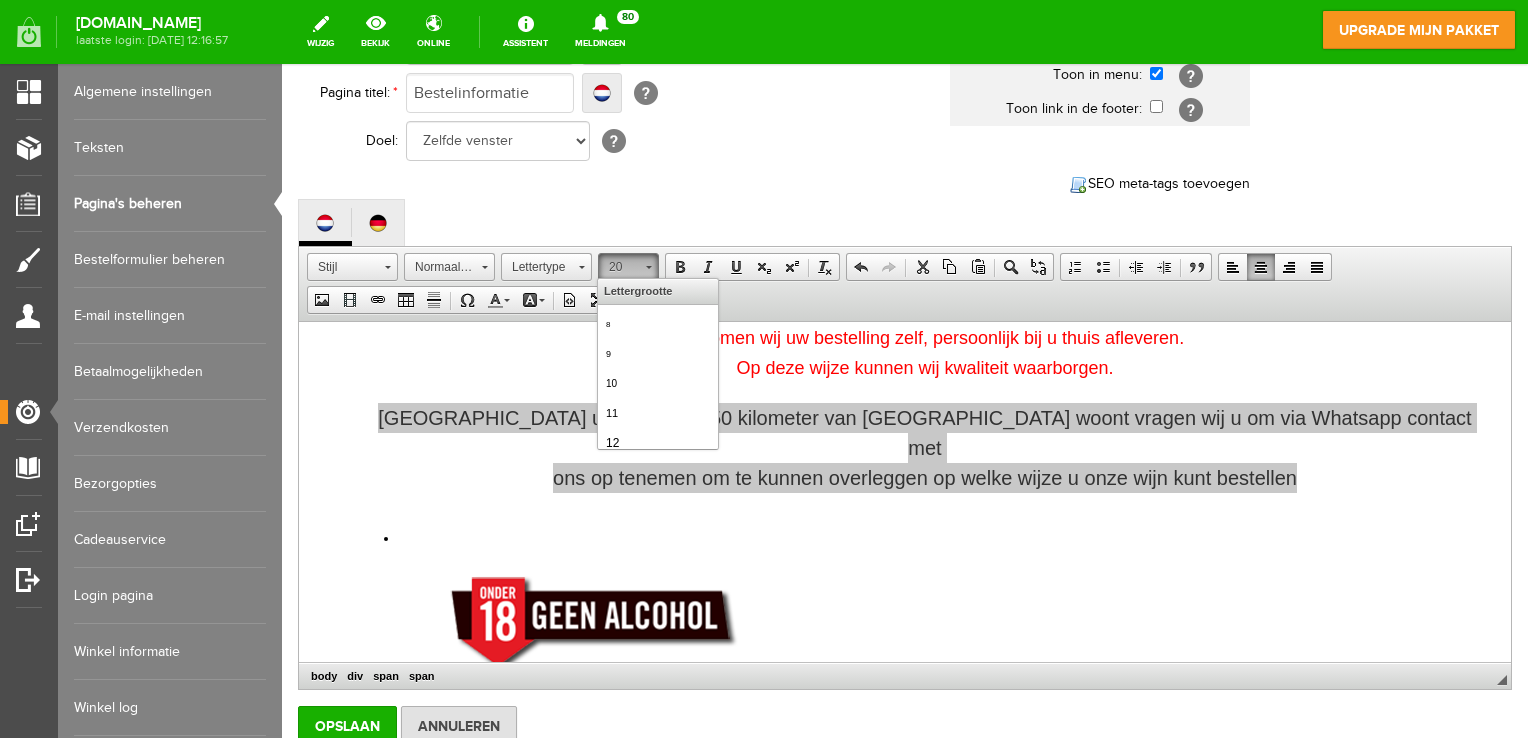 scroll, scrollTop: 208, scrollLeft: 0, axis: vertical 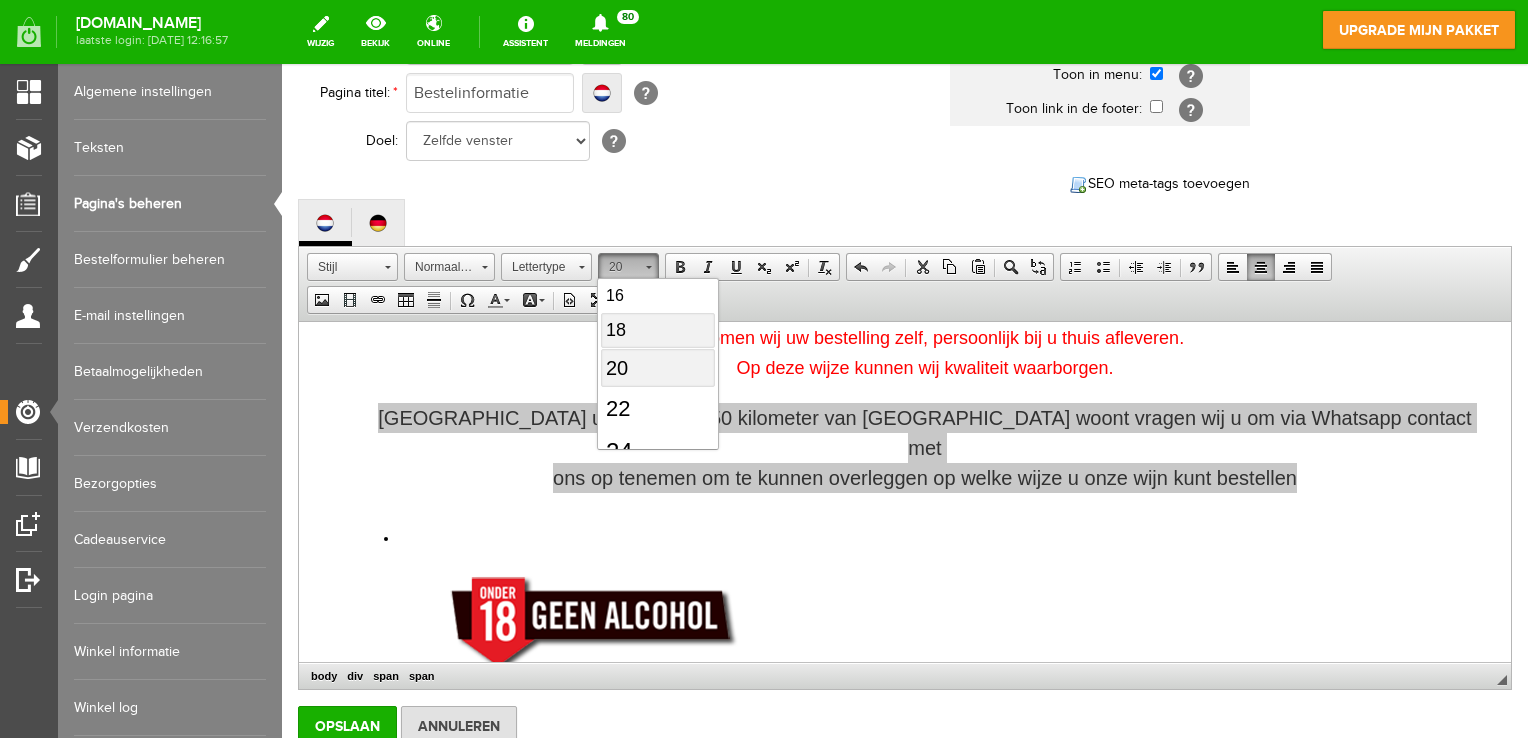 click on "18" at bounding box center [657, 330] 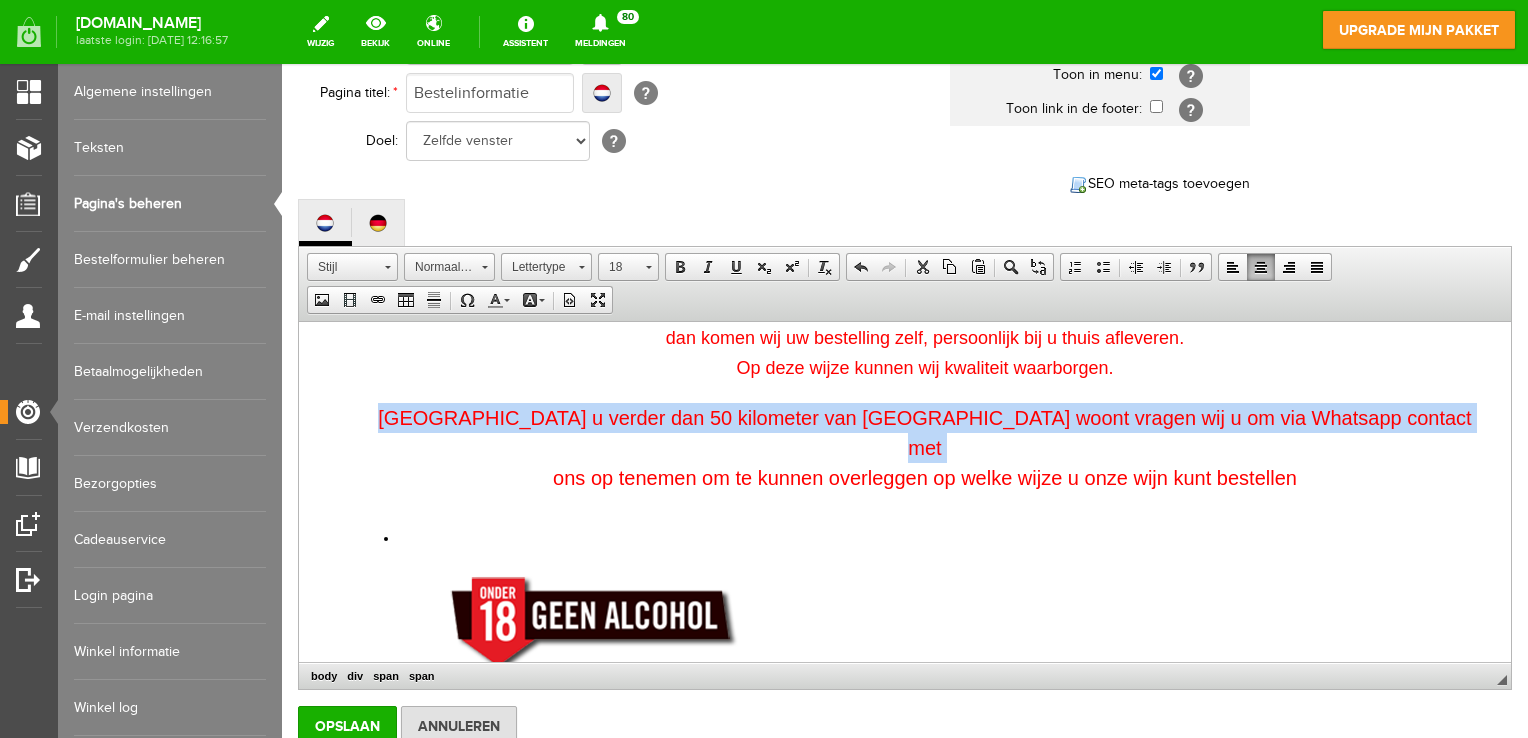 scroll, scrollTop: 0, scrollLeft: 0, axis: both 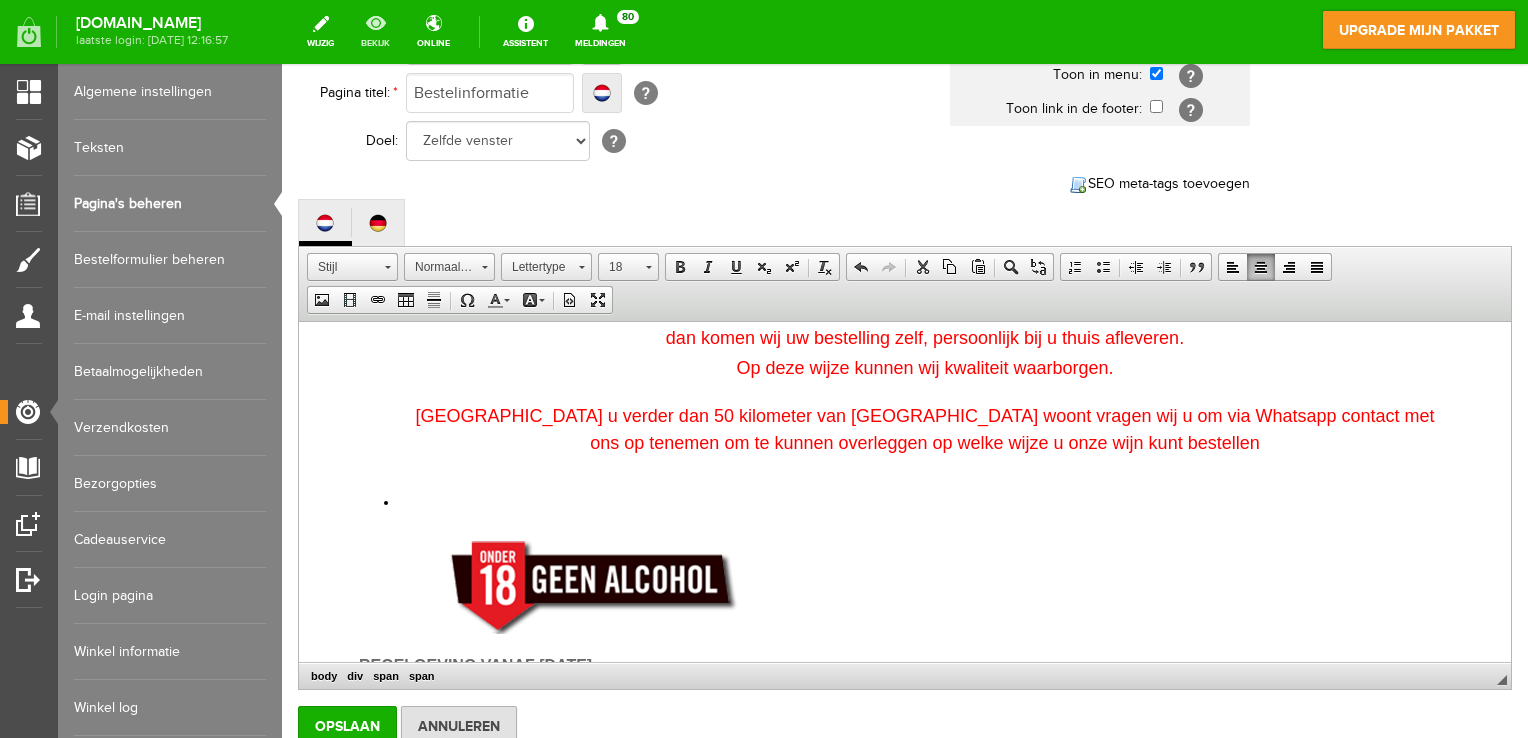 click on "bekijk" at bounding box center [375, 32] 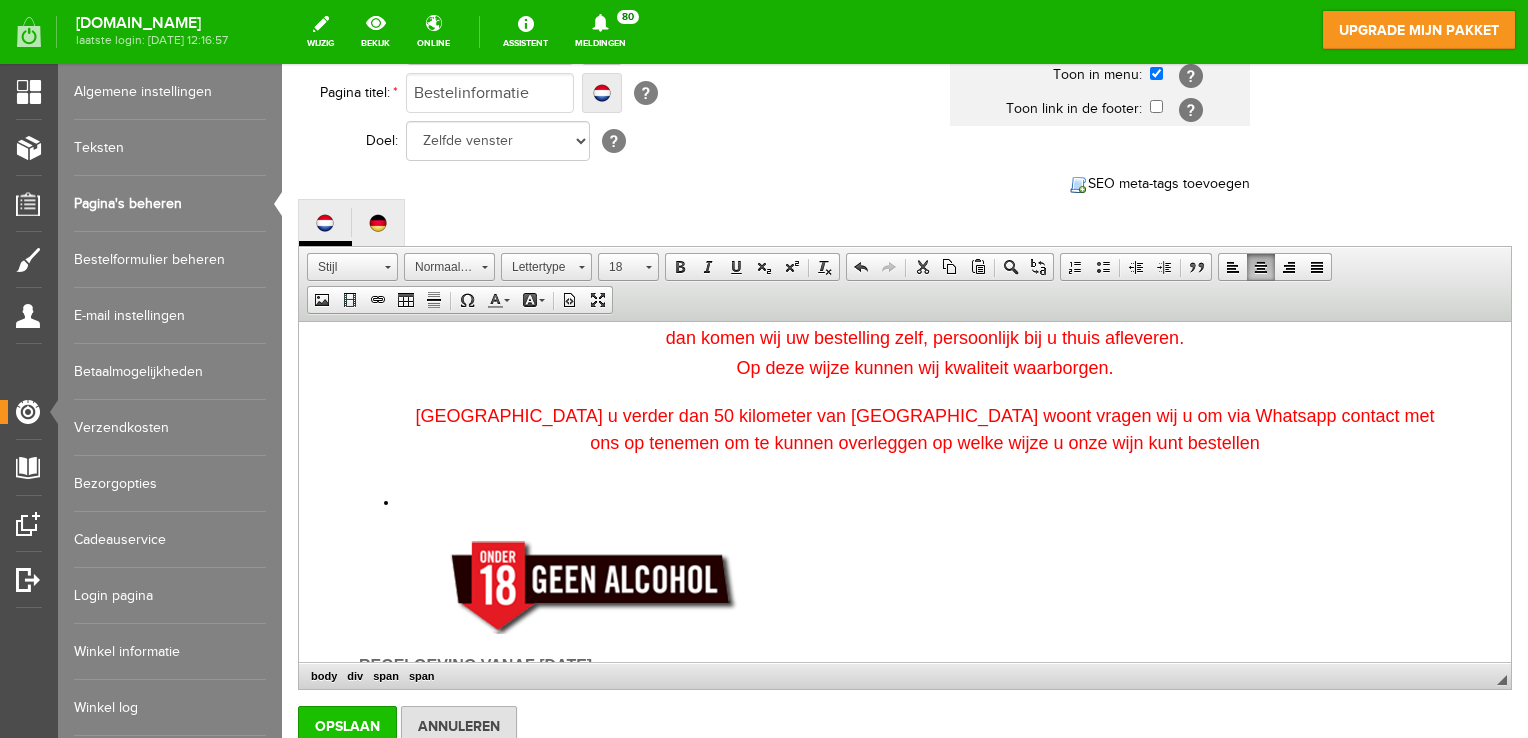click on "Opslaan" at bounding box center [347, 726] 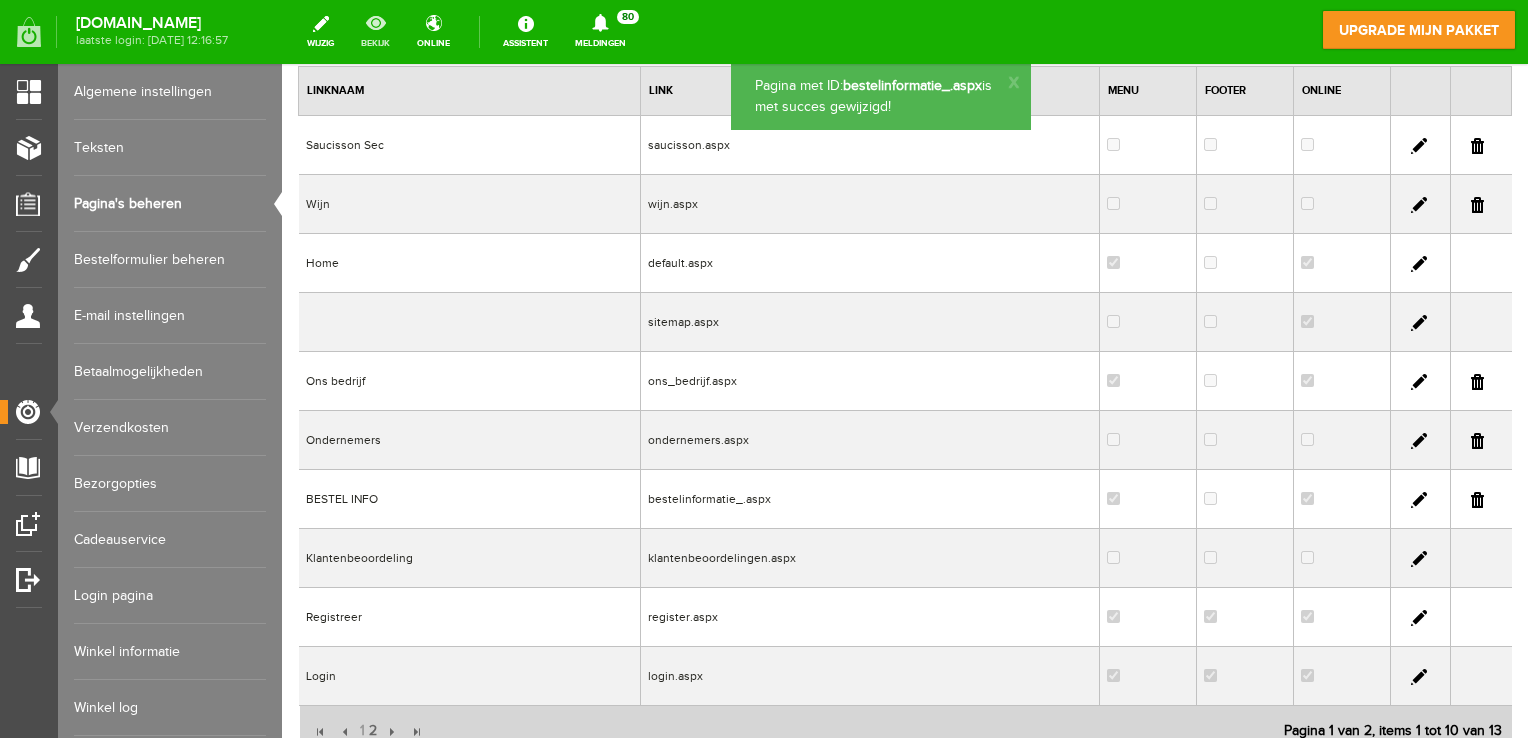 click on "bekijk" at bounding box center [375, 32] 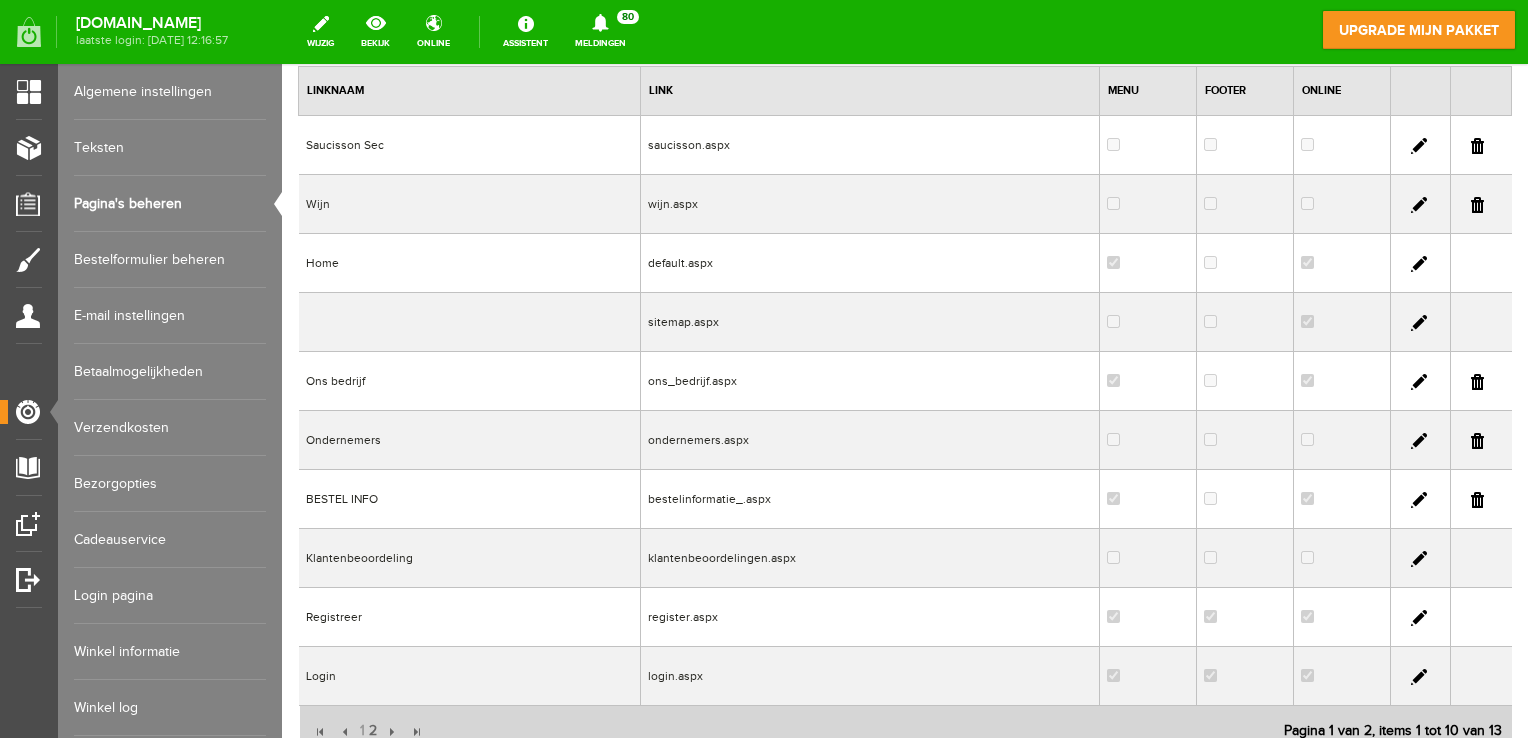 click at bounding box center [1419, 500] 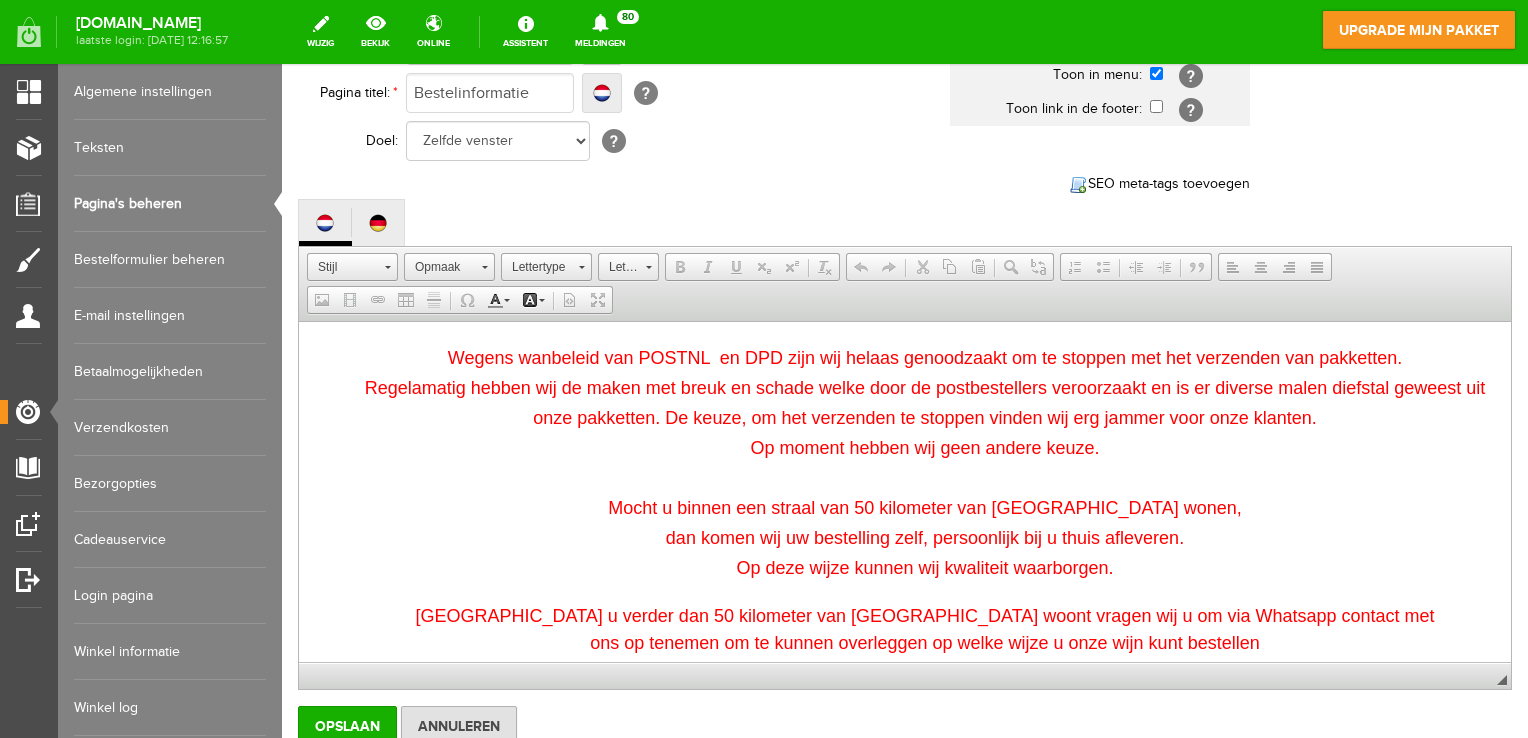 scroll, scrollTop: 0, scrollLeft: 0, axis: both 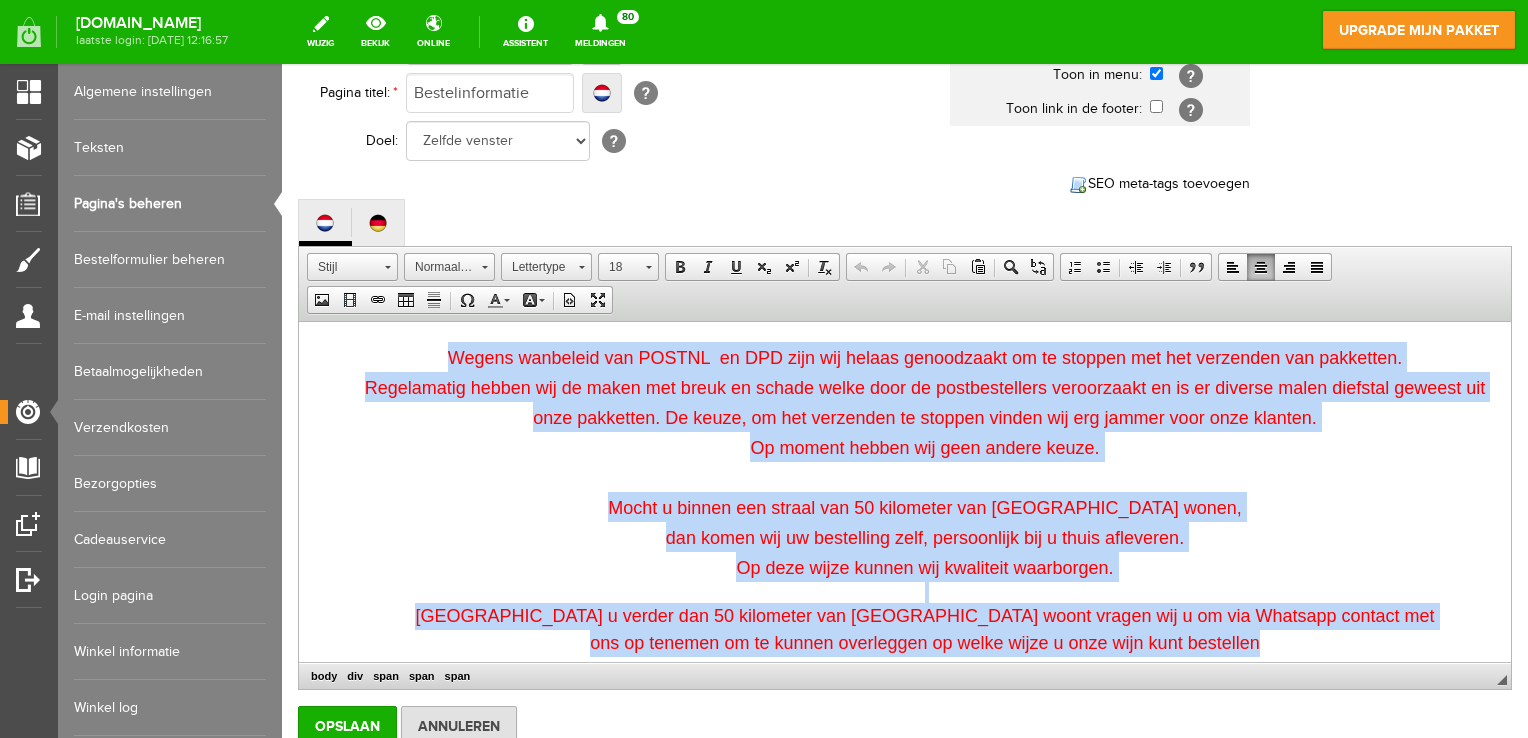 drag, startPoint x: 961, startPoint y: 571, endPoint x: 241, endPoint y: 347, distance: 754.0398 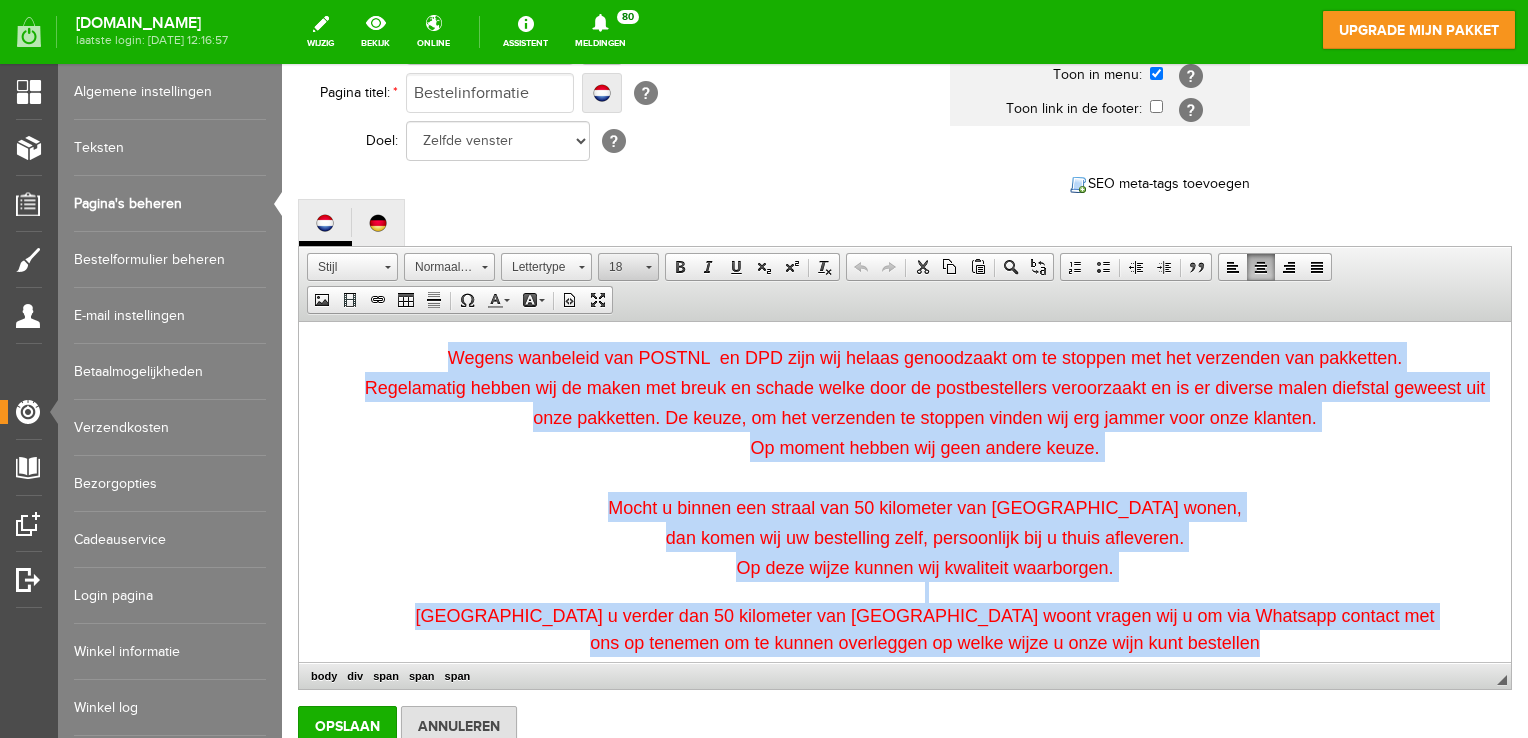 click on "18" at bounding box center [619, 267] 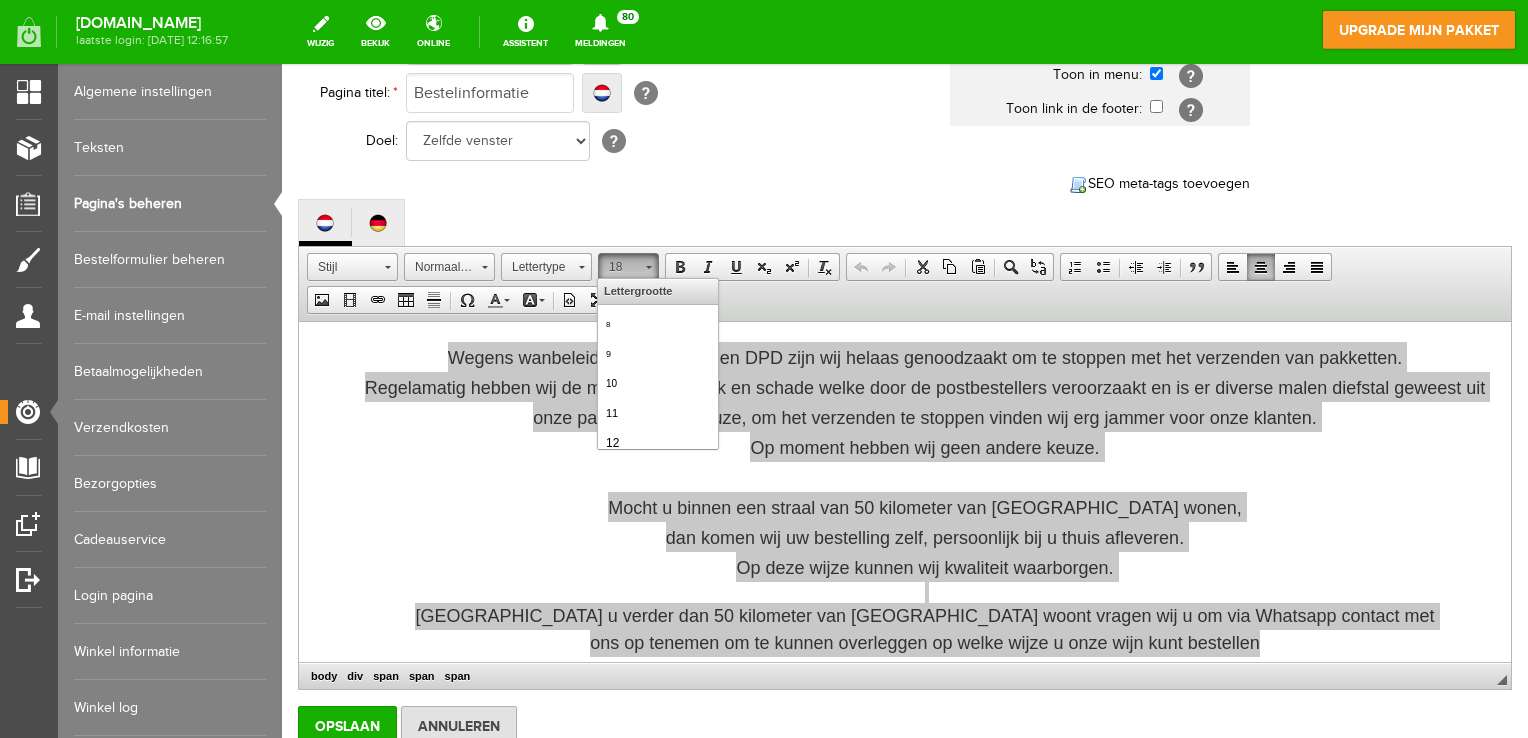 scroll, scrollTop: 170, scrollLeft: 0, axis: vertical 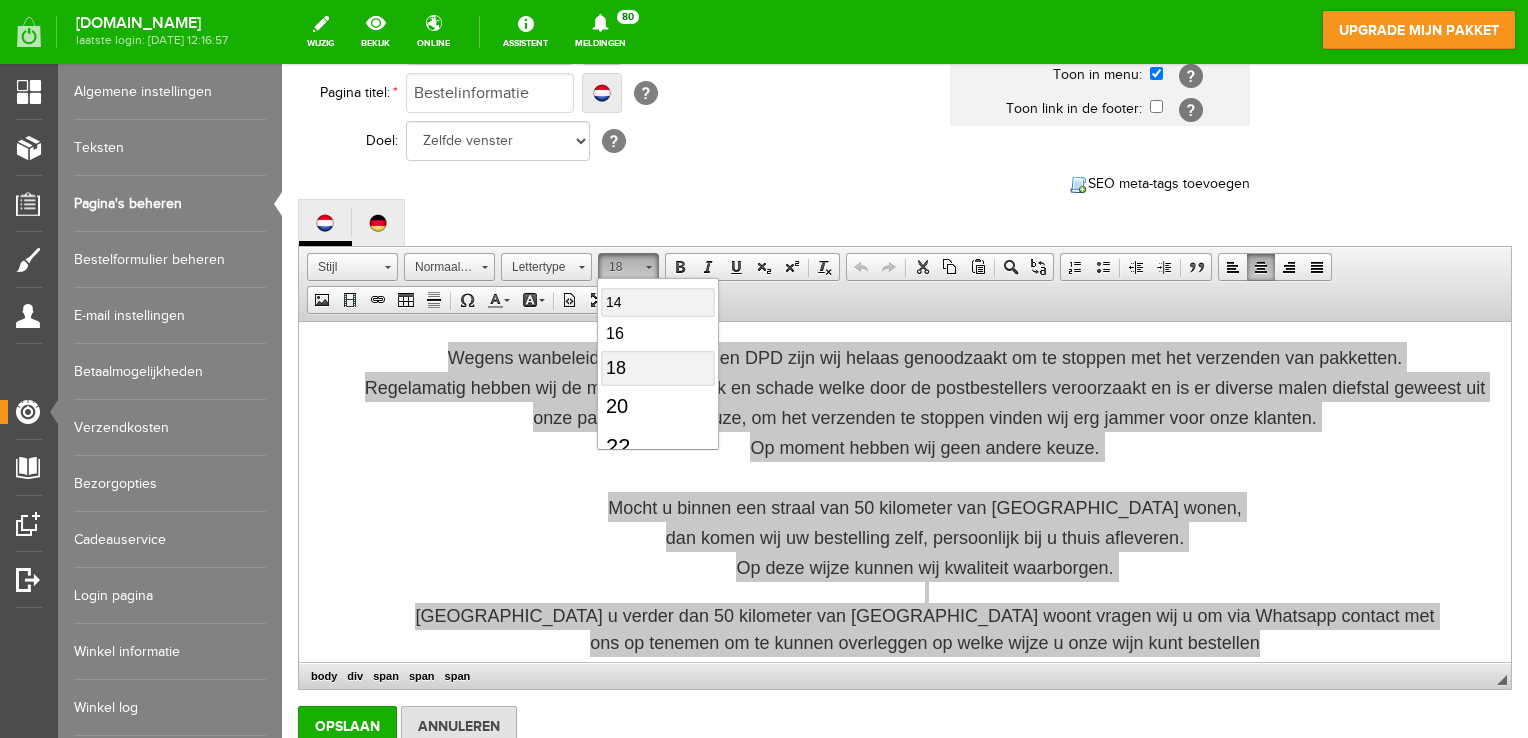 click on "14" at bounding box center (657, 302) 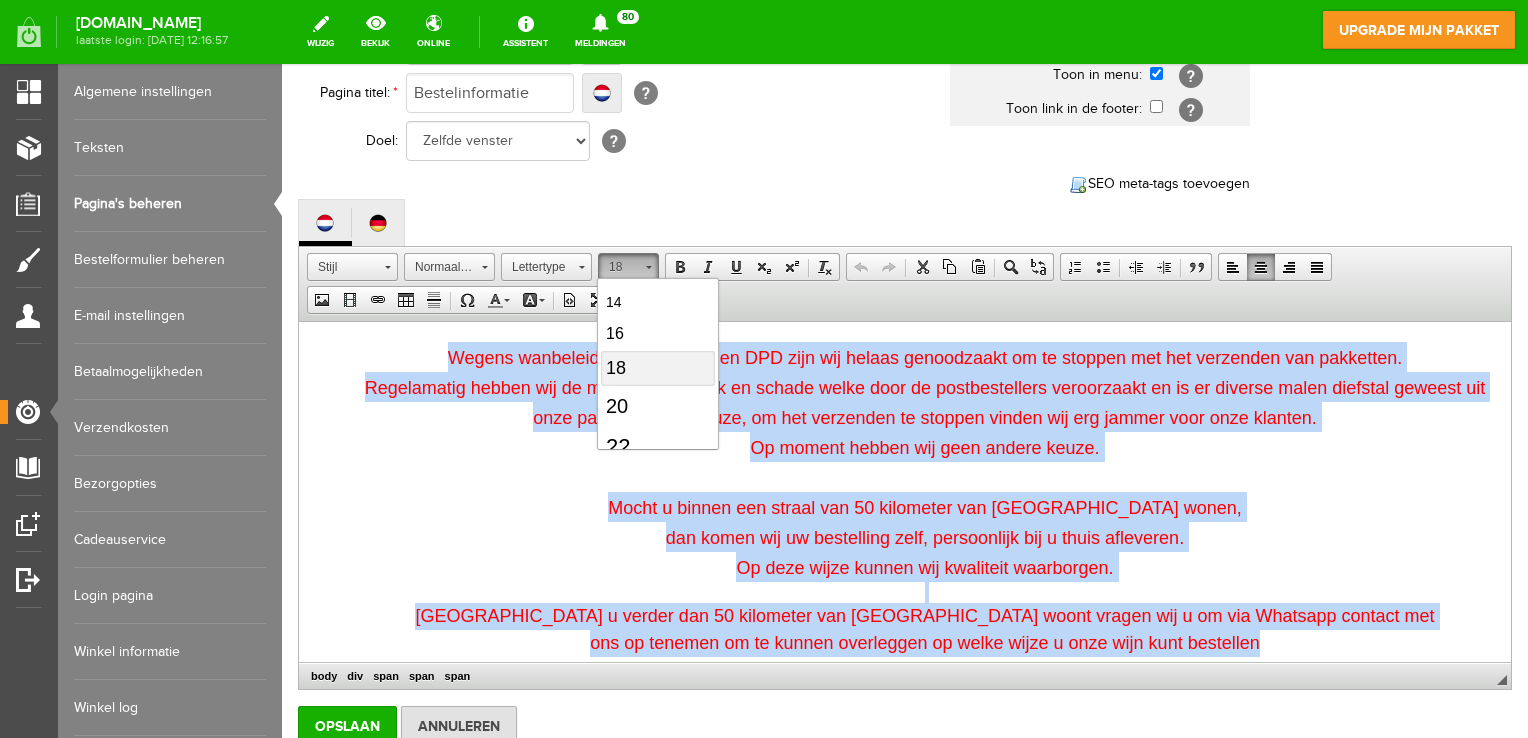 scroll, scrollTop: 0, scrollLeft: 0, axis: both 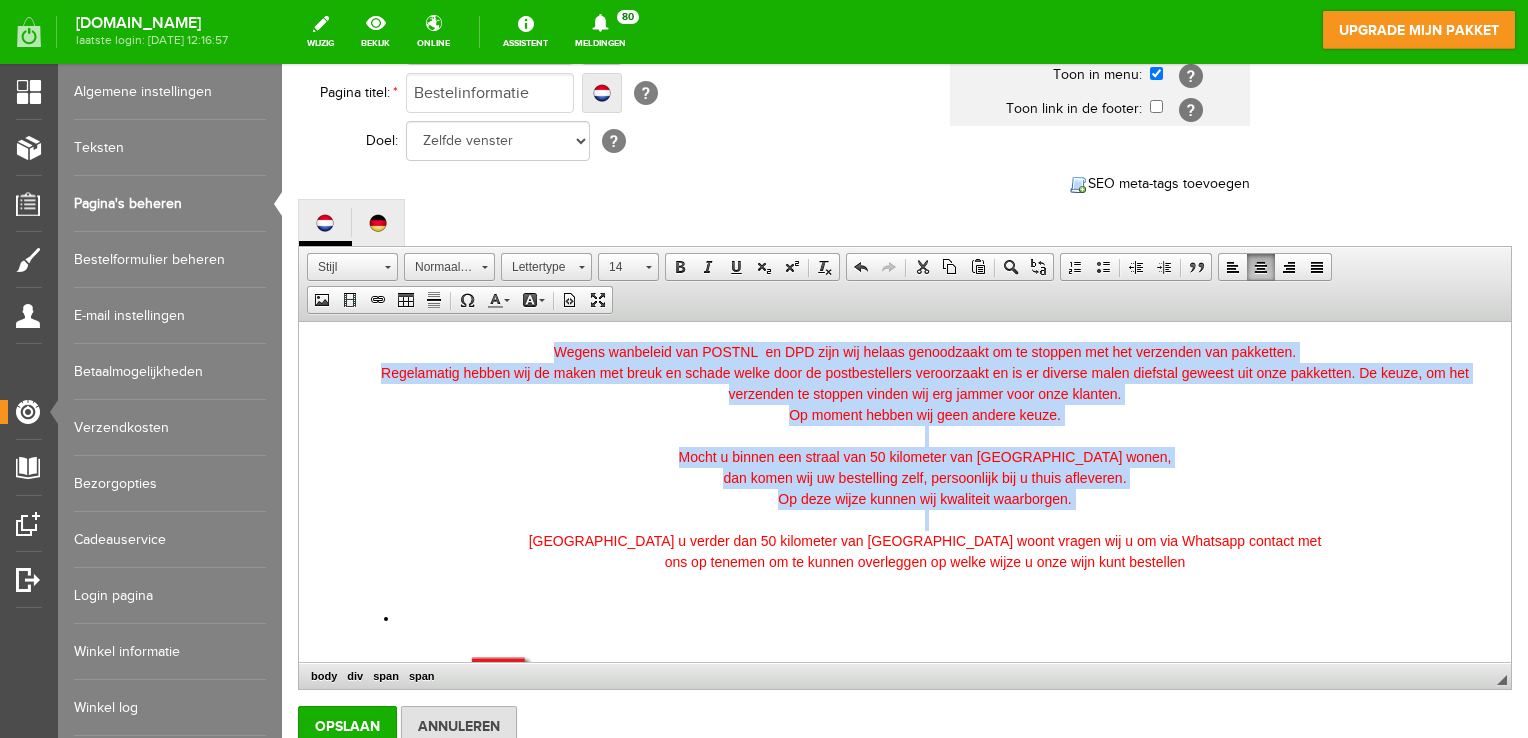 click on "Wegens wanbeleid van POSTNL  en DPD zijn wij helaas genoodzaakt om te stoppen met het verzenden van pakketten. Regelamatig hebben wij de maken met breuk en schade welke door de postbestellers veroorzaakt en is er diverse malen diefstal geweest uit onze pakketten. De keuze, om het verzenden te stoppen vinden wij erg jammer voor onze klanten.  Op moment hebben wij geen andere keuze. Mocht u binnen een straal van 50 kilometer van [GEOGRAPHIC_DATA] wonen, dan komen wij uw bestelling zelf, persoonlijk bij u thuis afleveren. Op deze wijze kunnen wij kwaliteit waarborgen." at bounding box center (925, 426) 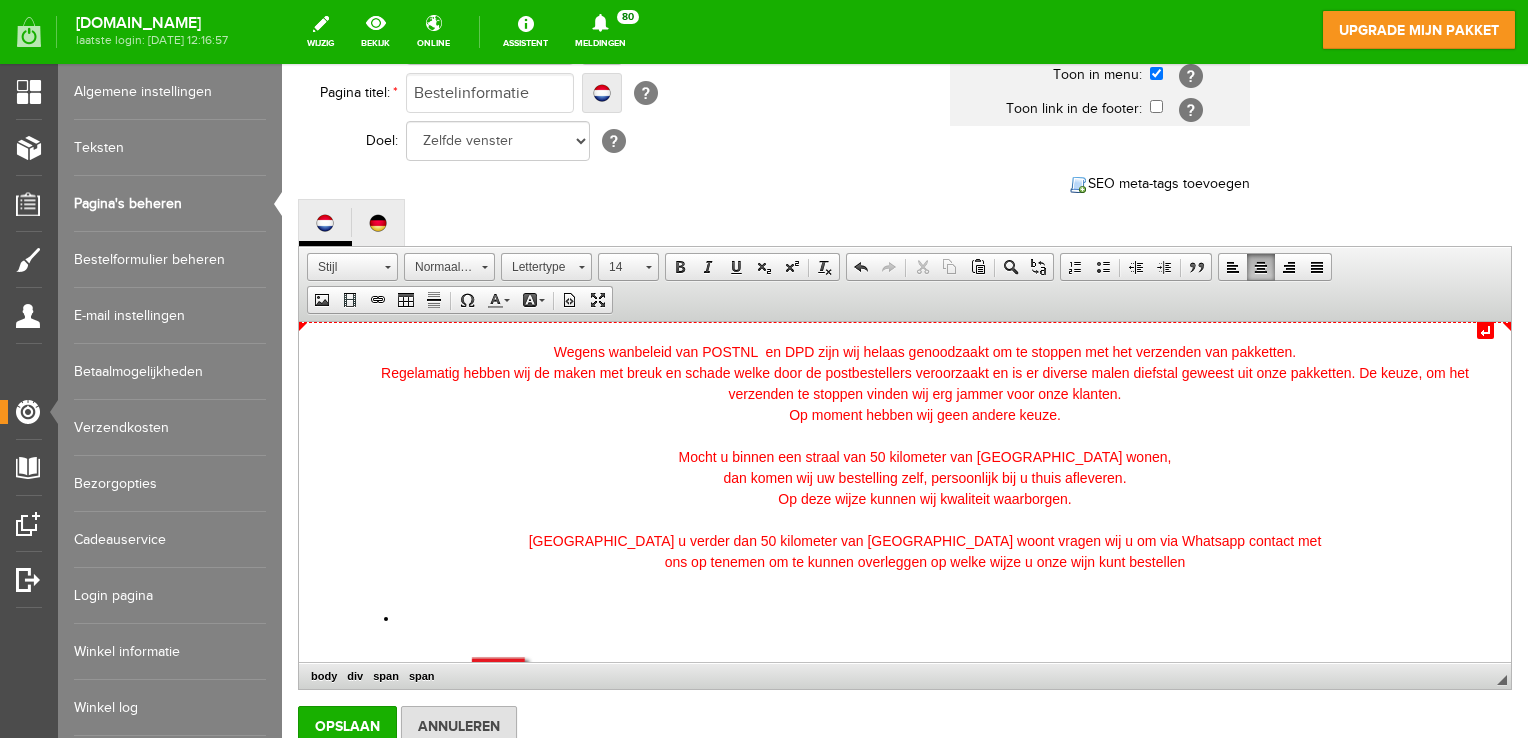 type 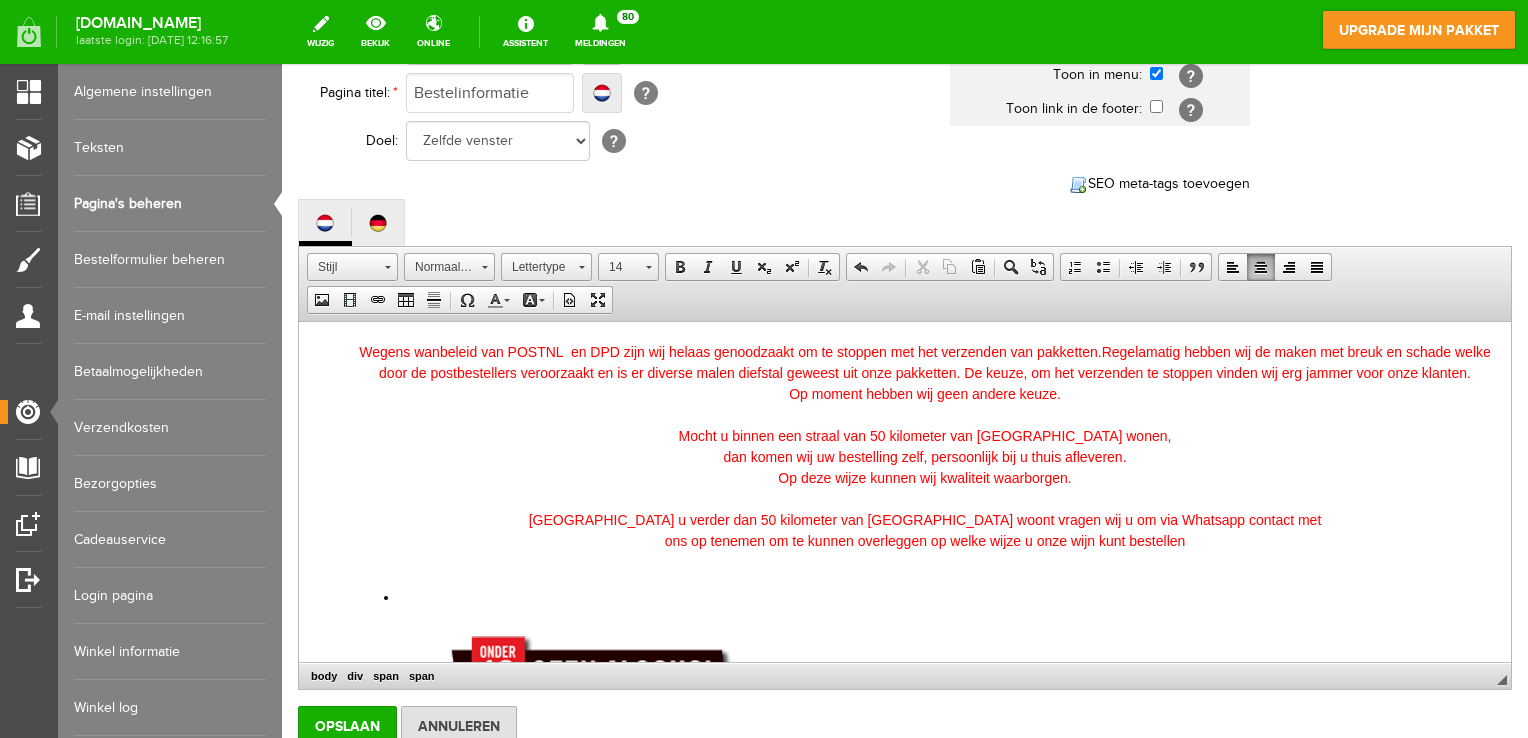 click on "Wegens wanbeleid van POSTNL  en DPD zijn wij helaas genoodzaakt om te stoppen met het verzenden van pakketten.  Regelamatig hebben wij de maken met breuk en schade welke door de postbestellers veroorzaakt en is er diverse malen diefstal geweest uit onze pakketten. De keuze, om het verzenden te stoppen vinden wij erg jammer voor onze klanten.  Op moment hebben wij geen andere keuze. Mocht u binnen een straal van 50 kilometer van [GEOGRAPHIC_DATA] wonen, dan komen wij uw bestelling zelf, persoonlijk bij u thuis afleveren. Op deze wijze kunnen wij kwaliteit waarborgen." at bounding box center (925, 415) 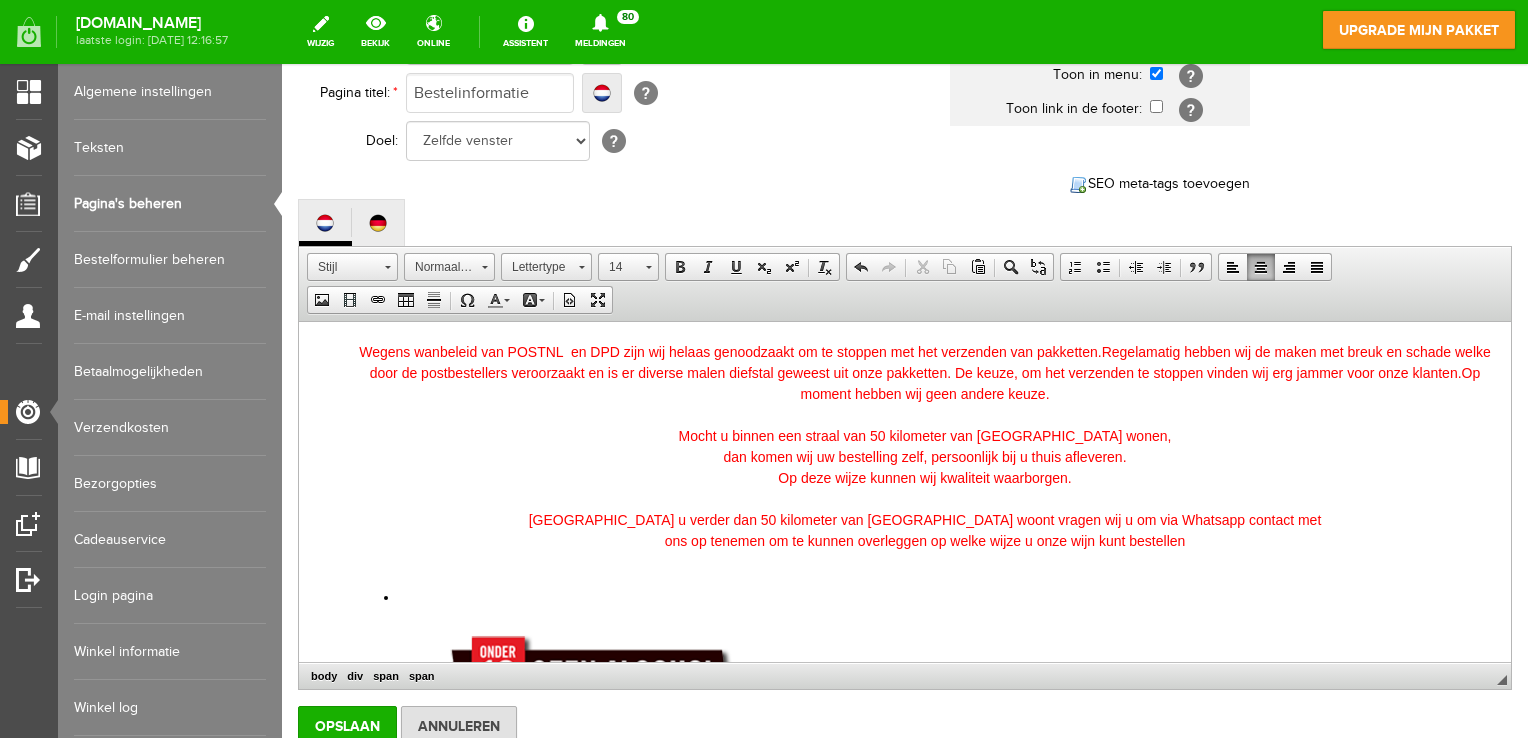 click on "Wegens wanbeleid van POSTNL  en DPD zijn wij helaas genoodzaakt om te stoppen met het verzenden van pakketten.  Regelamatig hebben wij de maken met breuk en schade welke door de postbestellers veroorzaakt en is er diverse malen diefstal geweest uit onze pakketten. De keuze, om het verzenden te stoppen vinden wij erg jammer voor onze klanten.   Op moment hebben wij geen andere keuze. Mocht u binnen een straal van 50 kilometer van [GEOGRAPHIC_DATA] wonen, dan komen wij uw bestelling zelf, persoonlijk bij u thuis afleveren. Op deze wijze kunnen wij kwaliteit waarborgen." at bounding box center [925, 415] 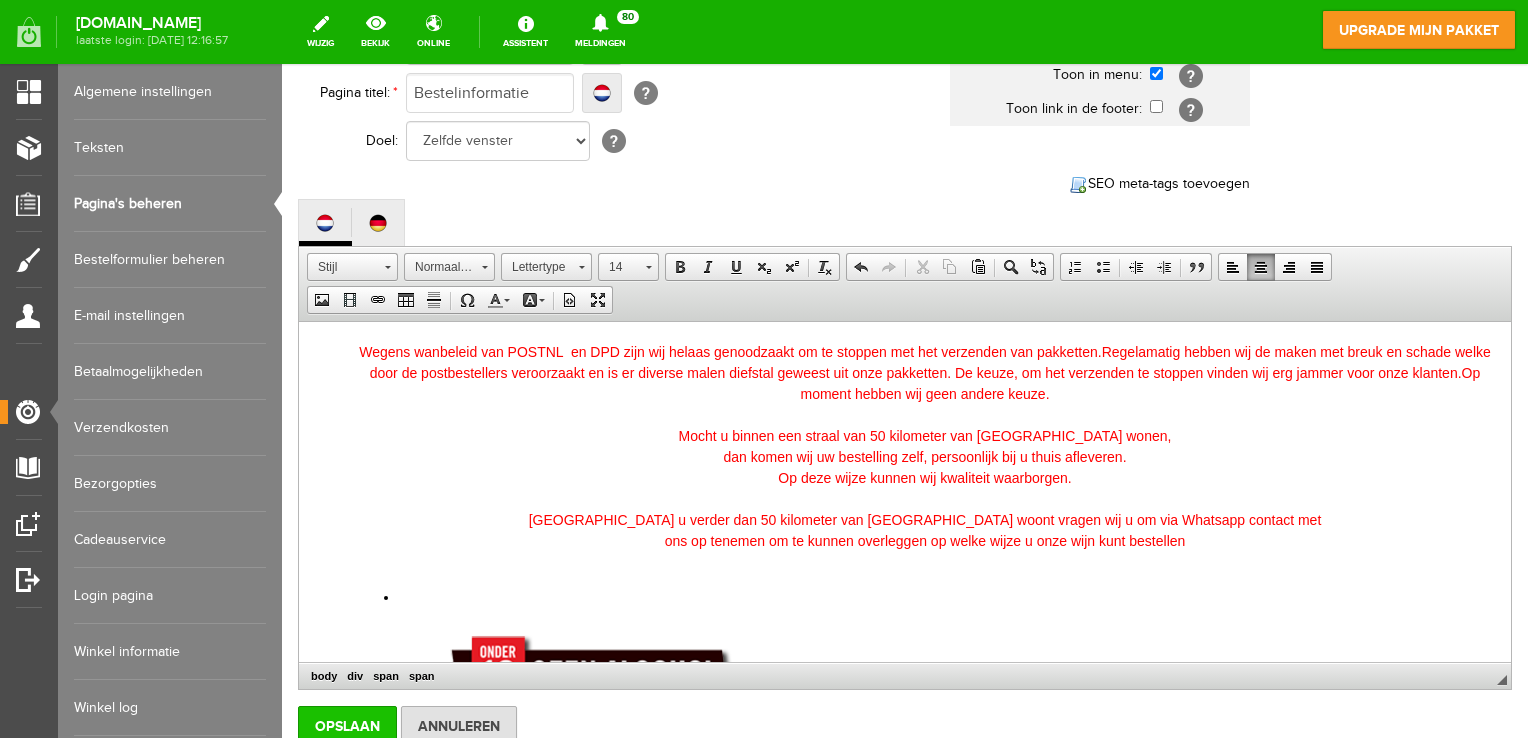 click on "Opslaan" at bounding box center (347, 726) 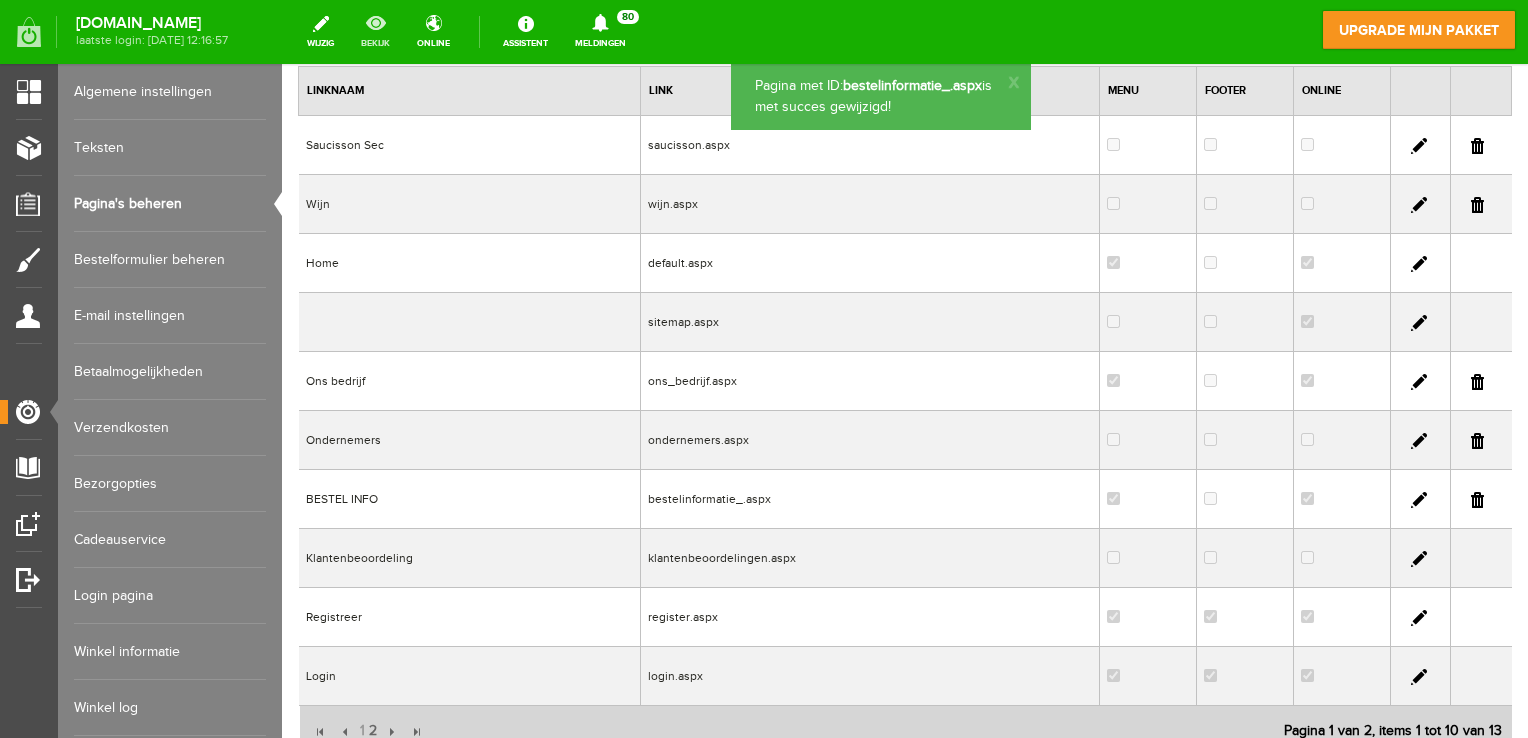 click on "bekijk" at bounding box center [375, 32] 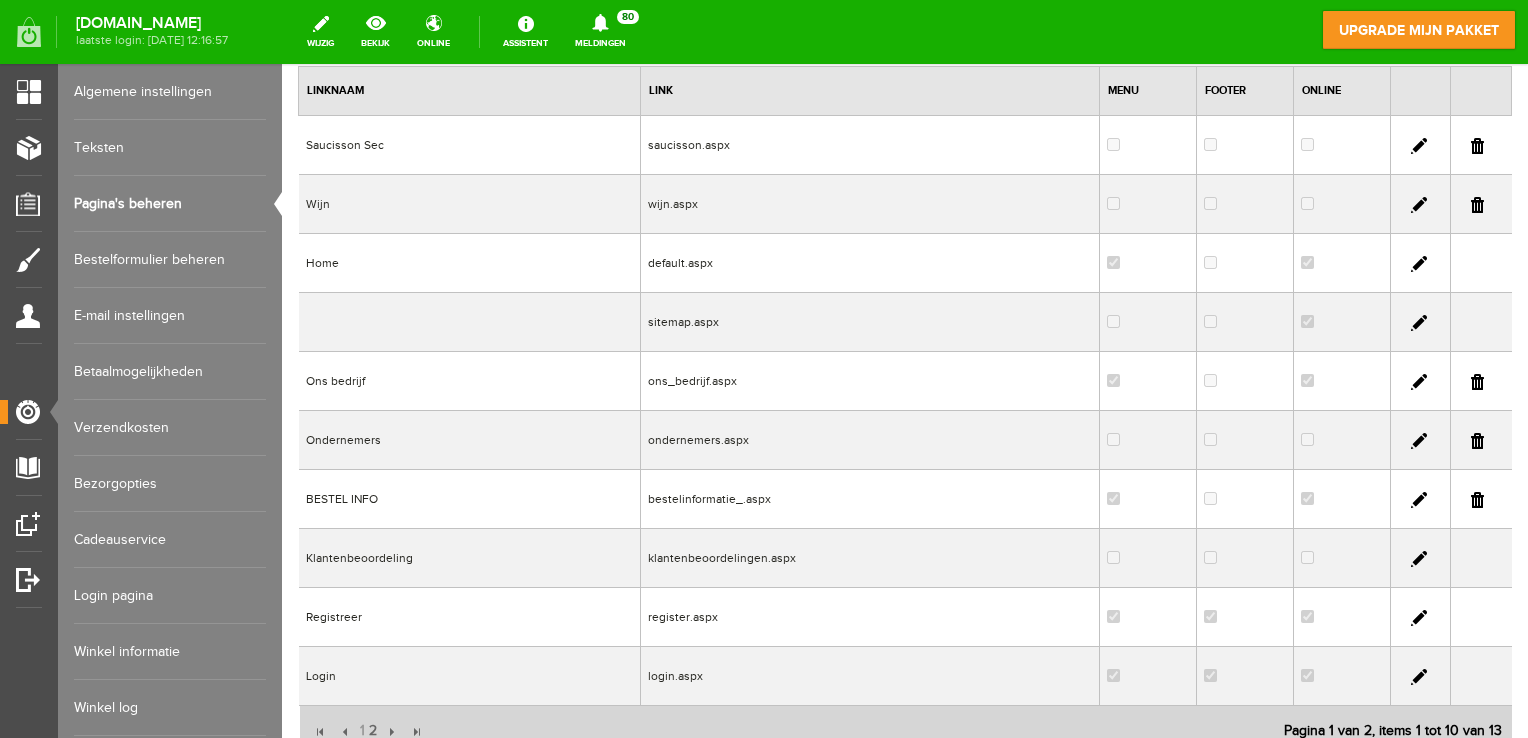 click on "Bezorgopties" at bounding box center [170, 484] 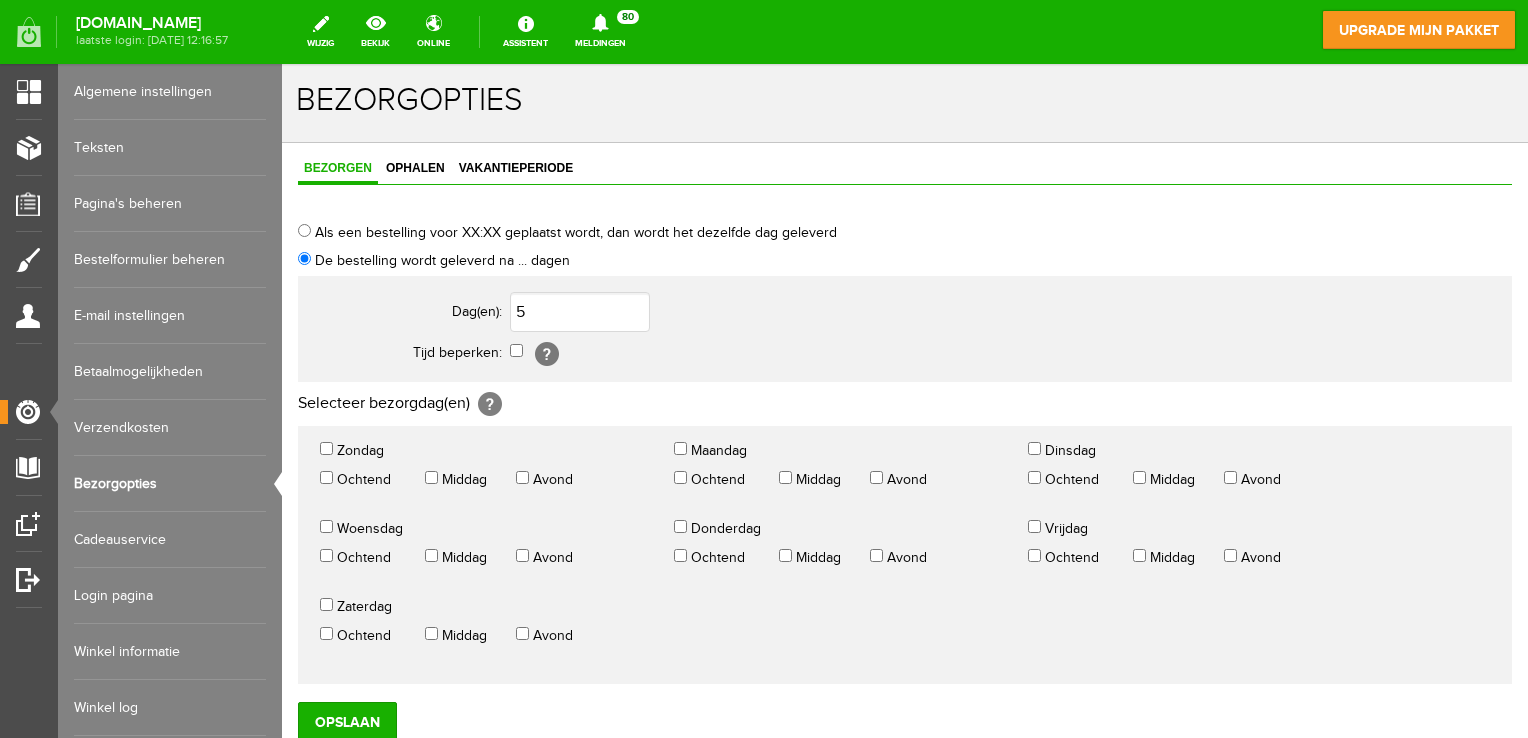 scroll, scrollTop: 0, scrollLeft: 0, axis: both 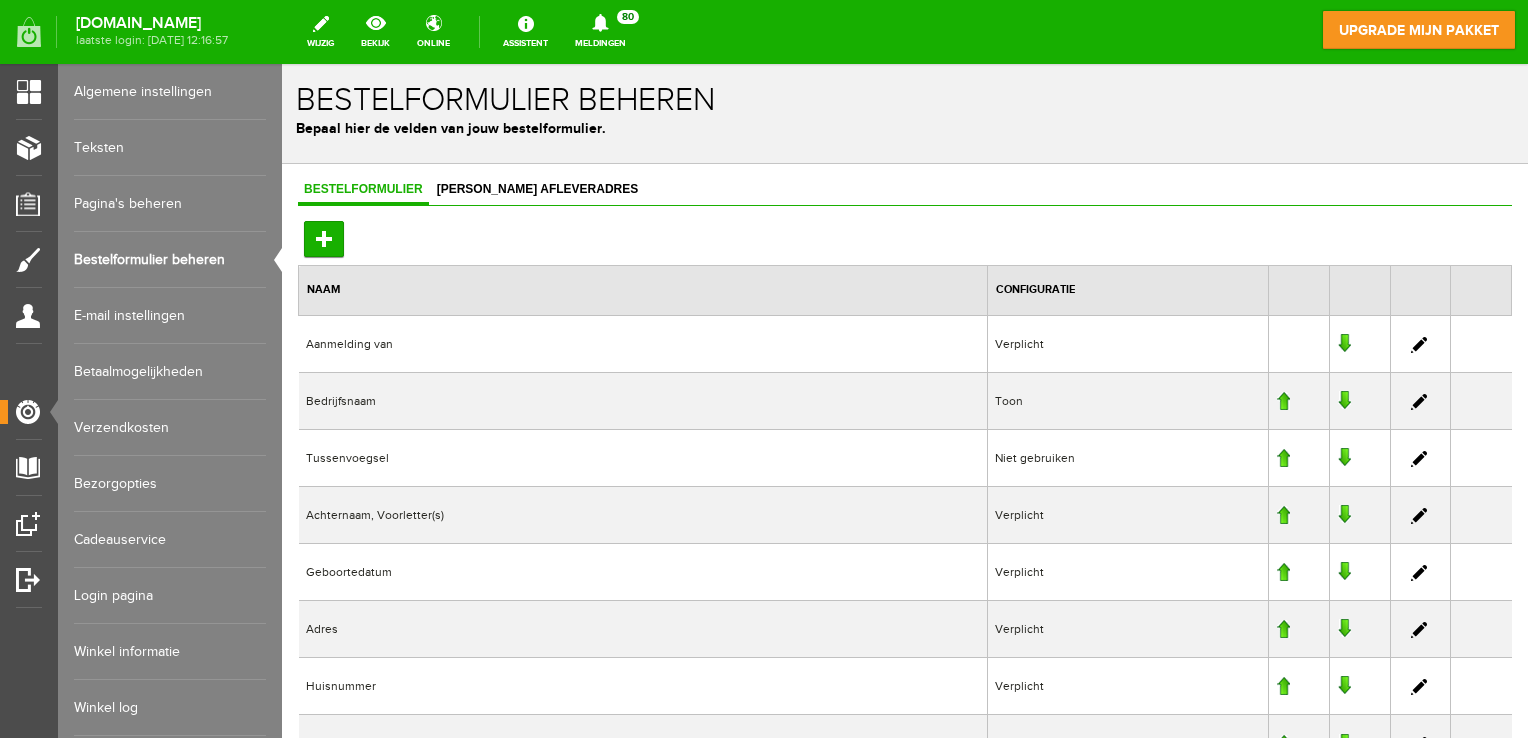 click on "Algemene instellingen" at bounding box center [170, 92] 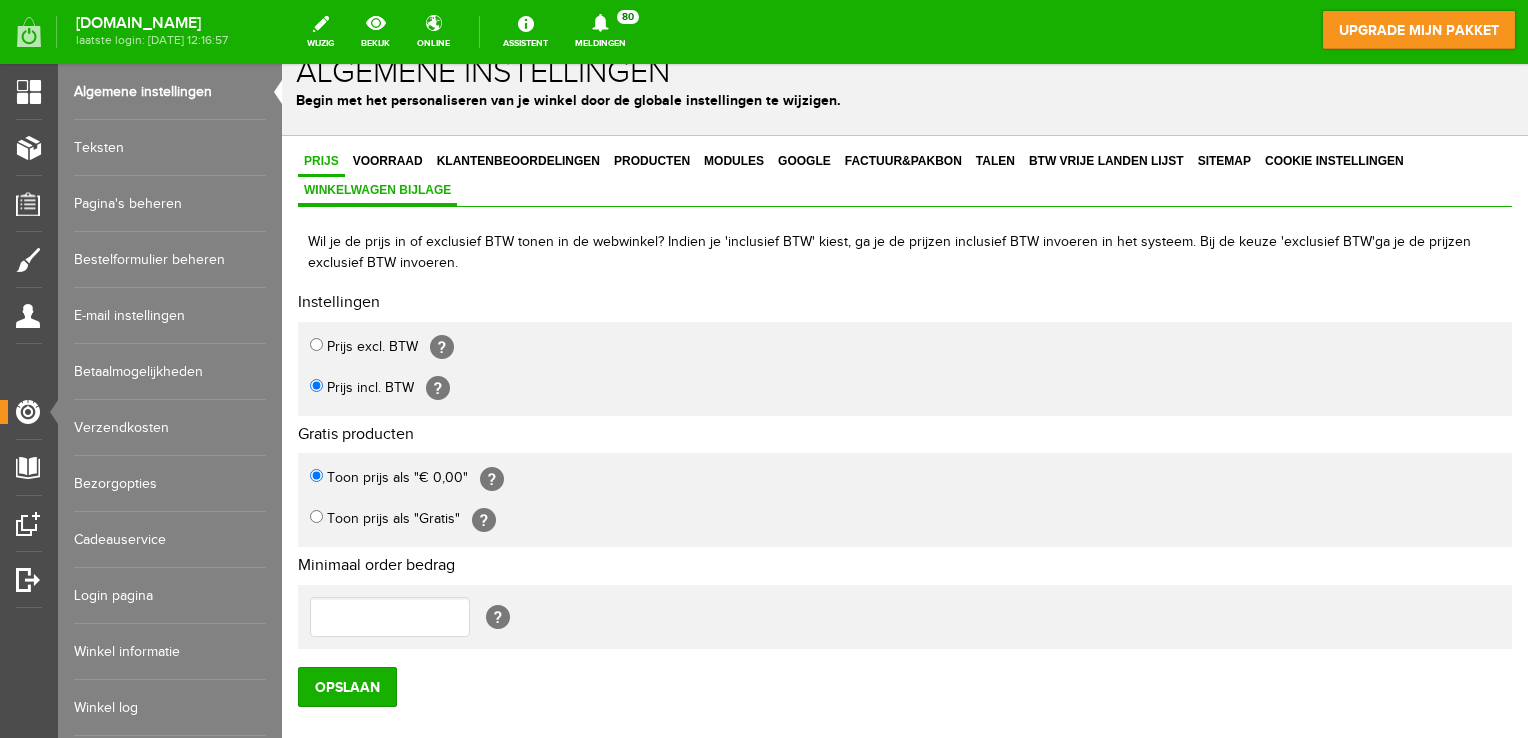 scroll, scrollTop: 0, scrollLeft: 0, axis: both 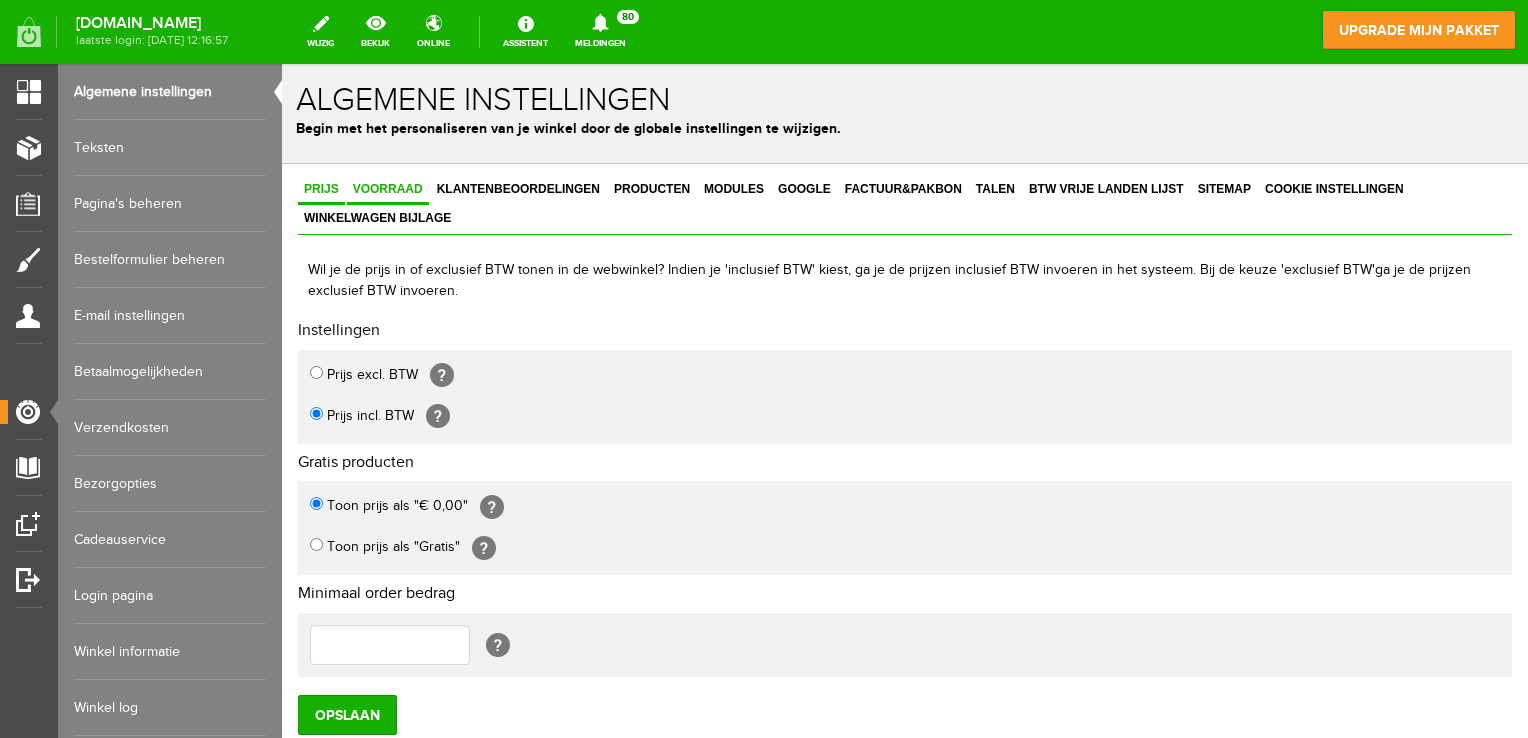 click on "Voorraad" at bounding box center (388, 189) 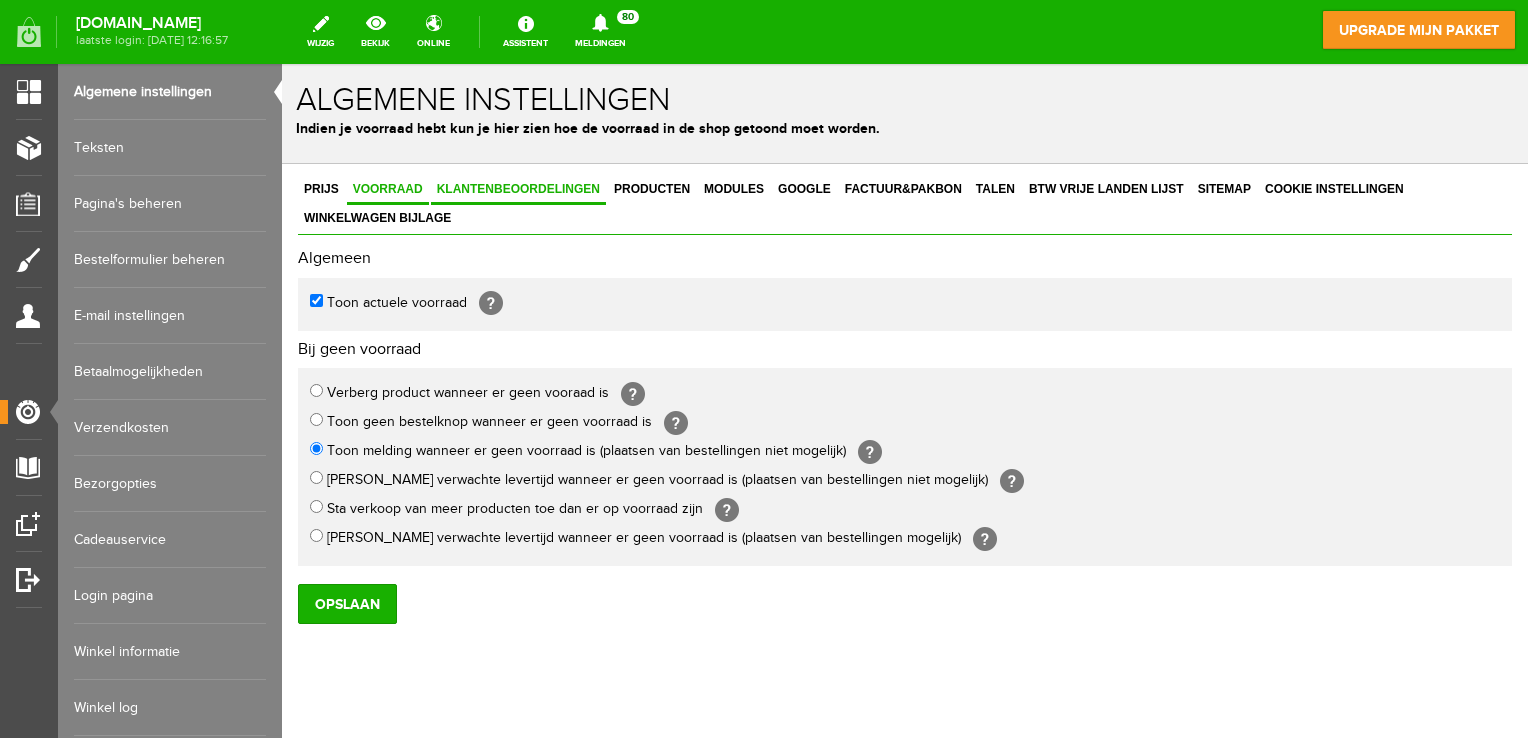 click on "Klantenbeoordelingen" at bounding box center [518, 189] 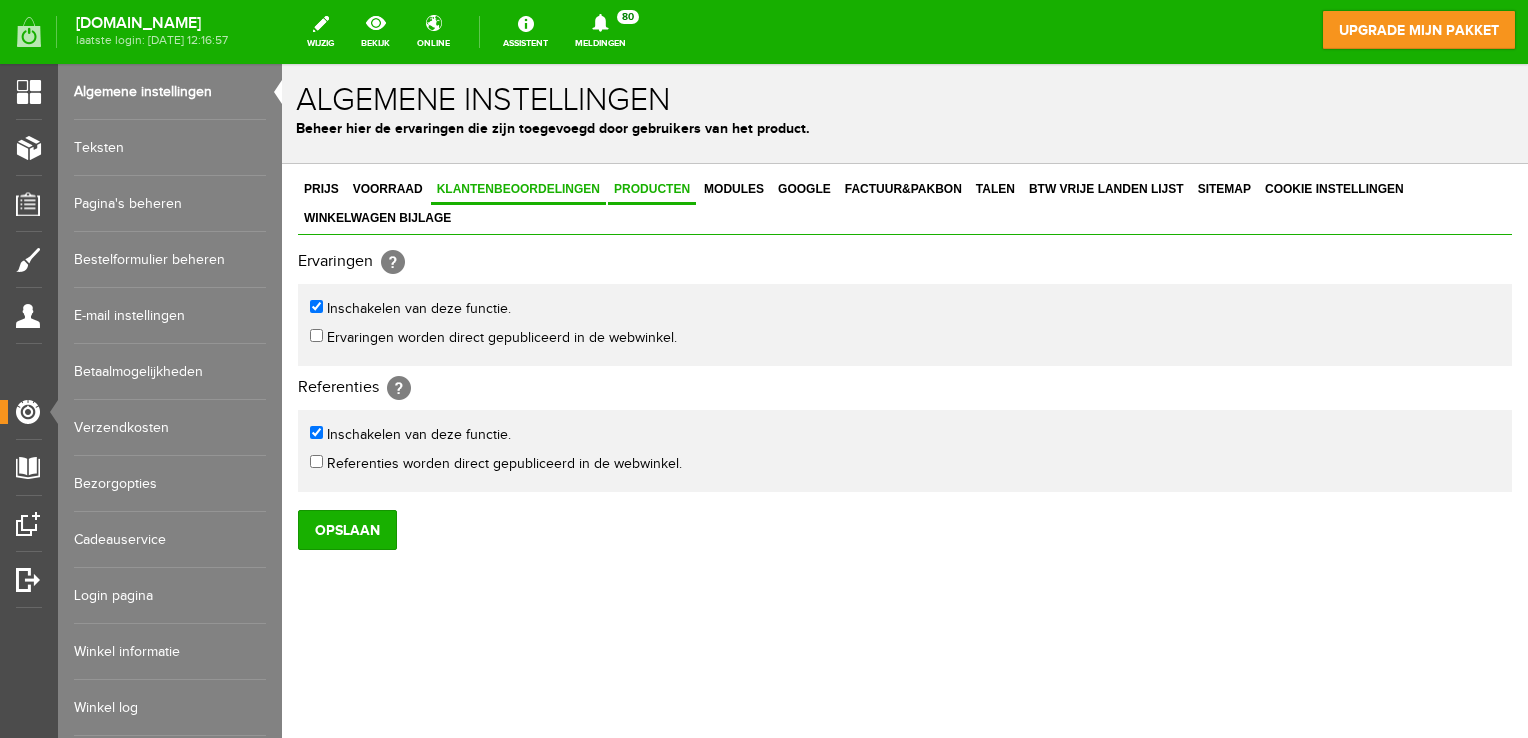 click on "Producten" at bounding box center (652, 189) 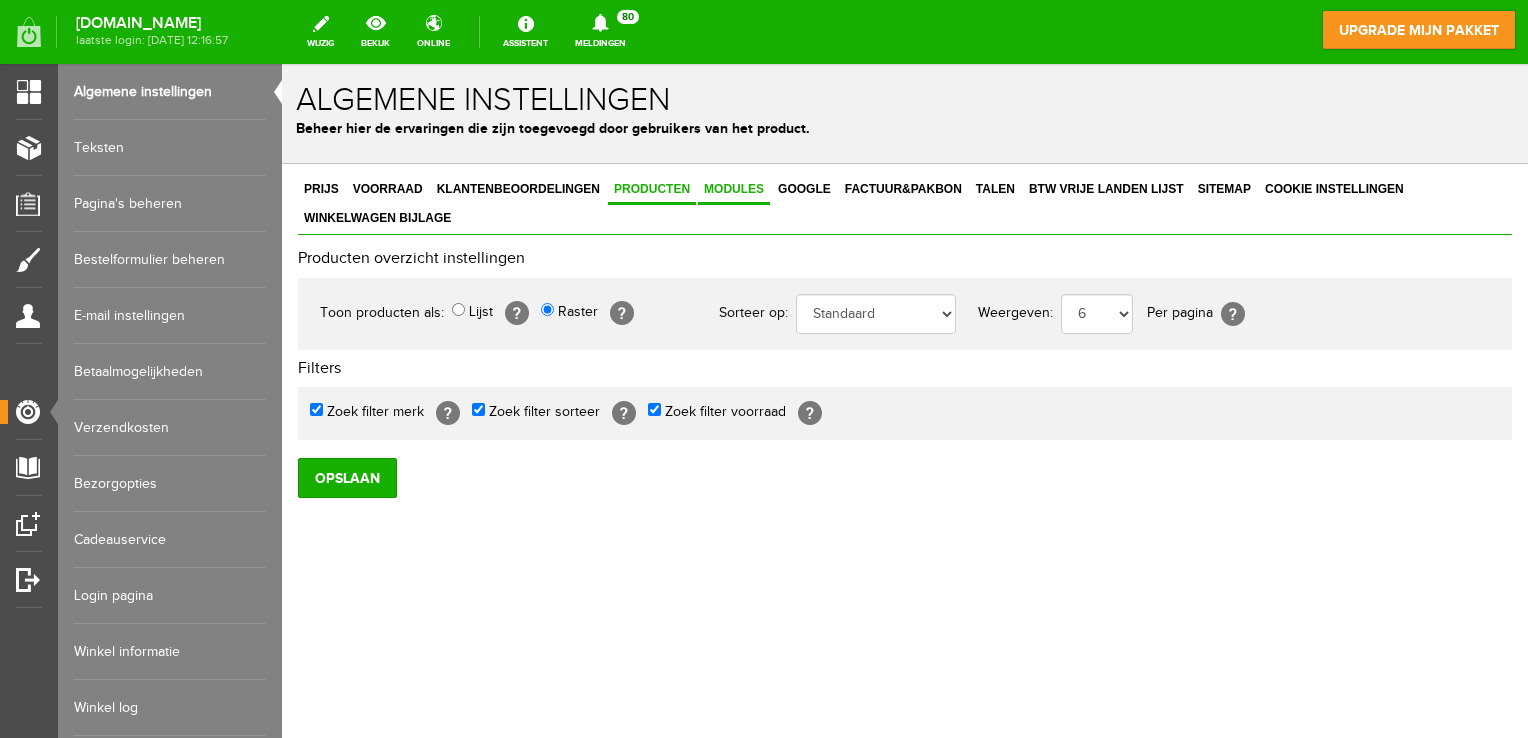 click on "Modules" at bounding box center [734, 189] 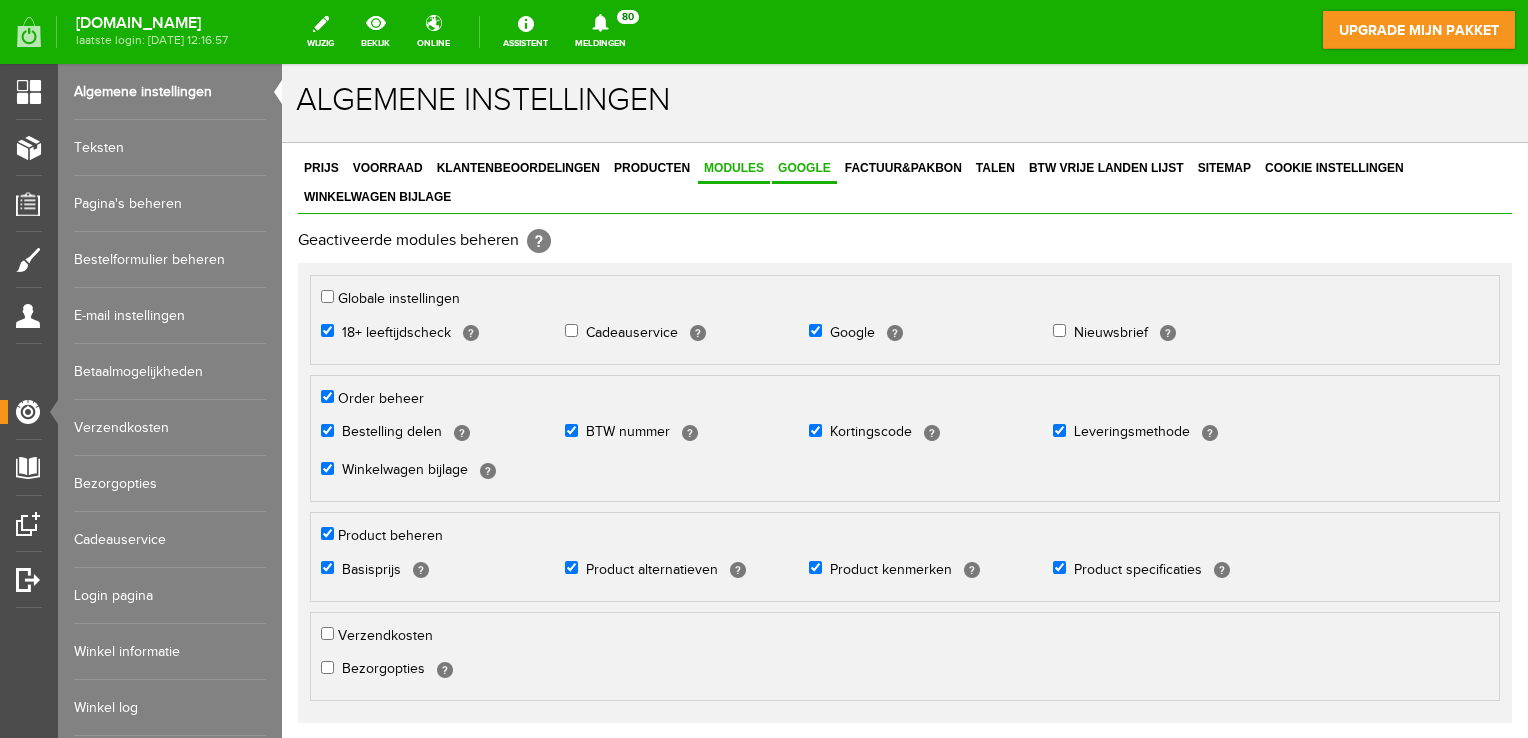 click on "Google" at bounding box center [804, 168] 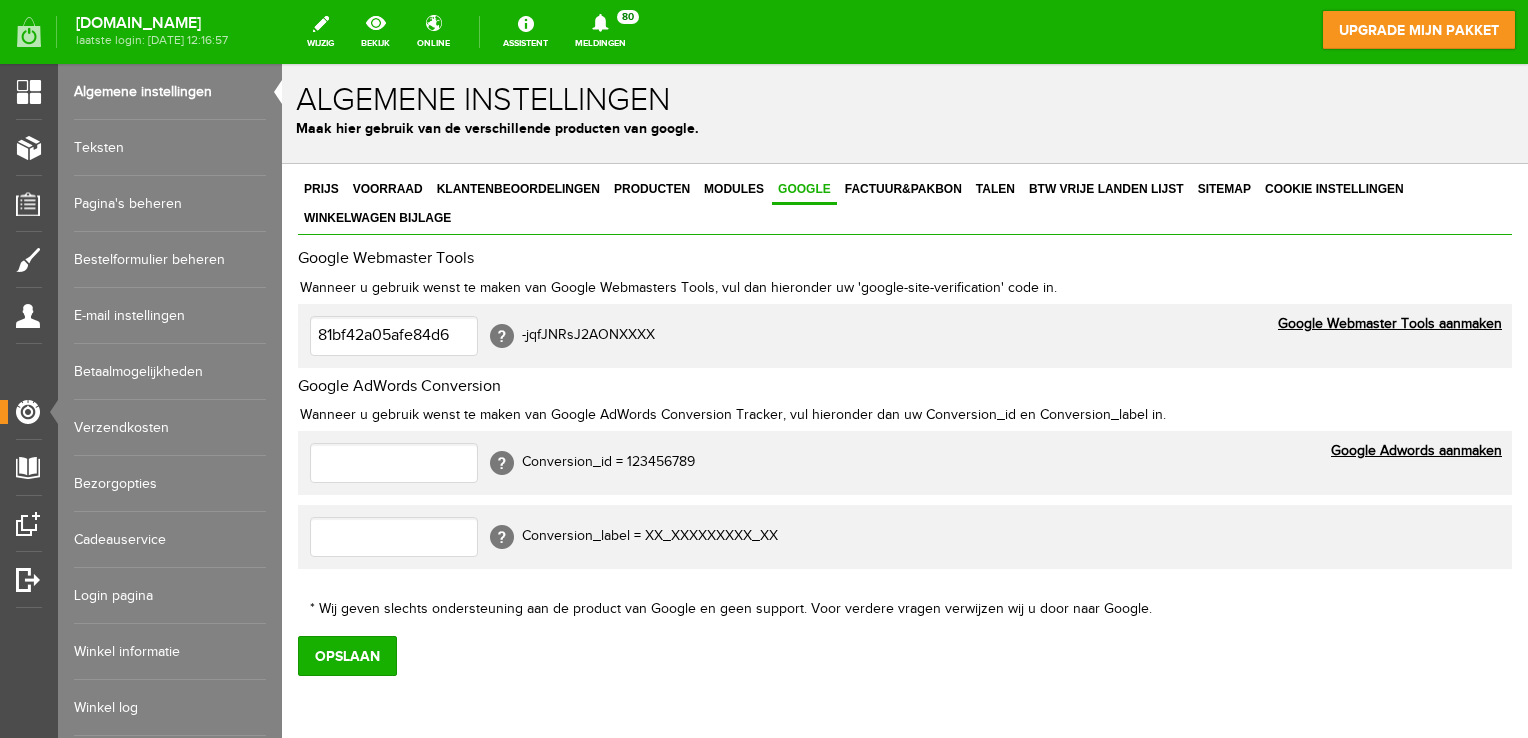 click on "Bestelformulier beheren" at bounding box center [170, 260] 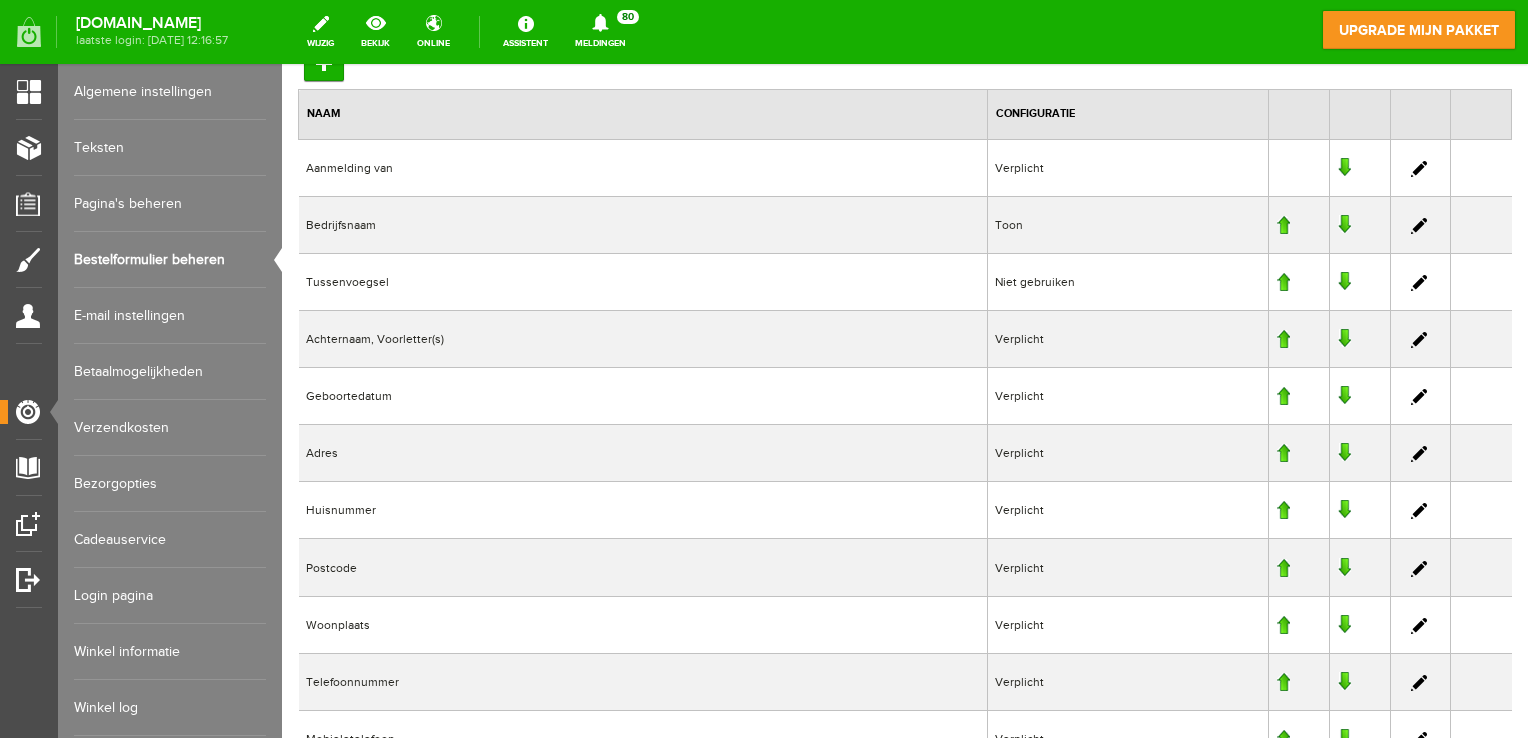scroll, scrollTop: 0, scrollLeft: 0, axis: both 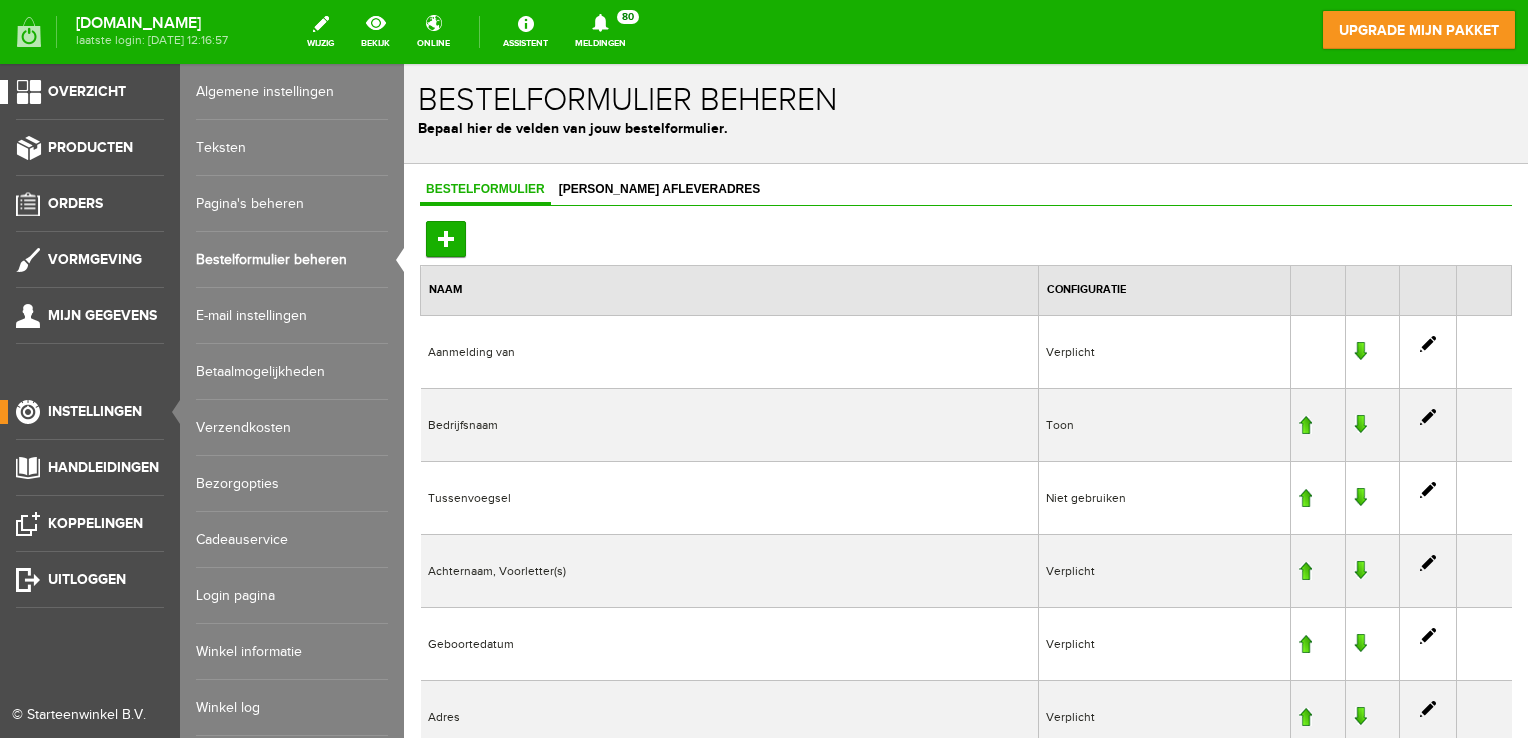 click on "Overzicht" at bounding box center [87, 91] 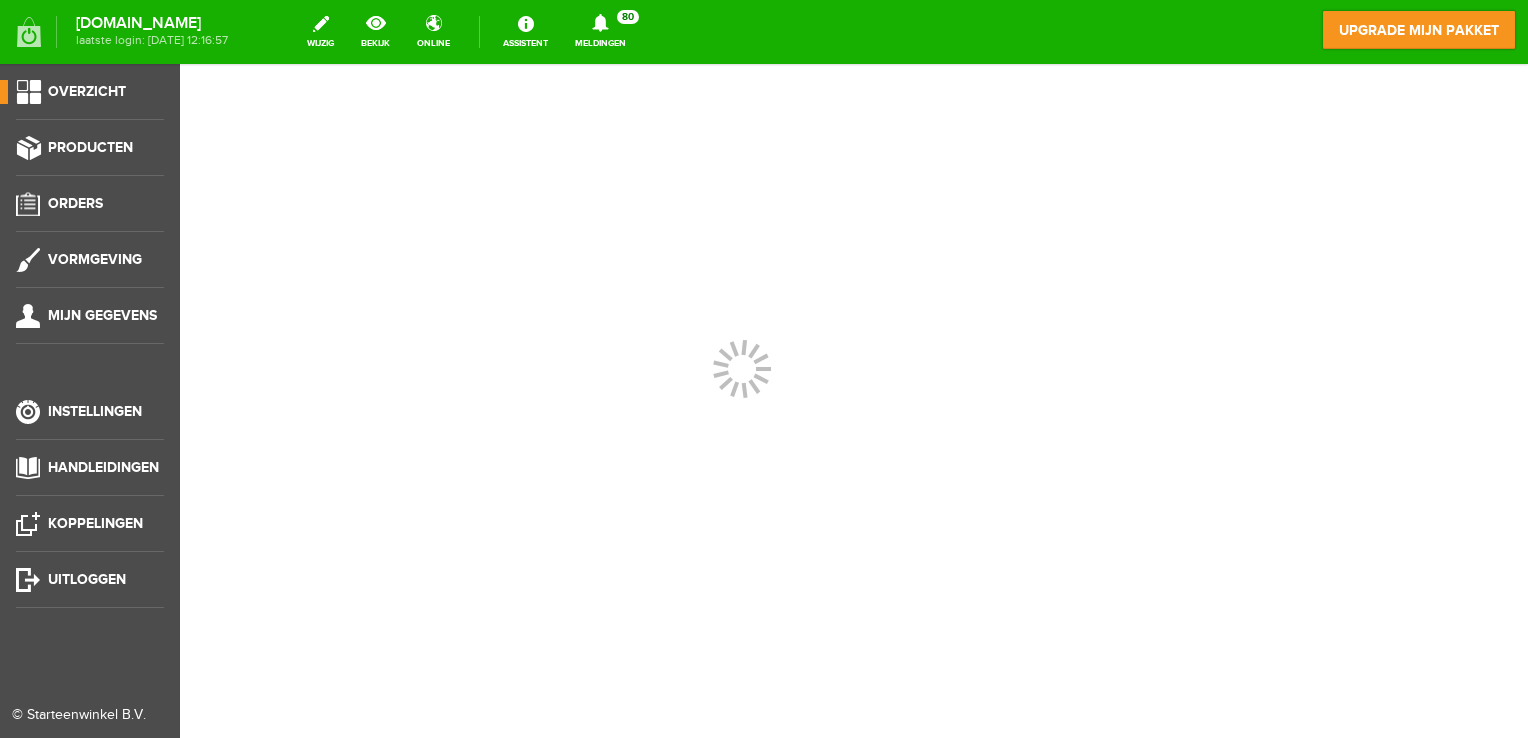 scroll, scrollTop: 0, scrollLeft: 0, axis: both 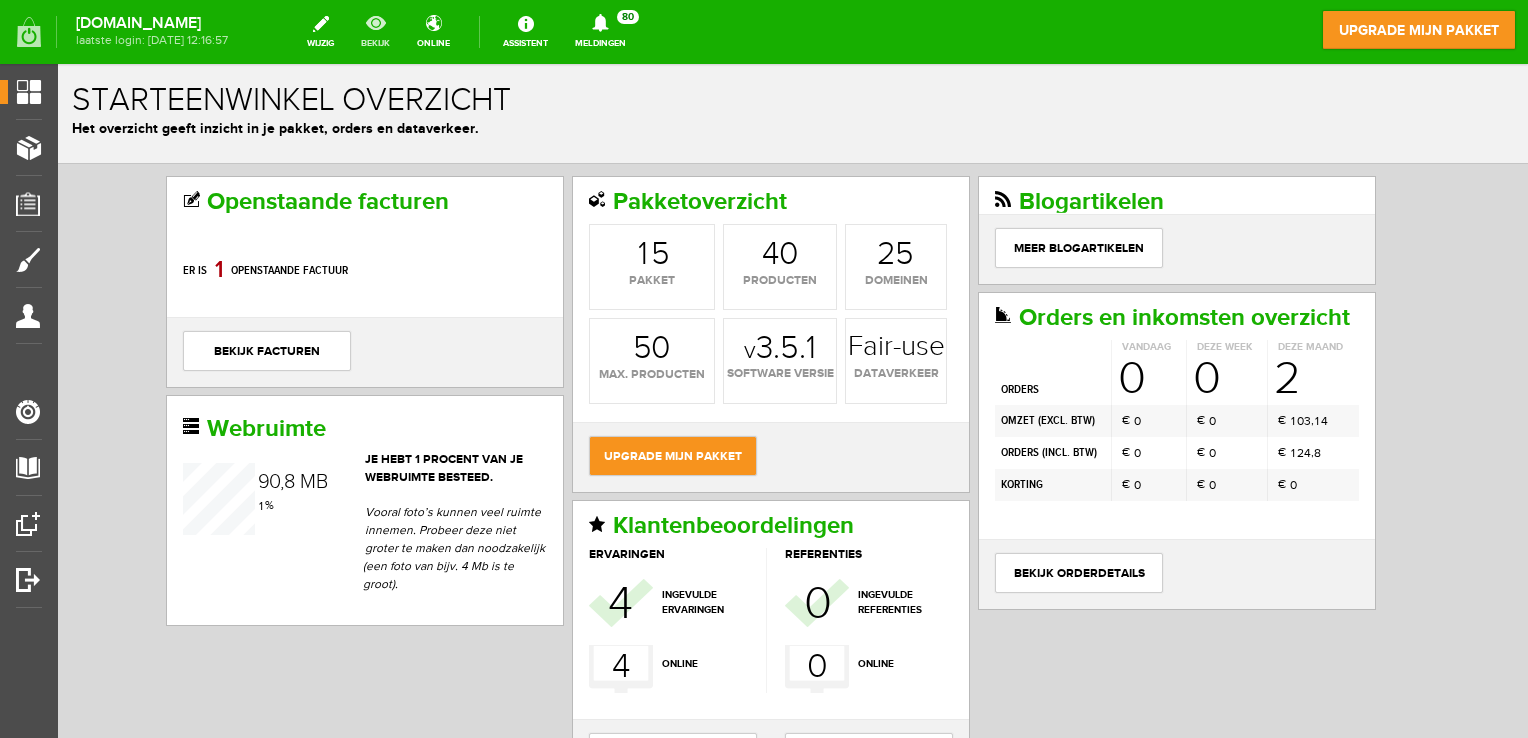 click on "bekijk" at bounding box center (375, 32) 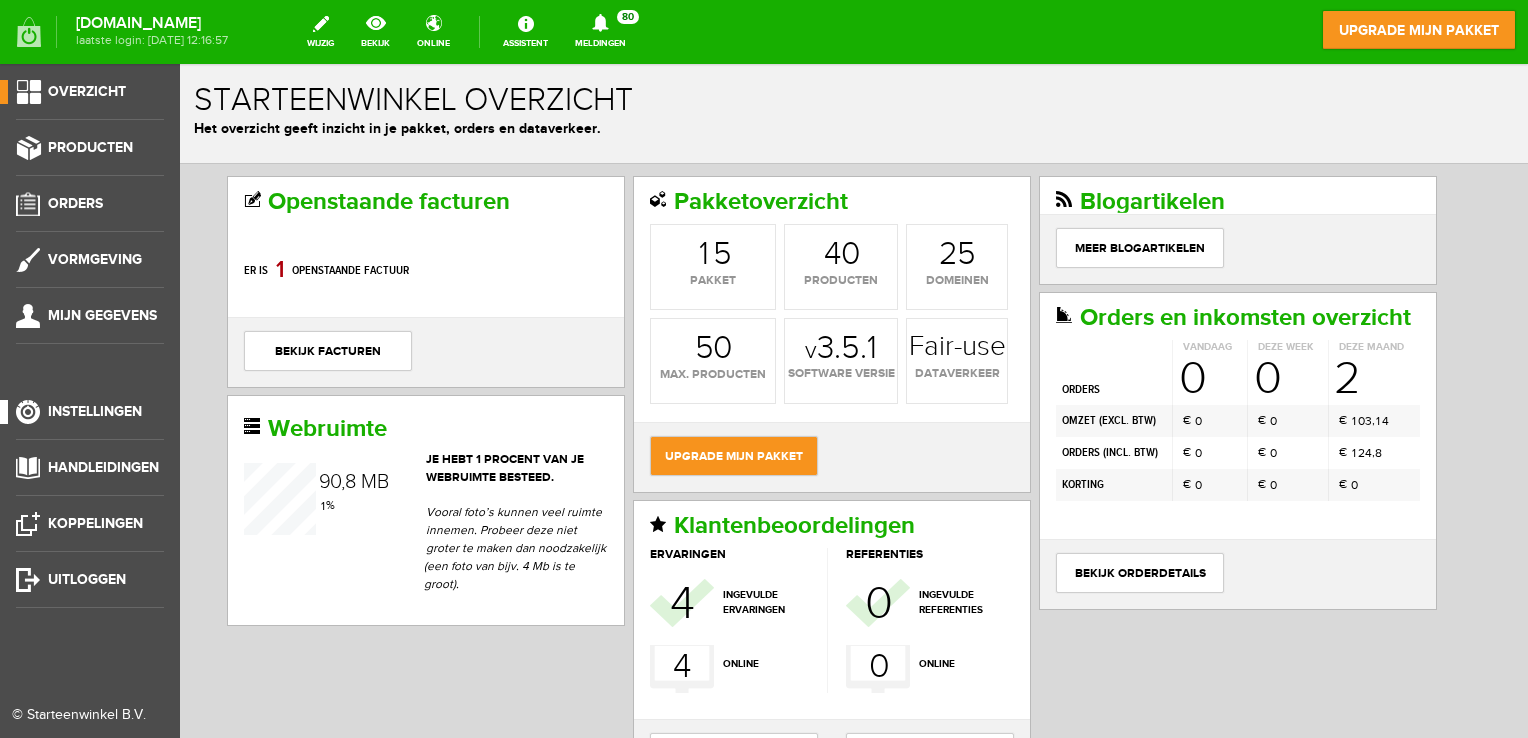 click on "Instellingen" at bounding box center [95, 411] 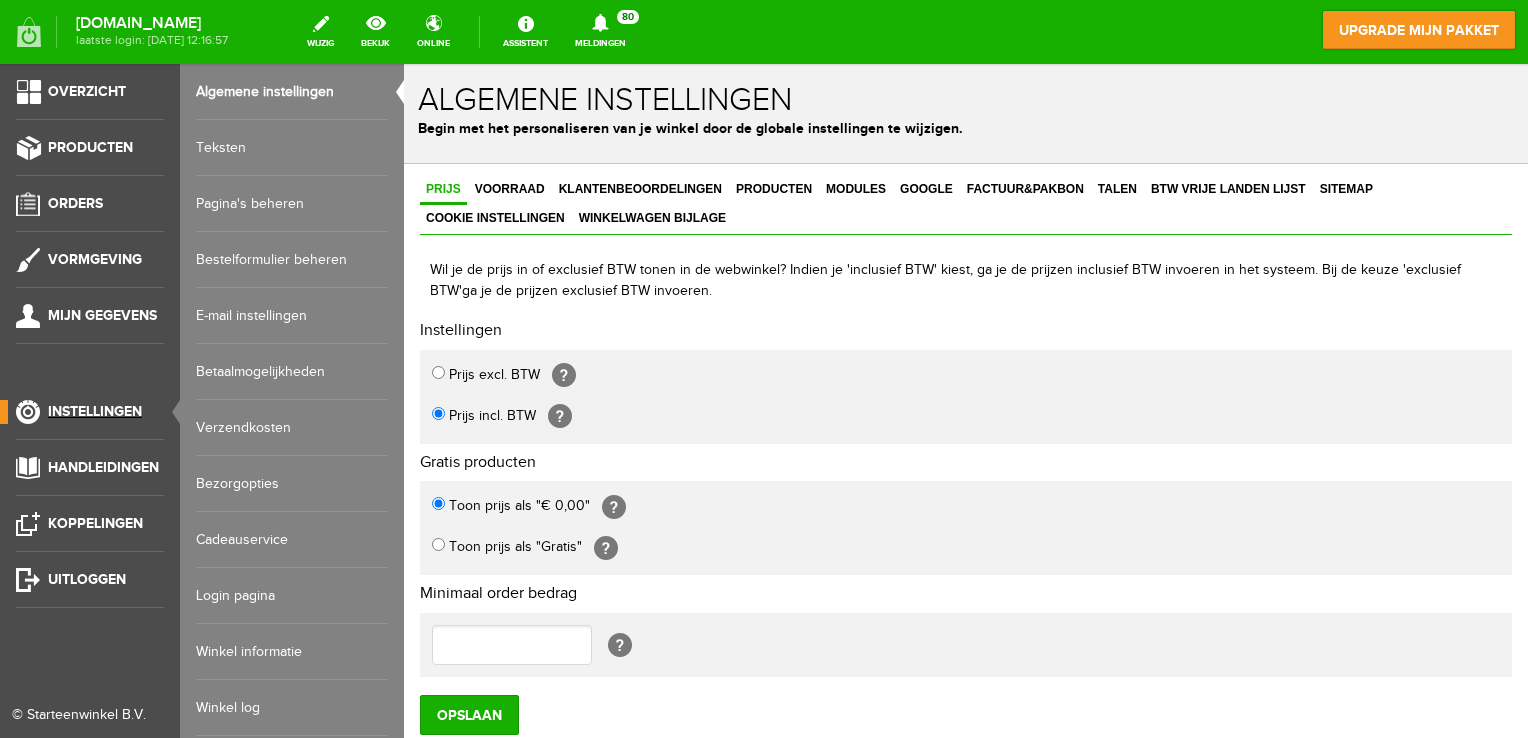scroll, scrollTop: 0, scrollLeft: 0, axis: both 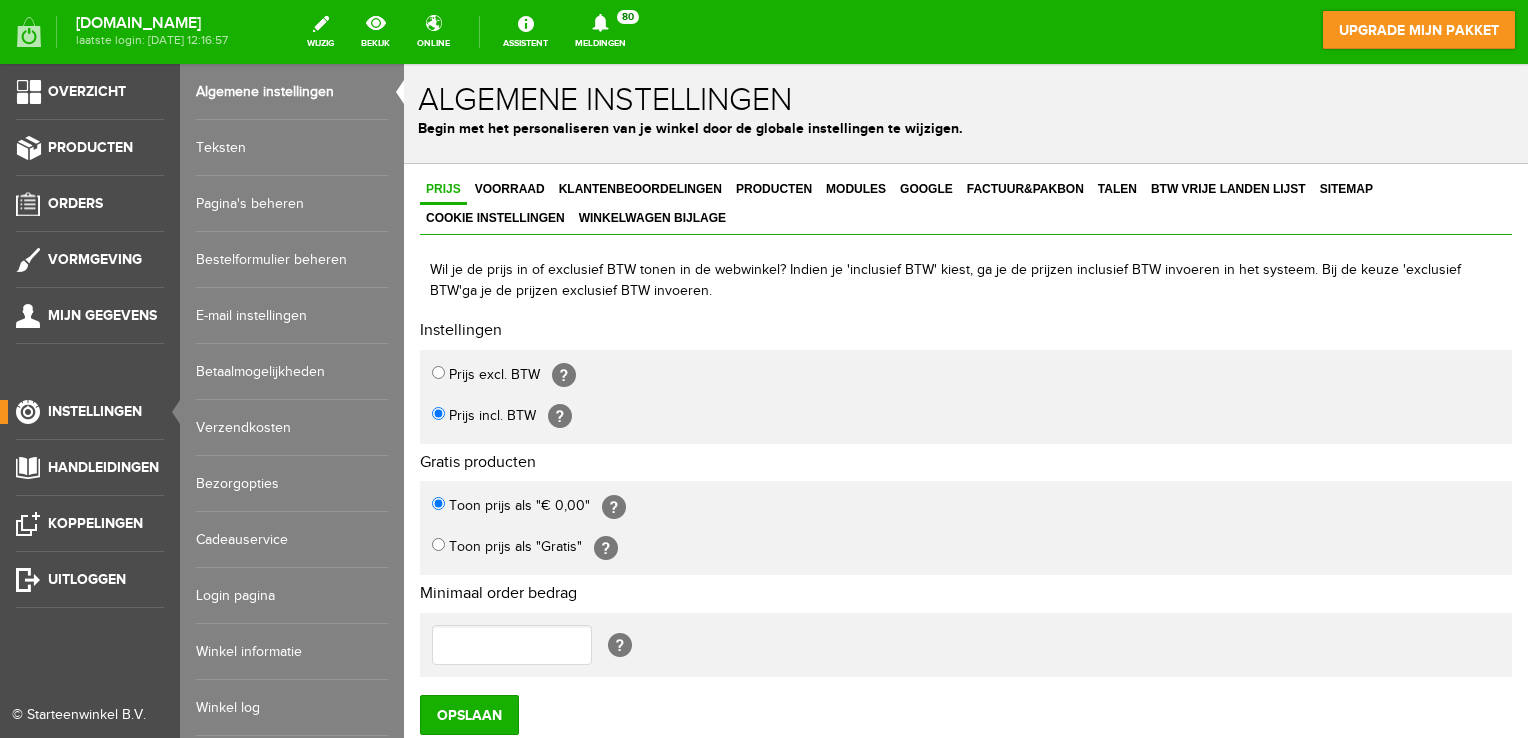 click on "Teksten" at bounding box center [292, 148] 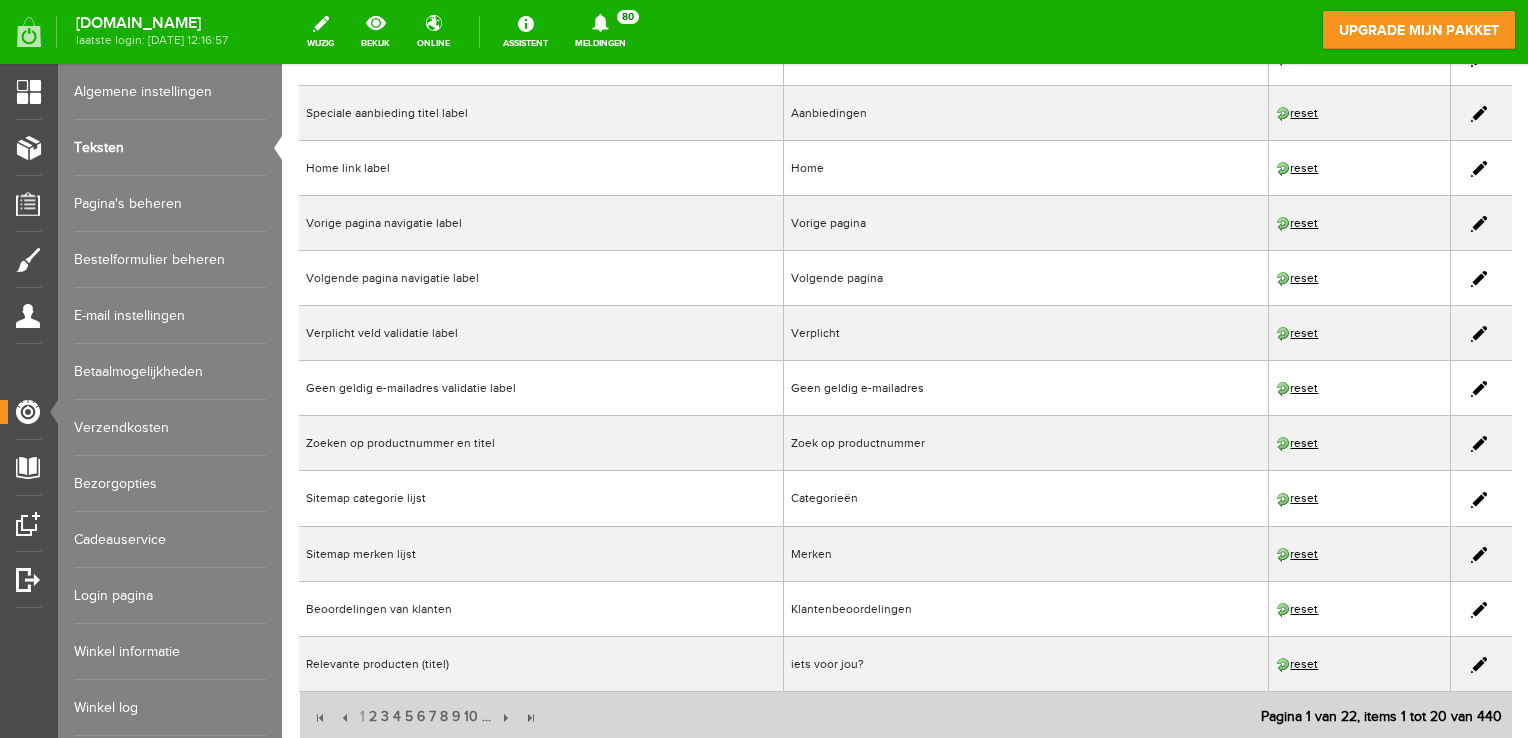 scroll, scrollTop: 700, scrollLeft: 0, axis: vertical 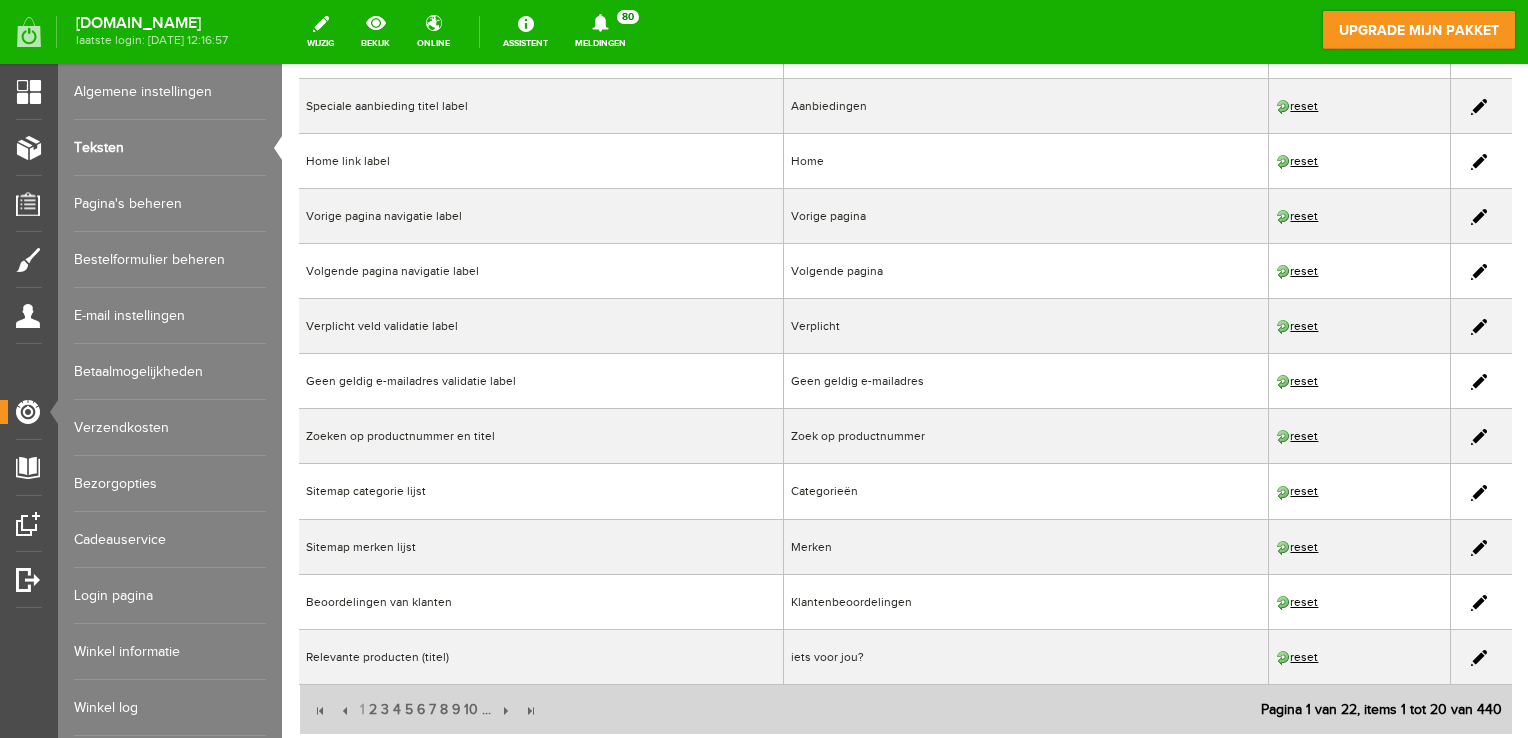 click on "Algemene instellingen" at bounding box center (170, 92) 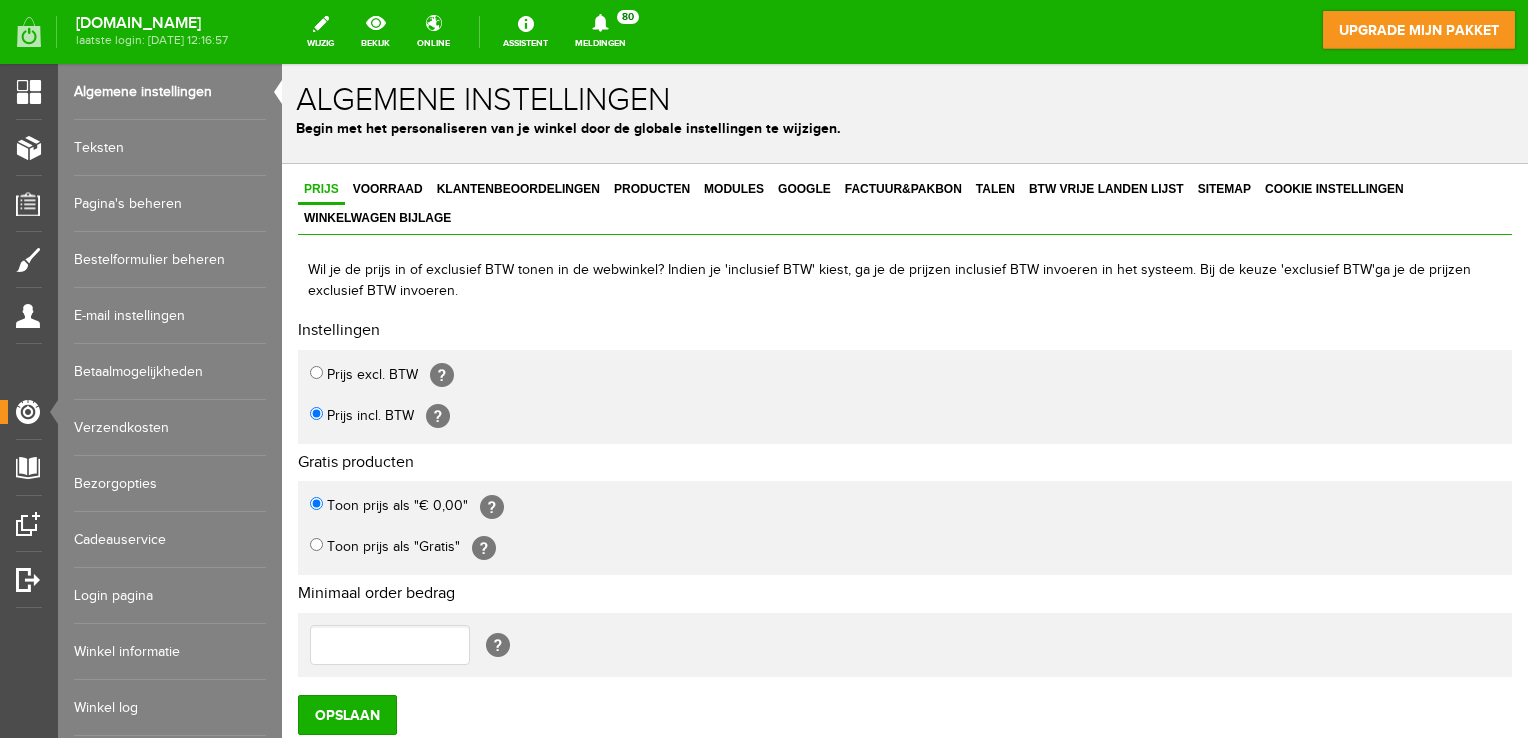 scroll, scrollTop: 0, scrollLeft: 0, axis: both 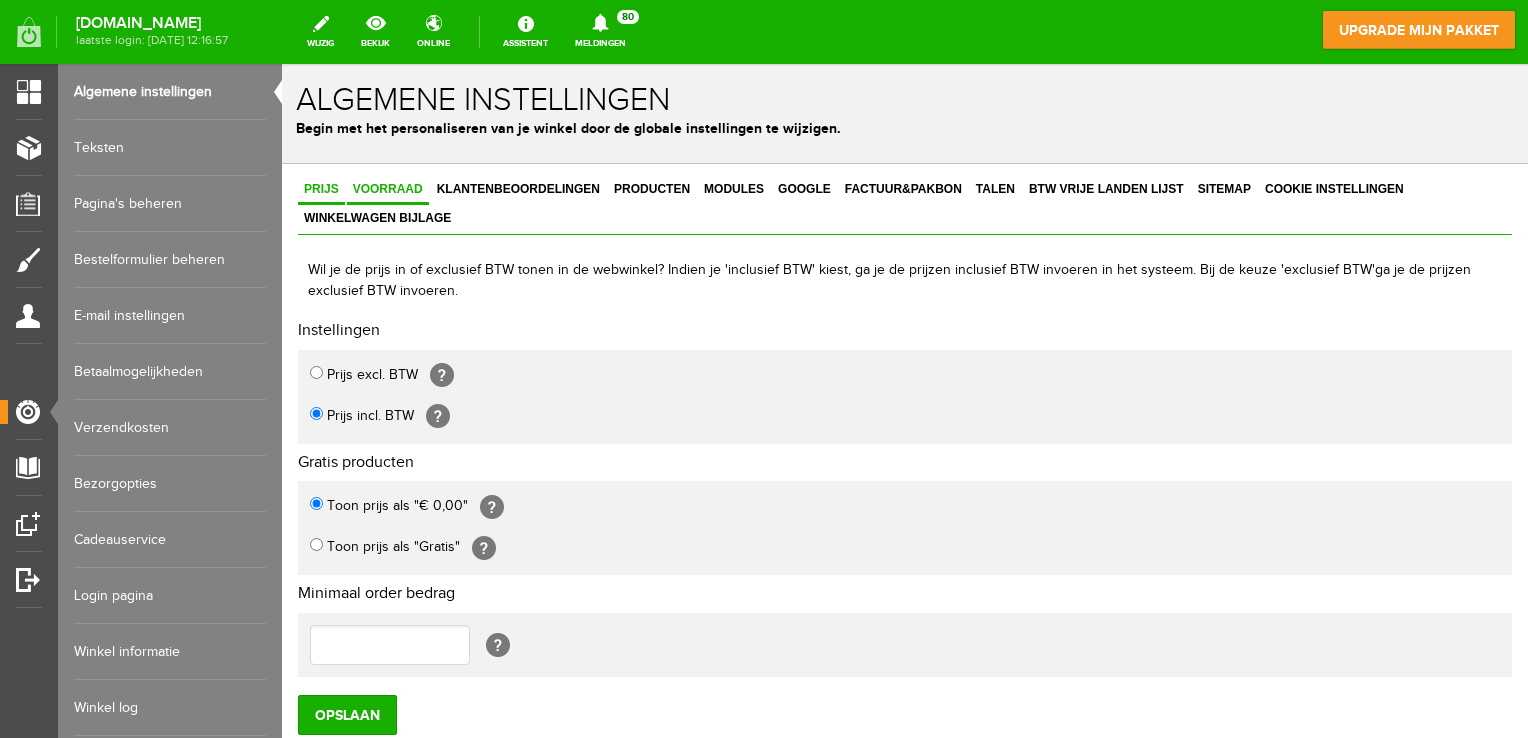 click on "Voorraad" at bounding box center (388, 189) 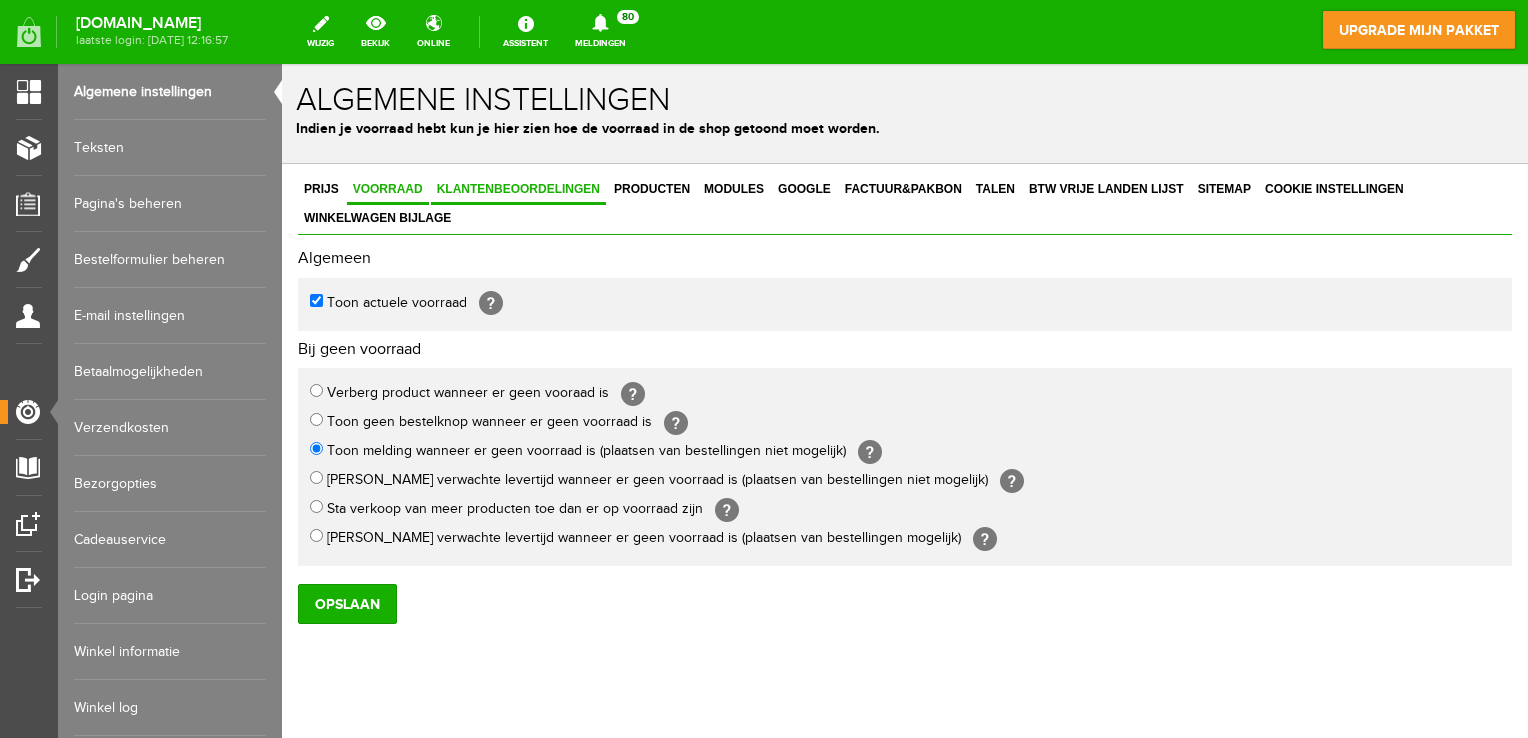 click on "Klantenbeoordelingen" at bounding box center (518, 189) 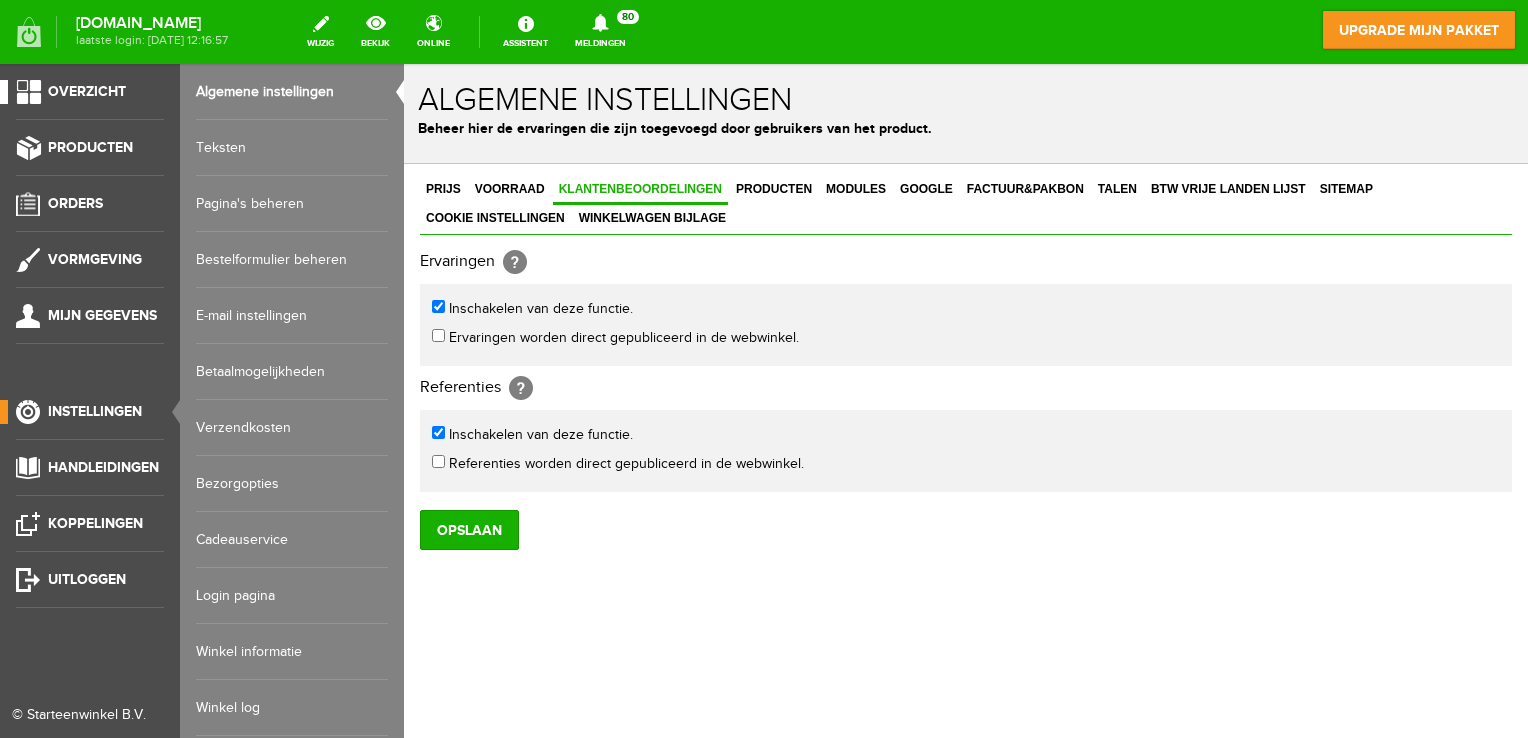 click on "Overzicht" at bounding box center (87, 91) 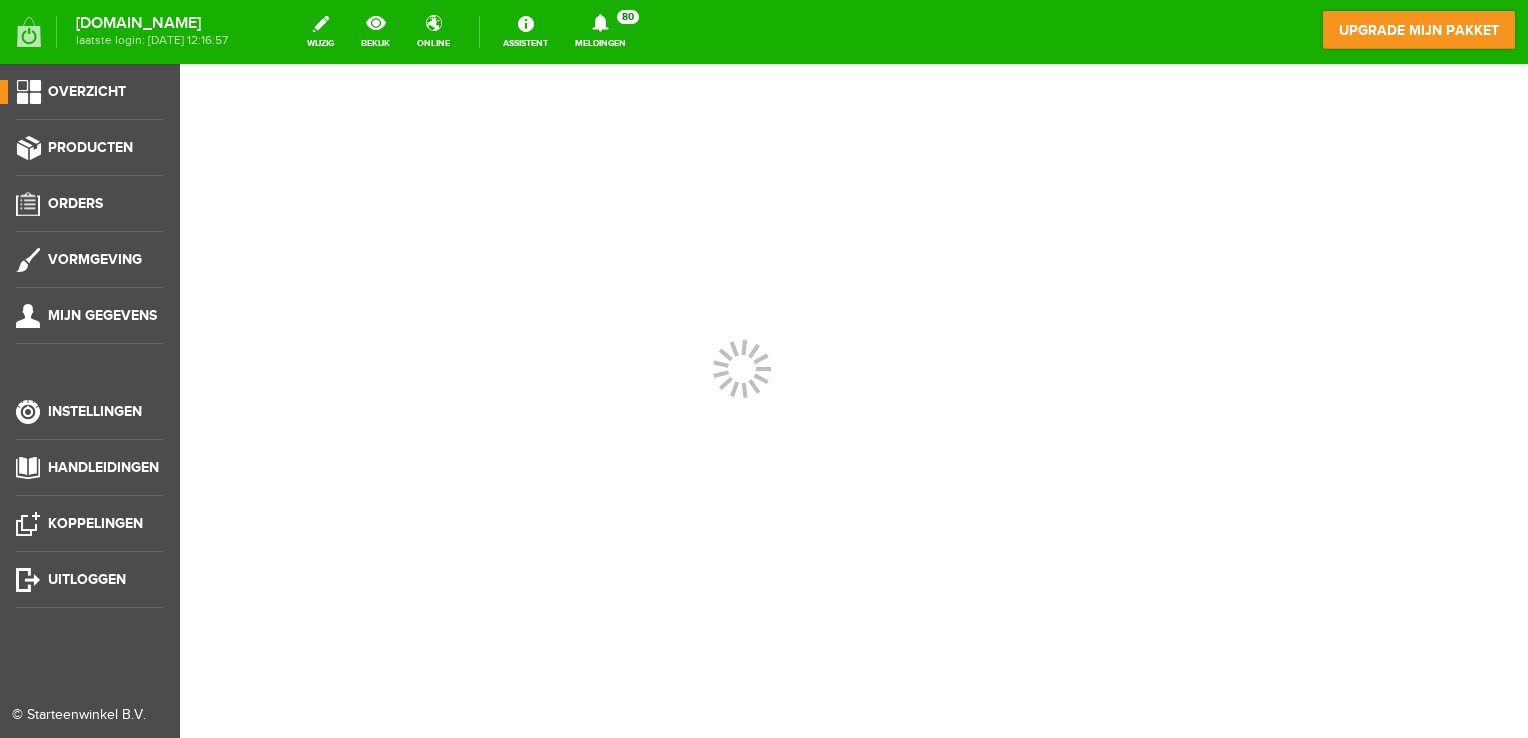 scroll, scrollTop: 0, scrollLeft: 0, axis: both 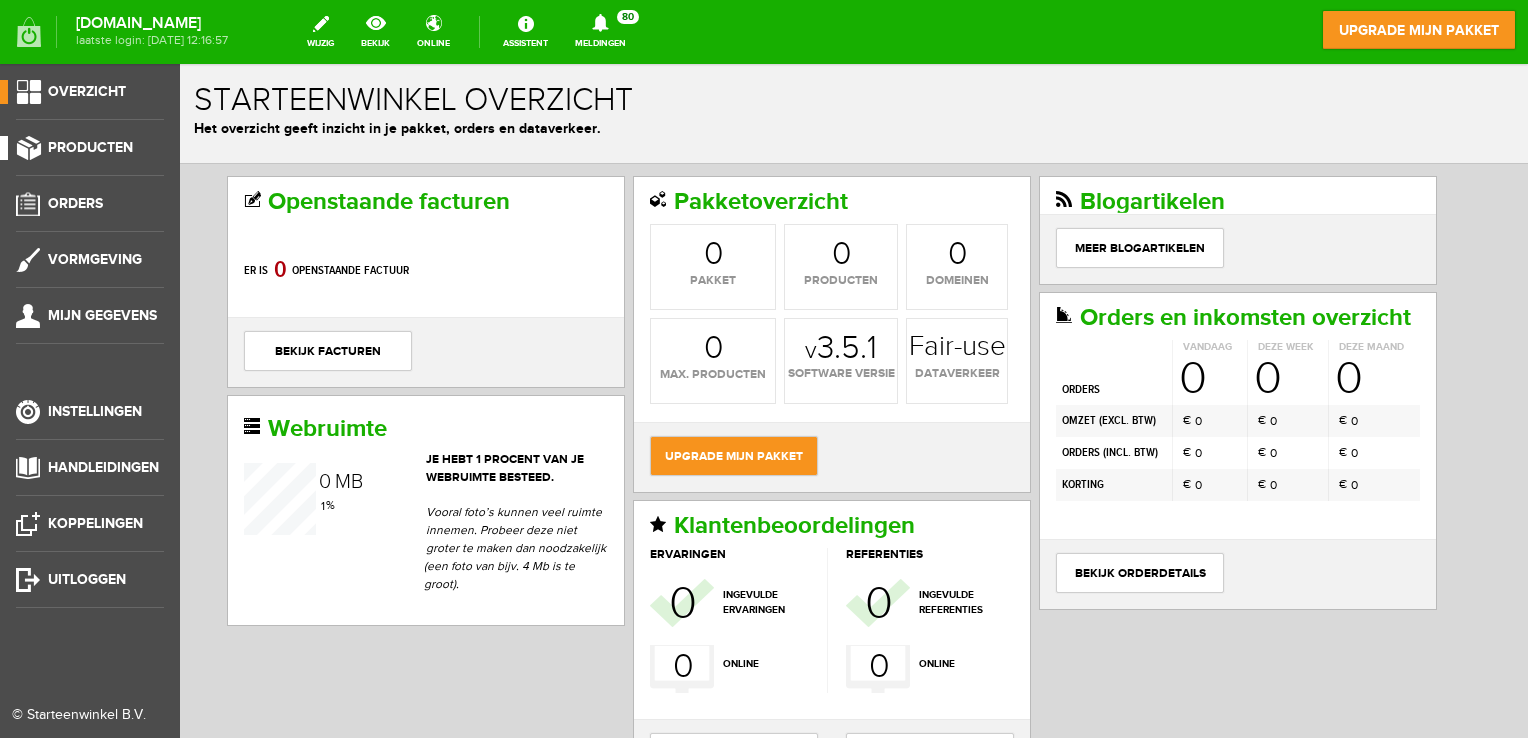 click on "Producten" at bounding box center [90, 147] 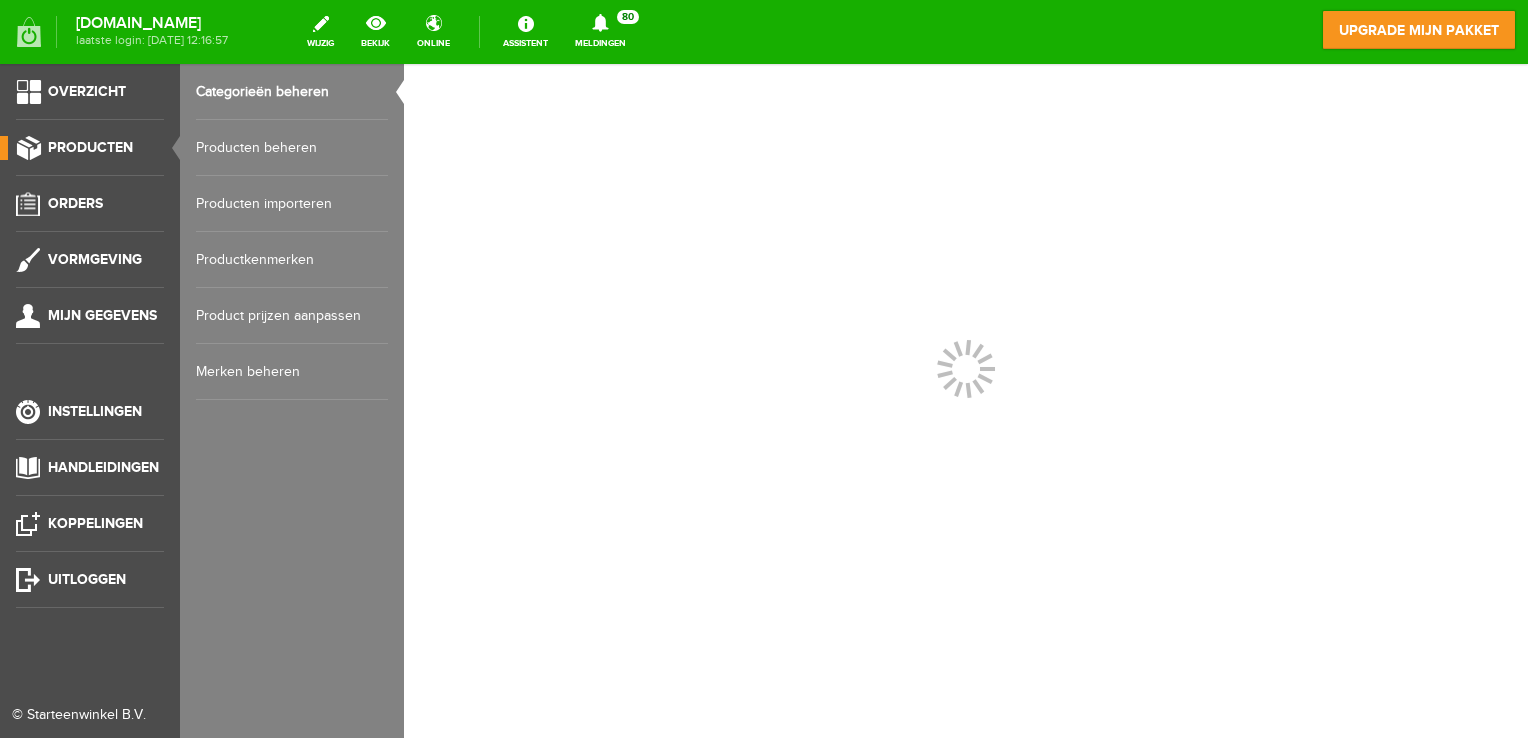 scroll, scrollTop: 0, scrollLeft: 0, axis: both 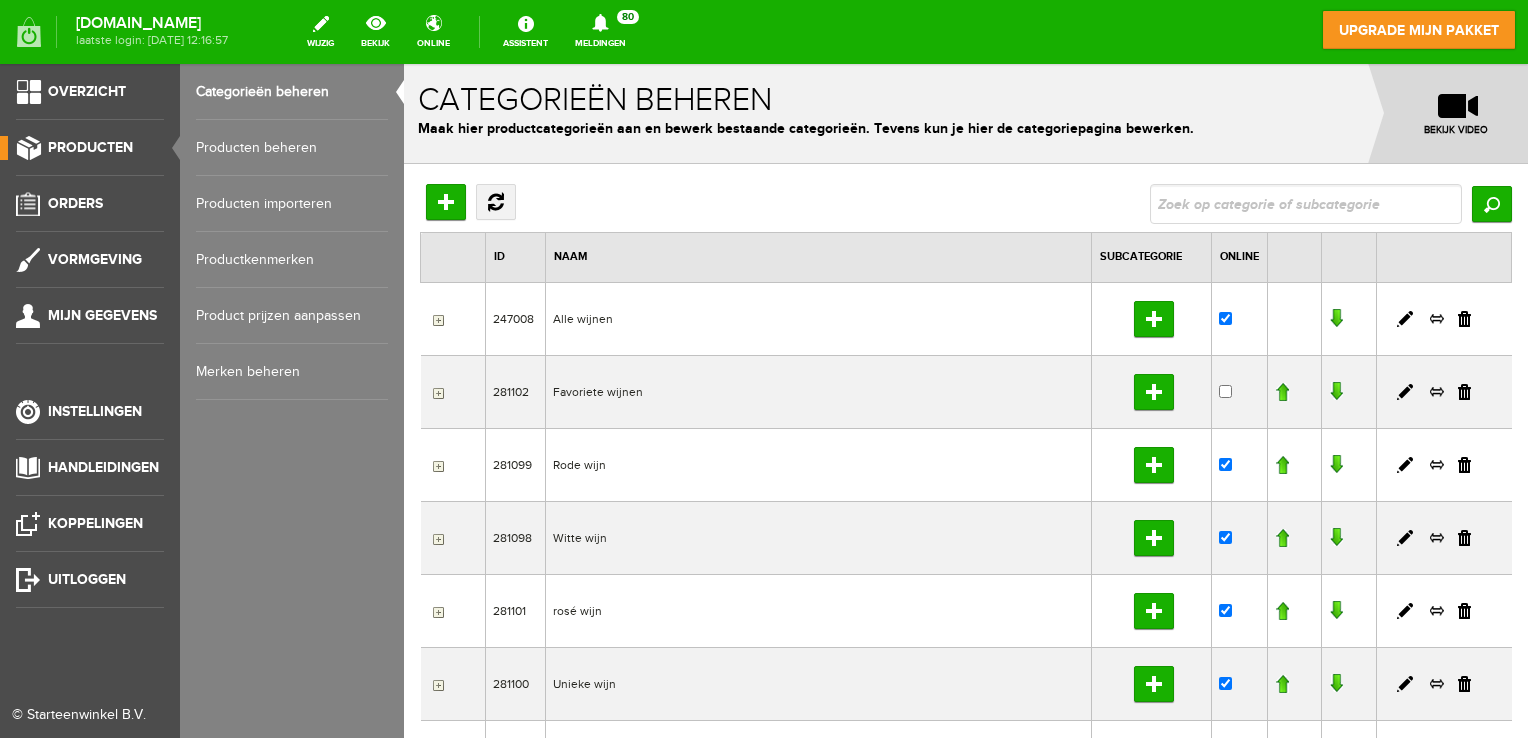 click on "Producten beheren" at bounding box center (292, 148) 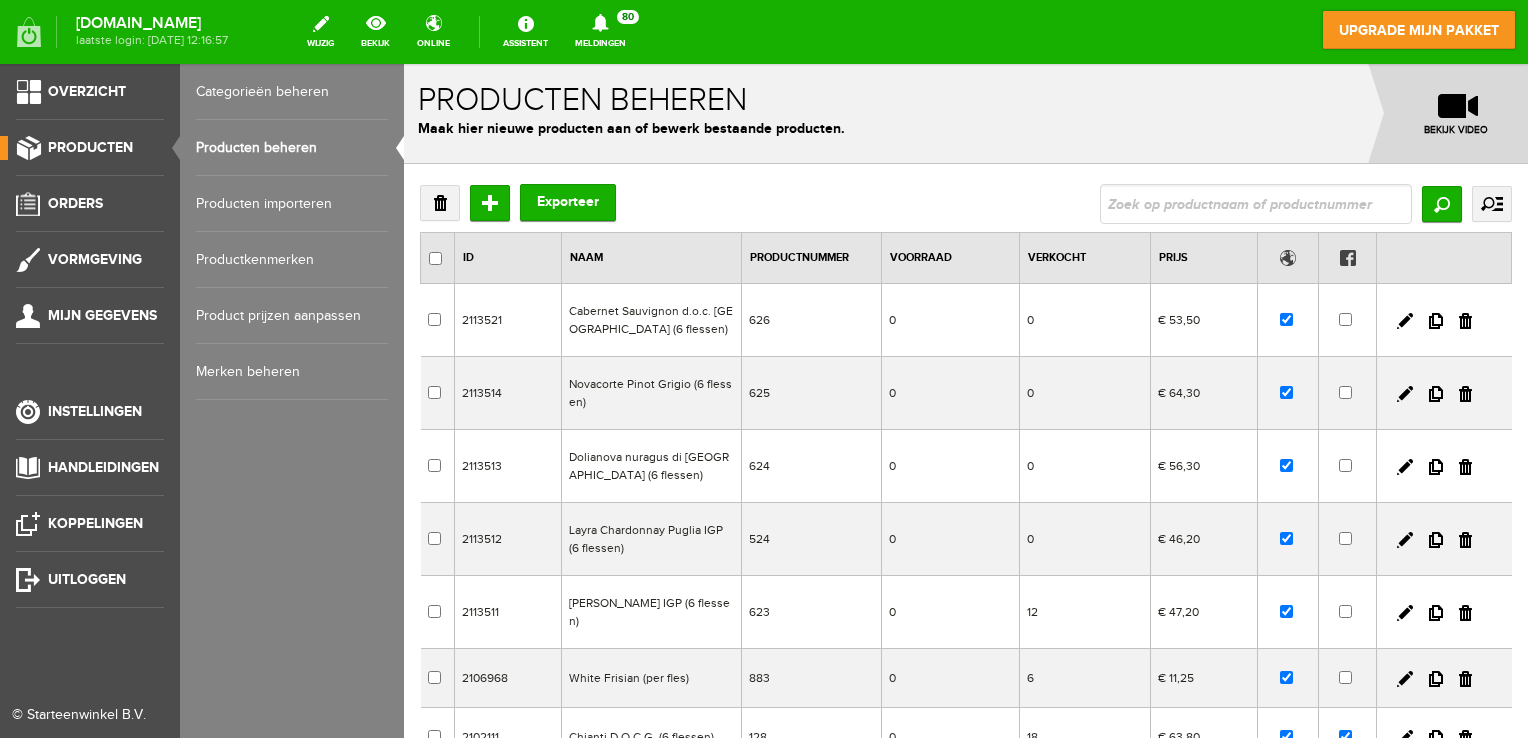 scroll, scrollTop: 0, scrollLeft: 0, axis: both 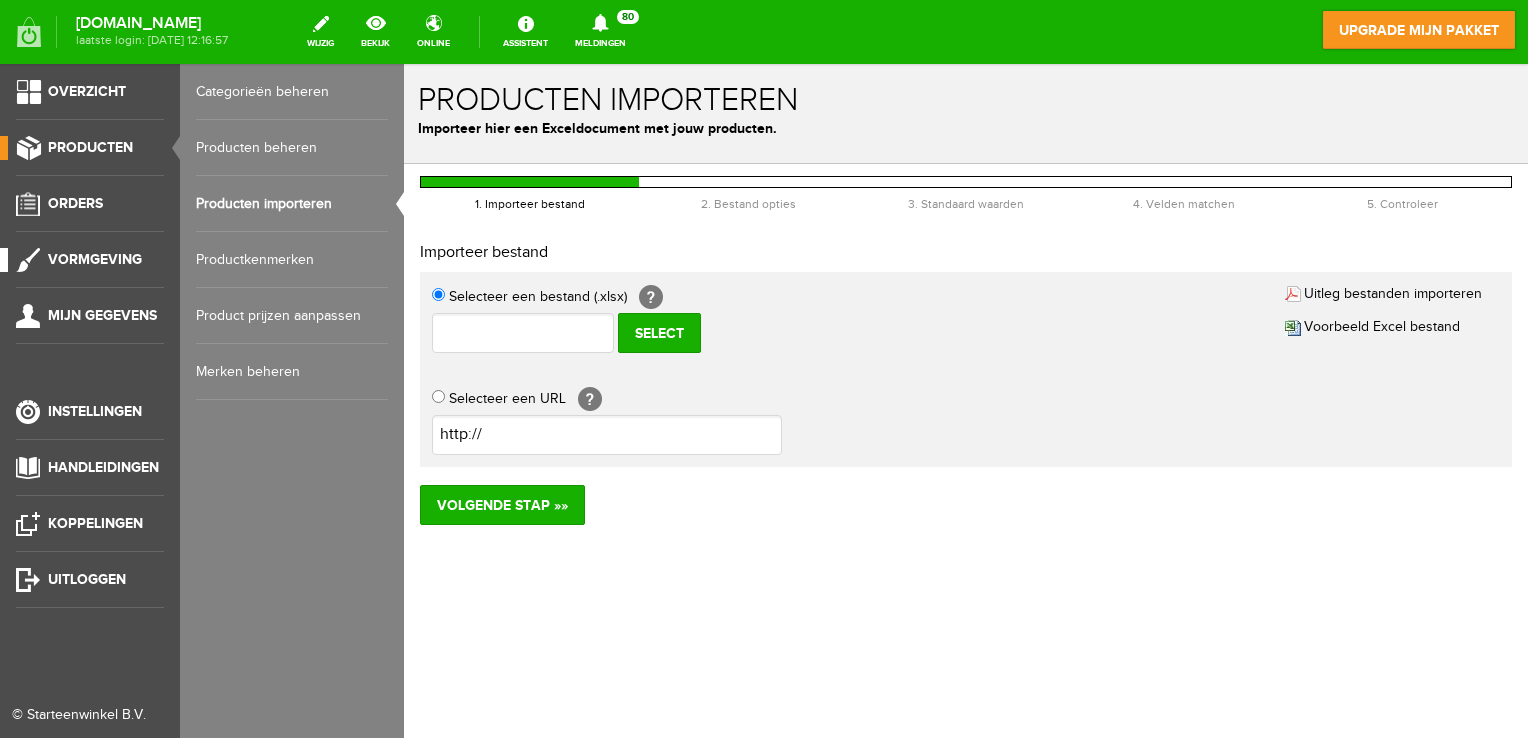click on "Vormgeving" at bounding box center (95, 259) 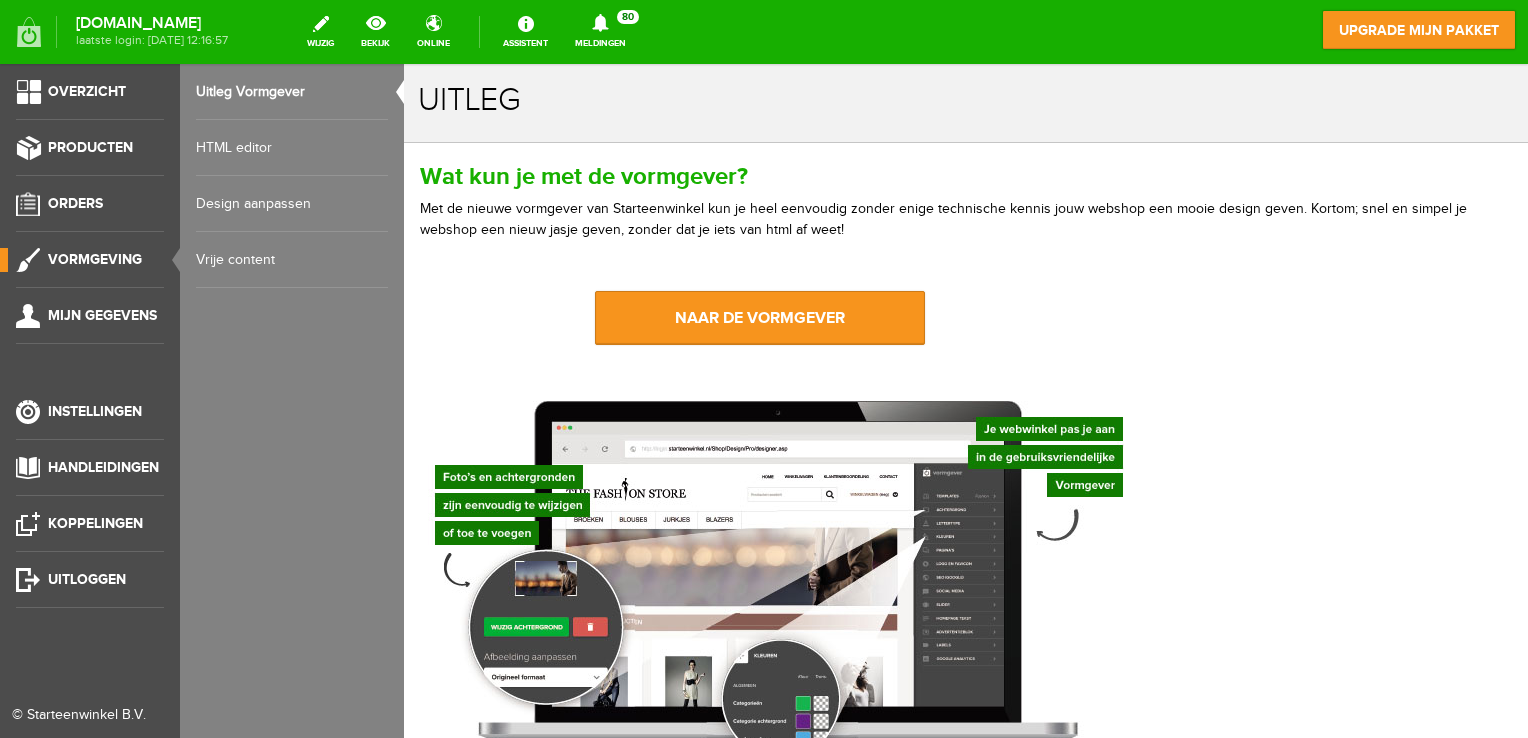 scroll, scrollTop: 0, scrollLeft: 0, axis: both 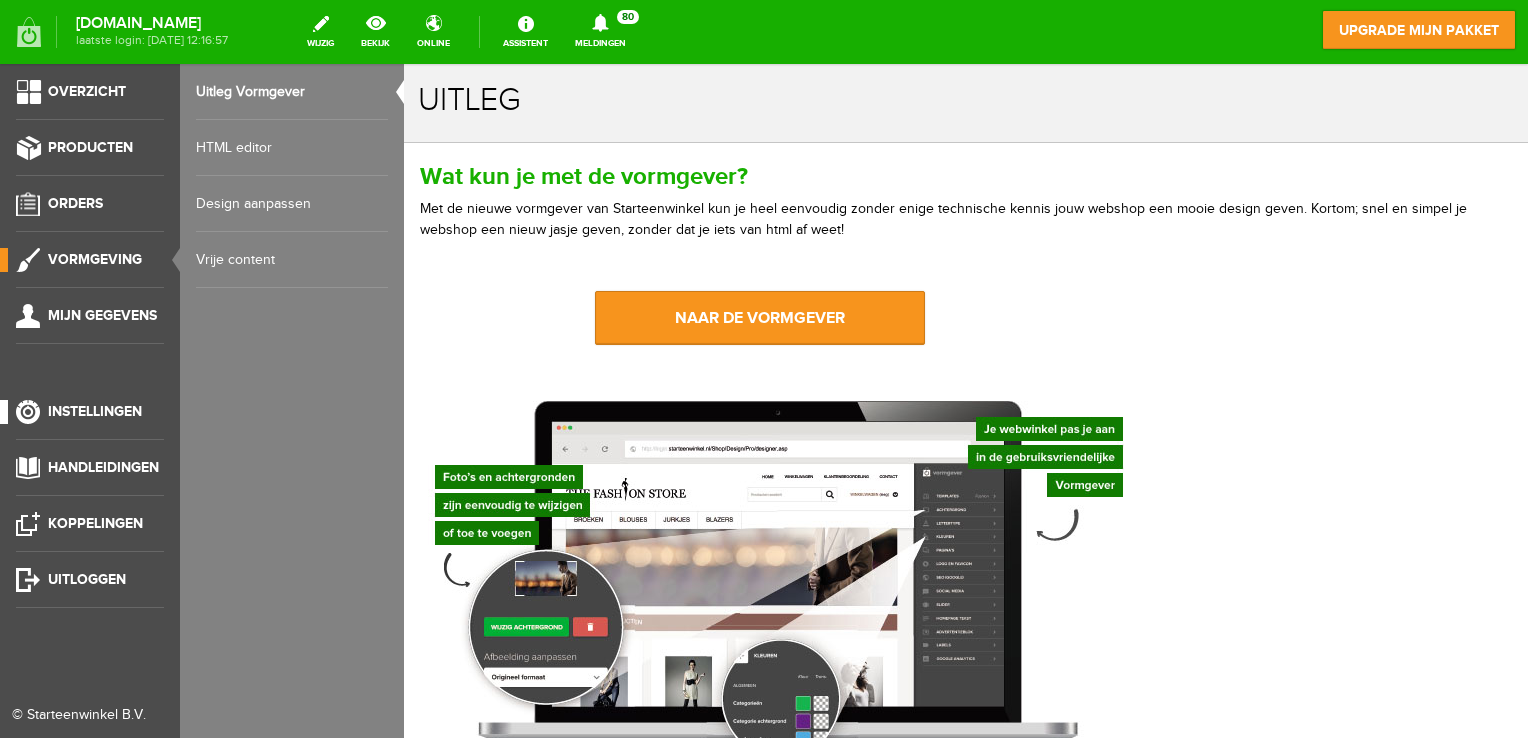 click on "Instellingen" at bounding box center (82, 412) 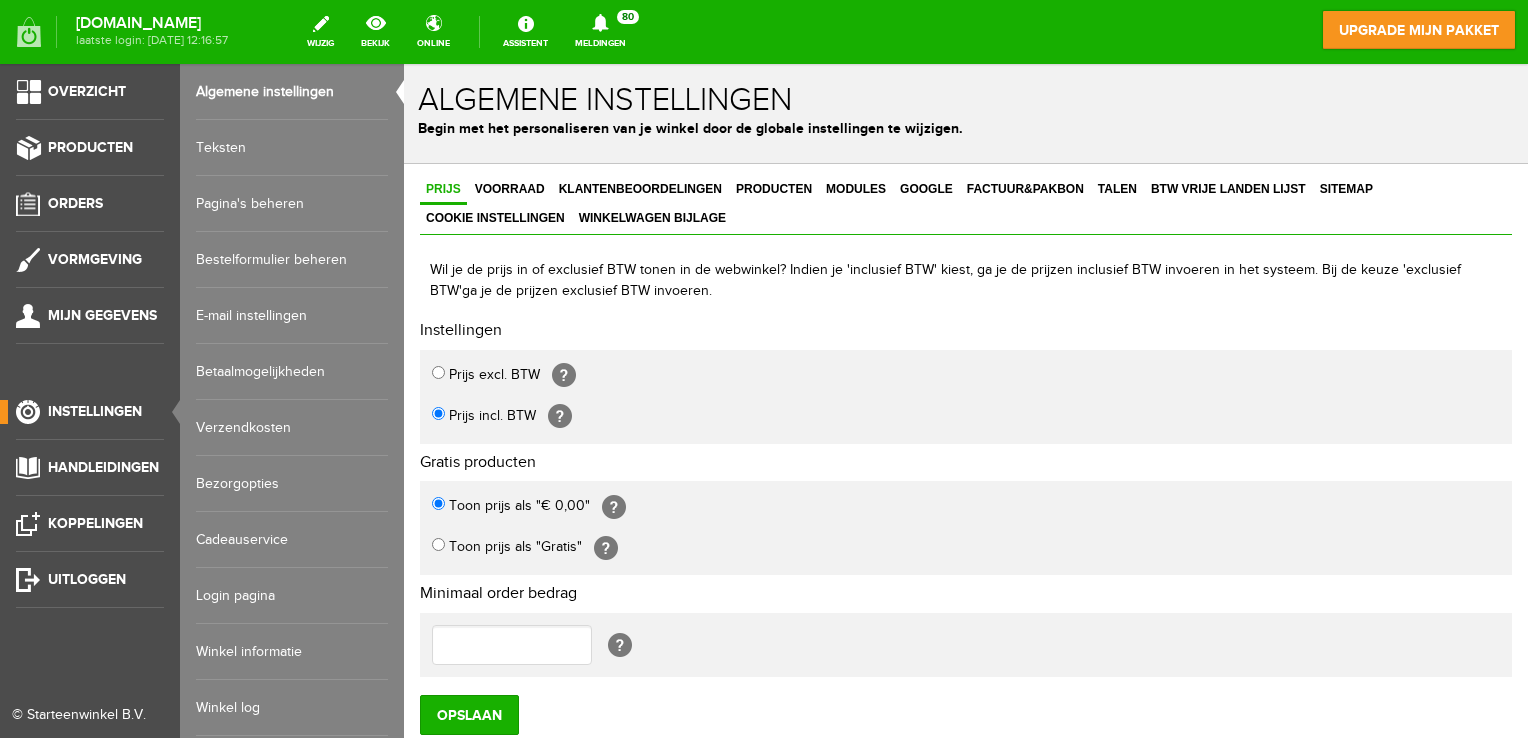 scroll, scrollTop: 0, scrollLeft: 0, axis: both 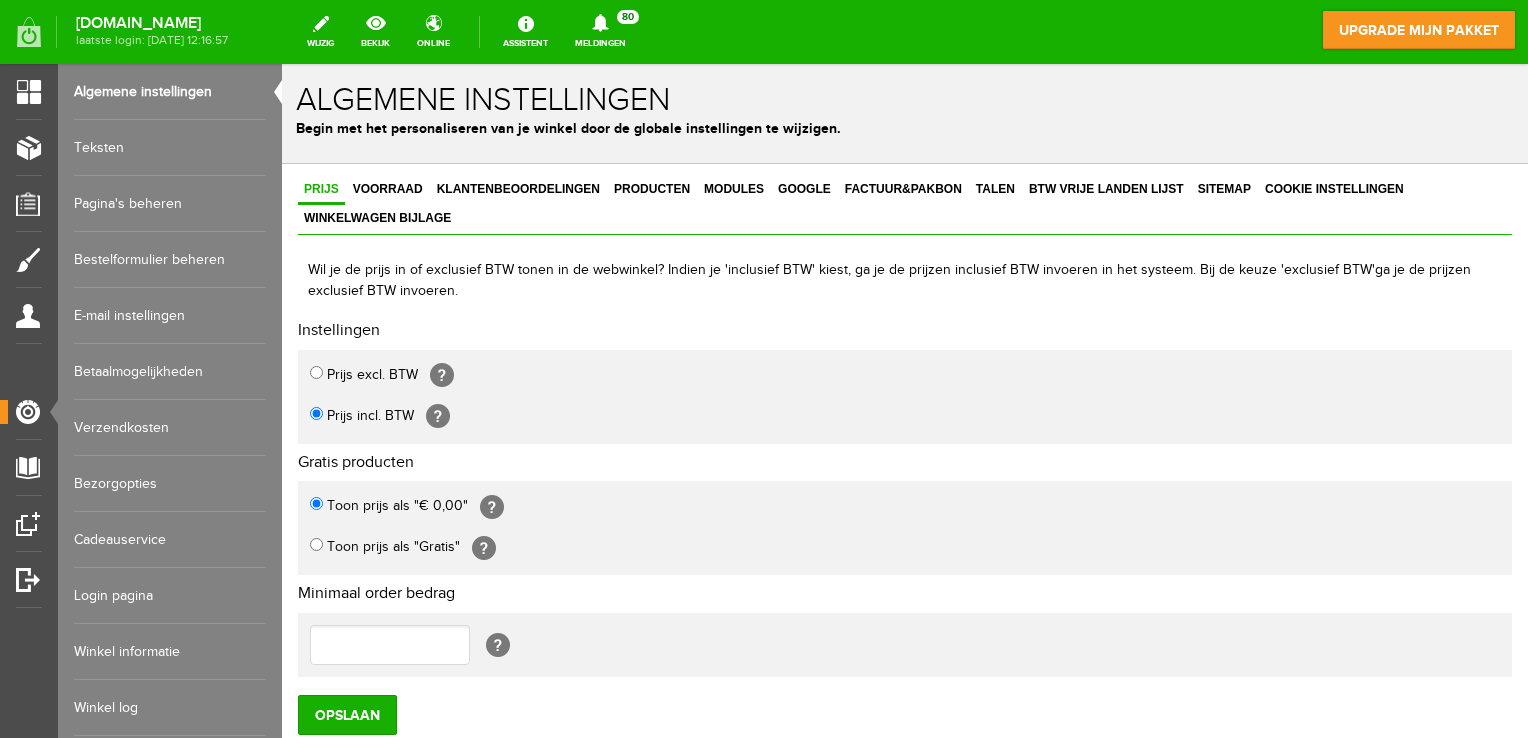 click on "Teksten" at bounding box center (170, 148) 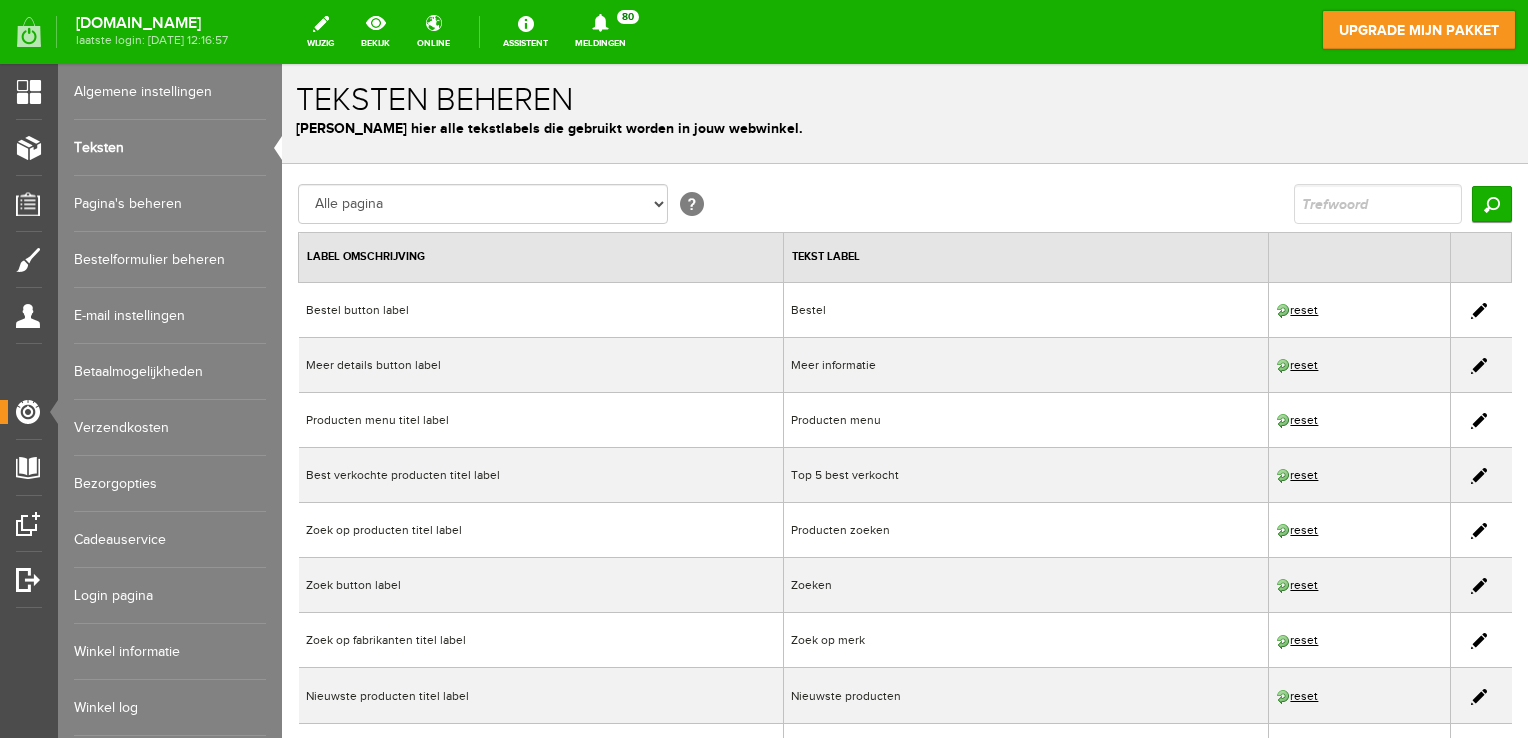 click on "Pagina's beheren" at bounding box center (170, 204) 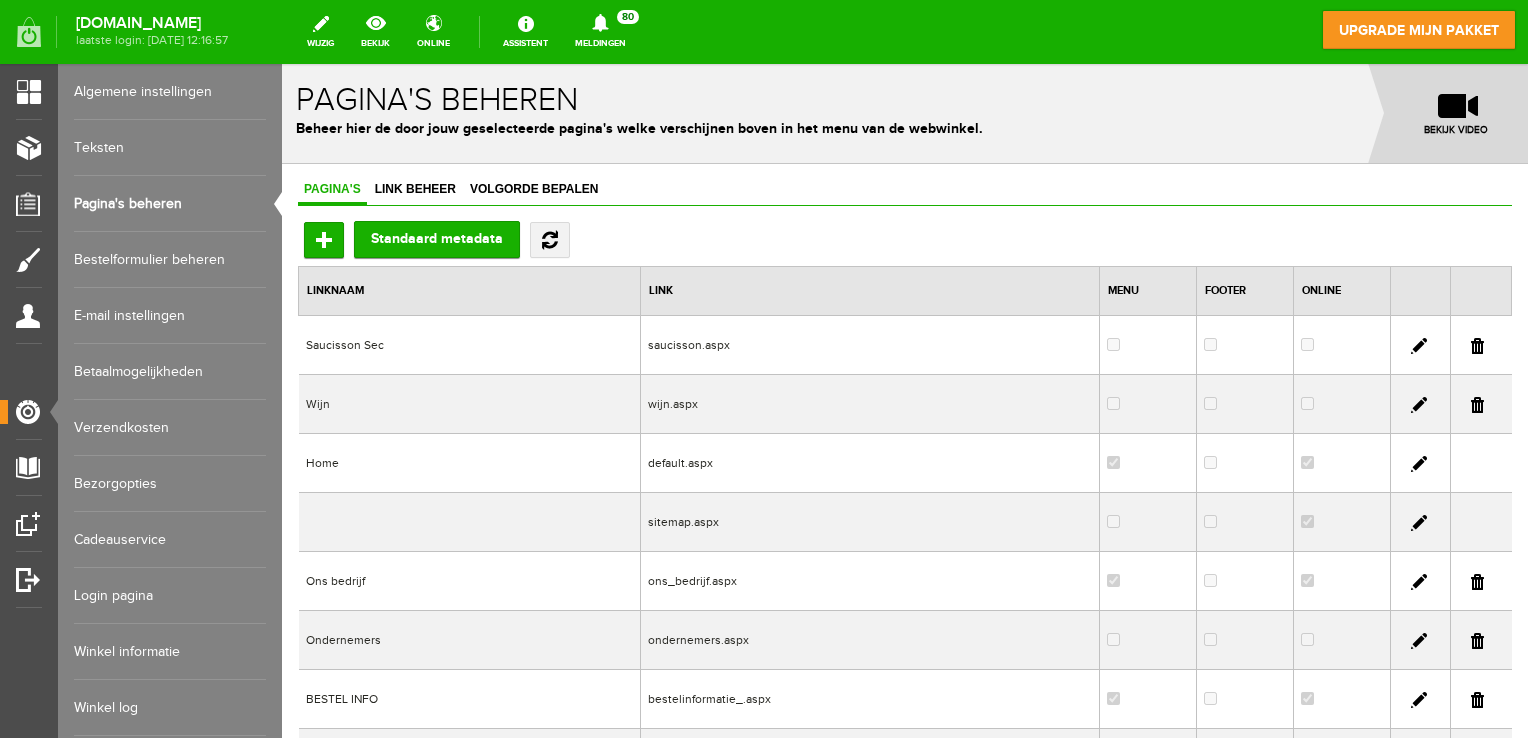 click on "Bestelformulier beheren" at bounding box center (170, 260) 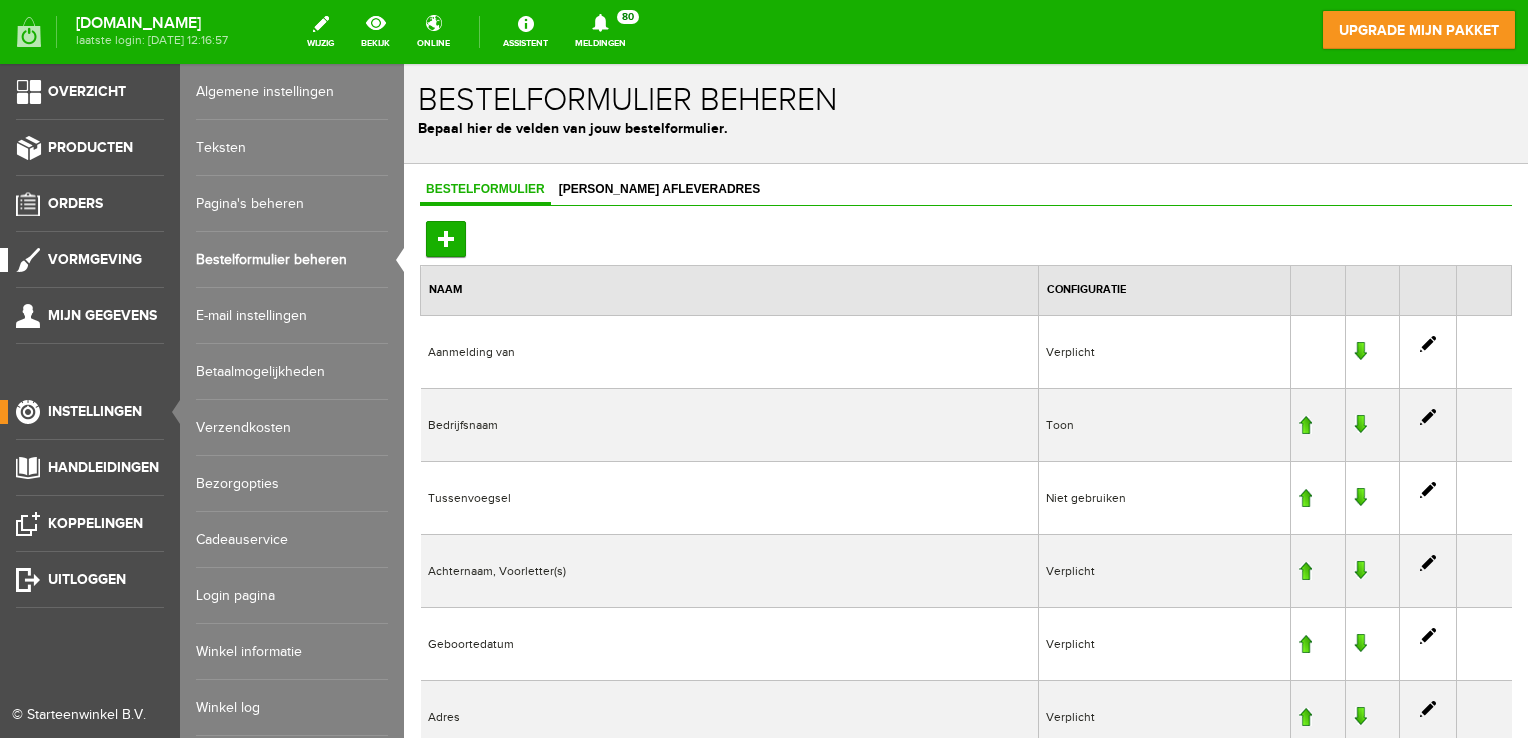 click on "Vormgeving" at bounding box center [95, 259] 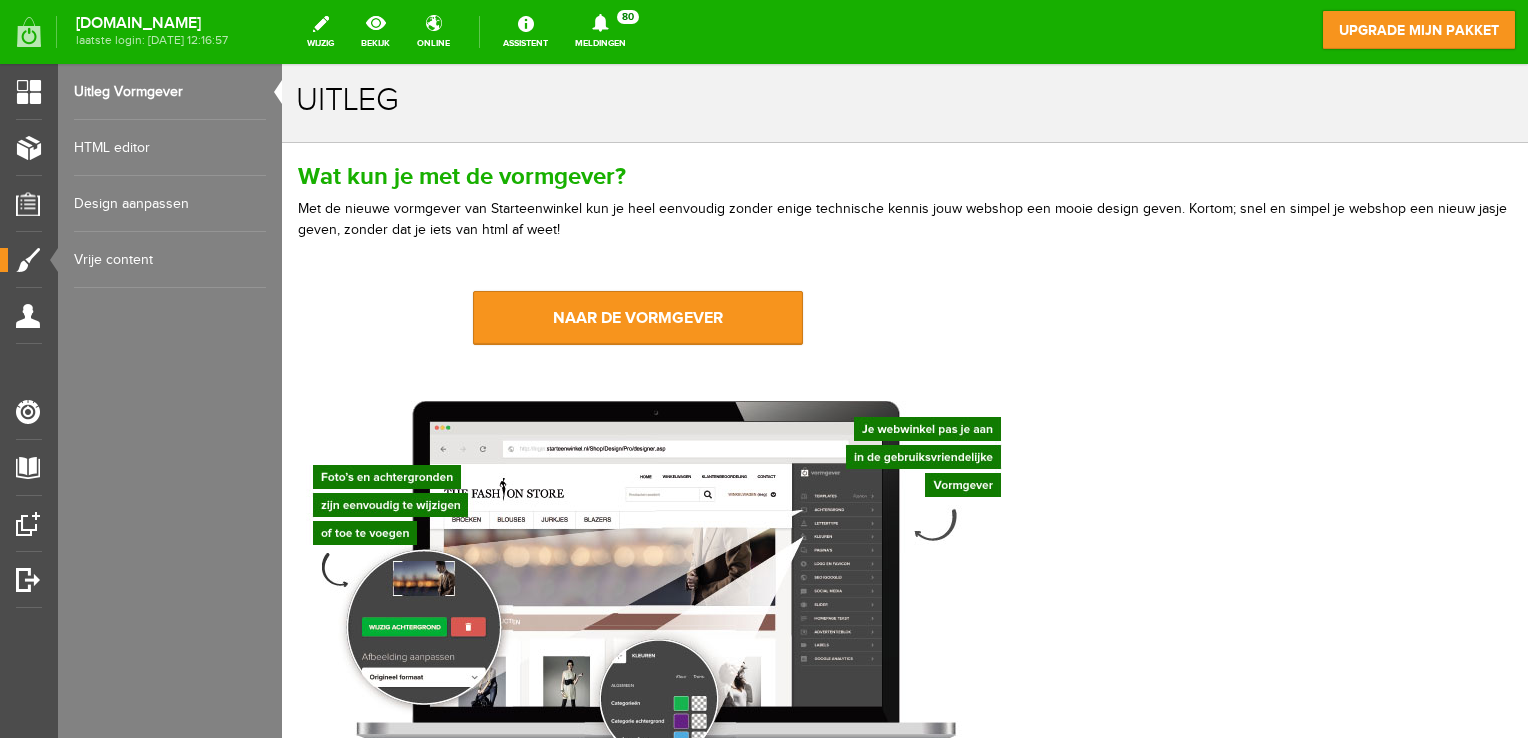 click on "HTML editor" at bounding box center [170, 148] 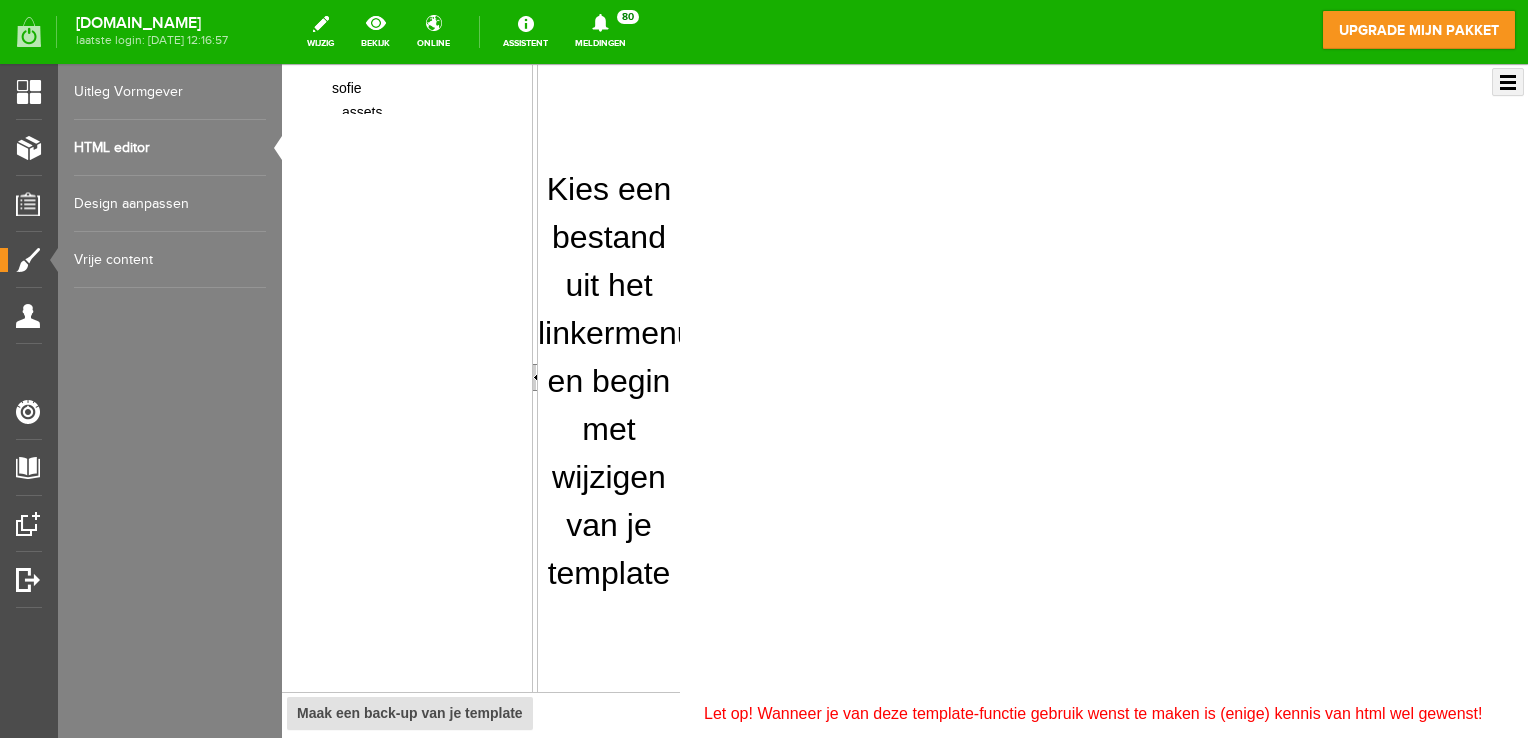 scroll, scrollTop: 0, scrollLeft: 0, axis: both 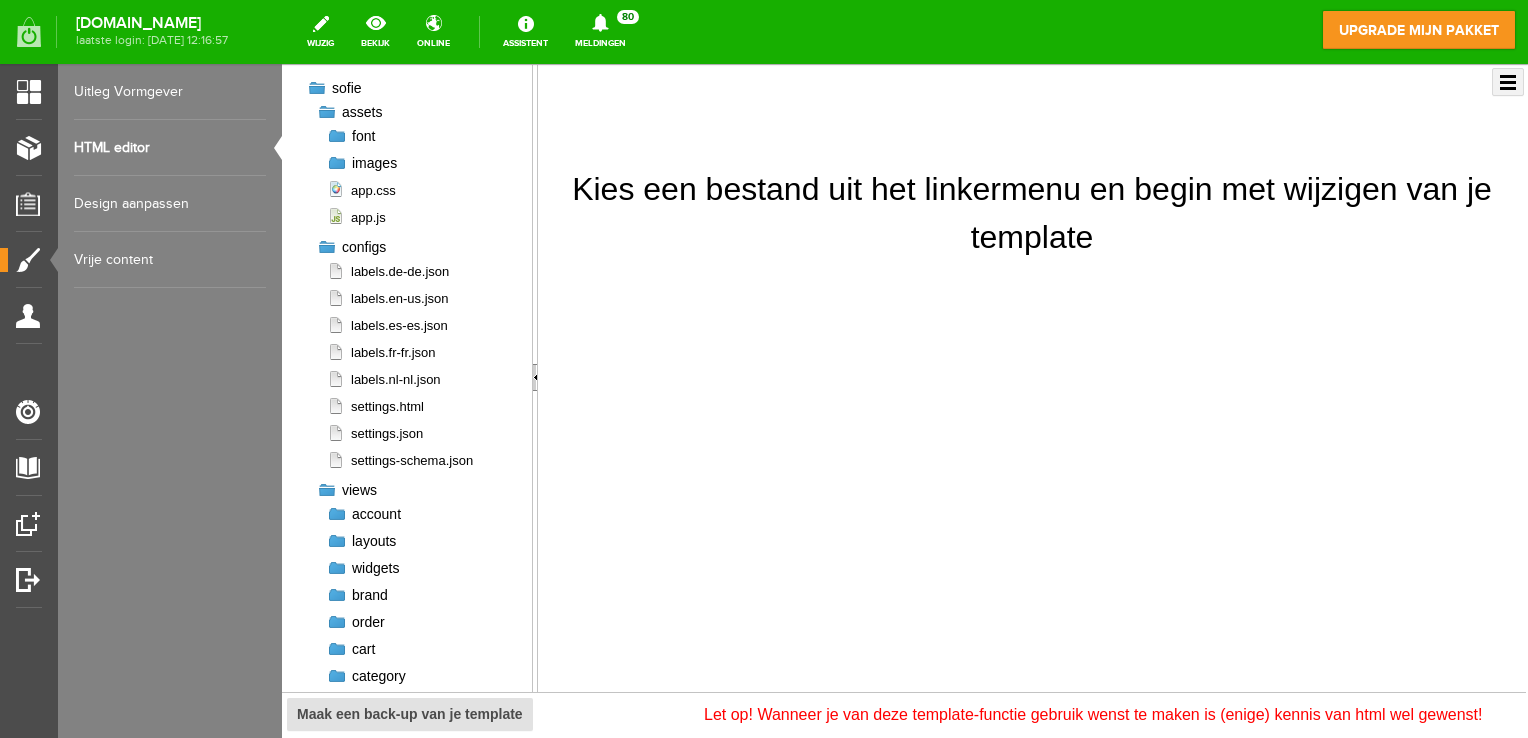 click on "Design aanpassen" at bounding box center [170, 204] 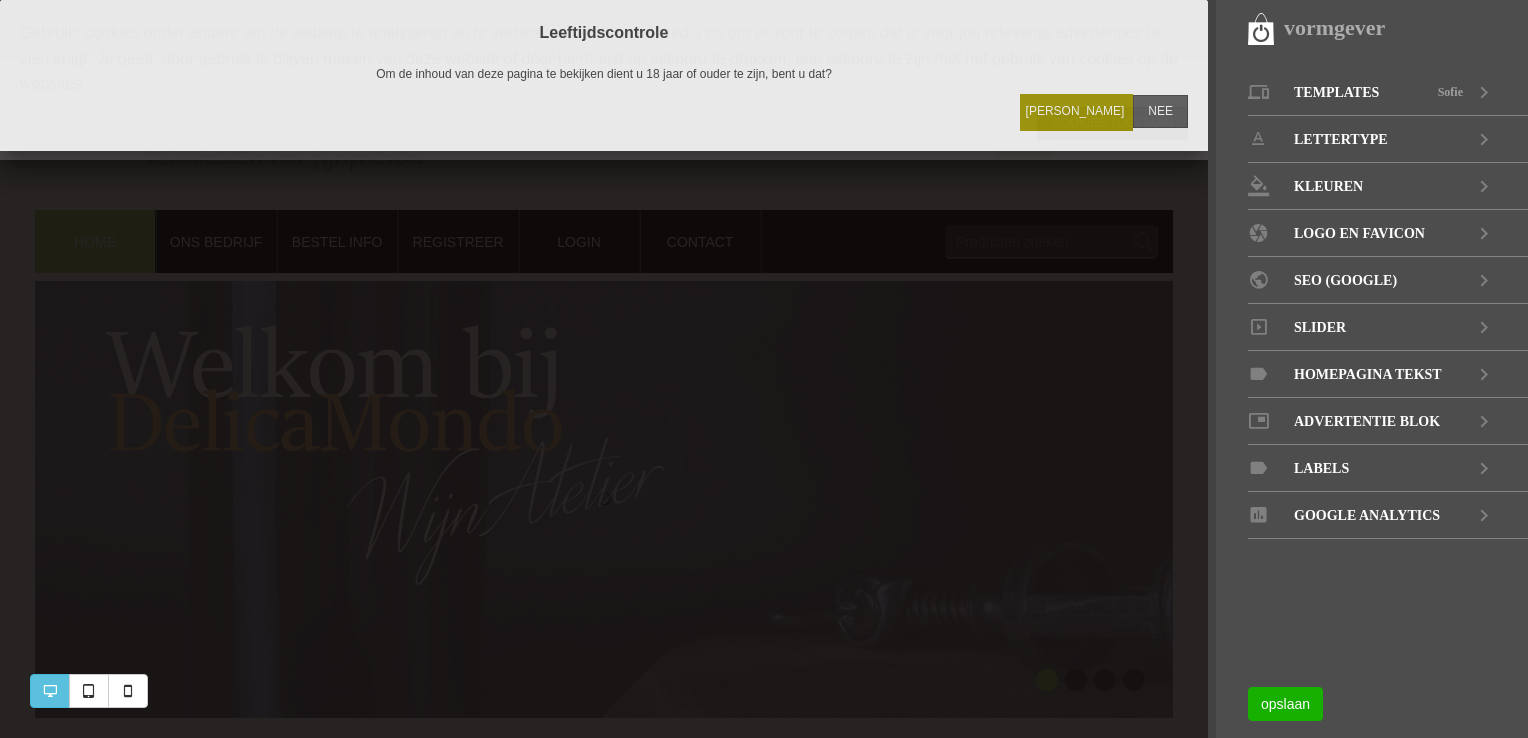 scroll, scrollTop: 0, scrollLeft: 0, axis: both 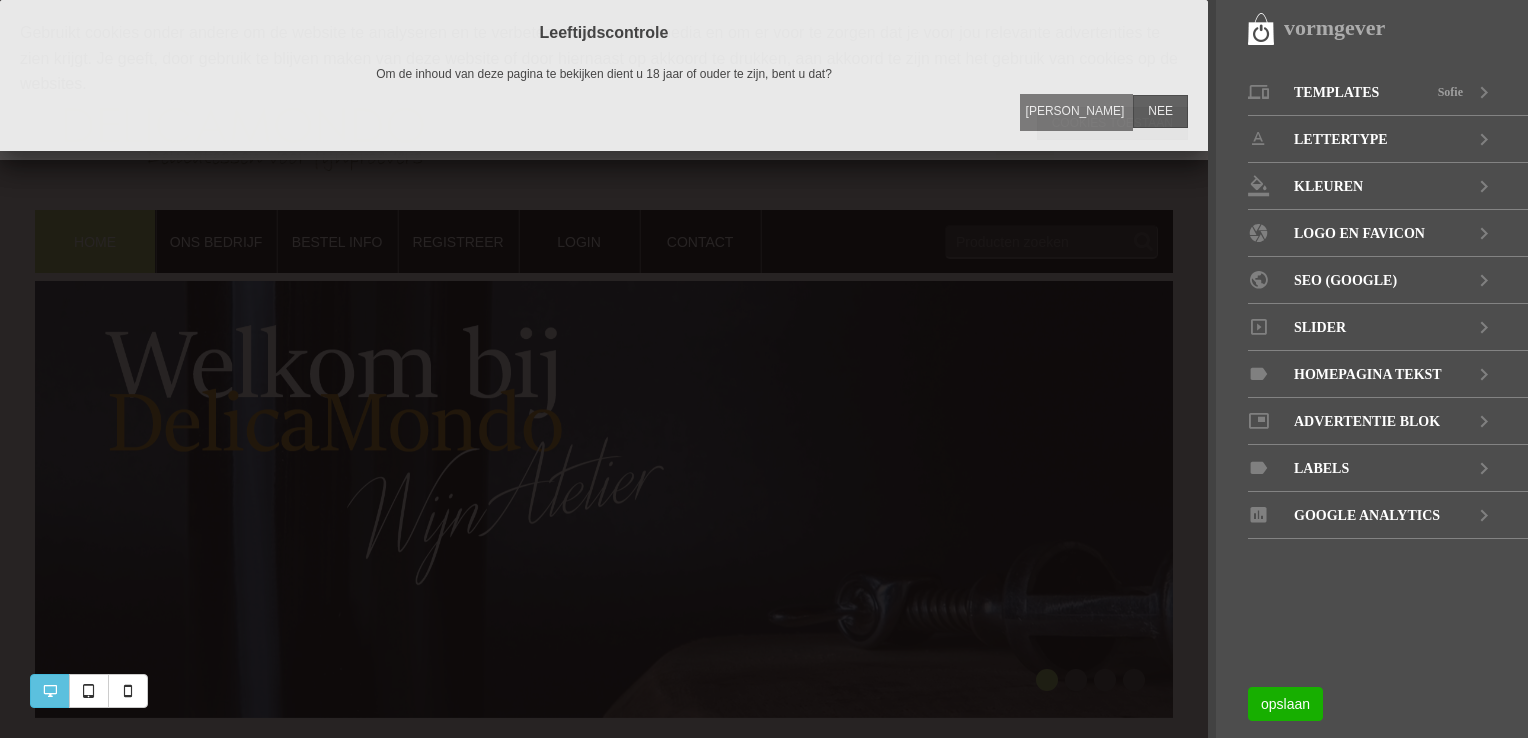 click on "[PERSON_NAME]" at bounding box center [1077, 112] 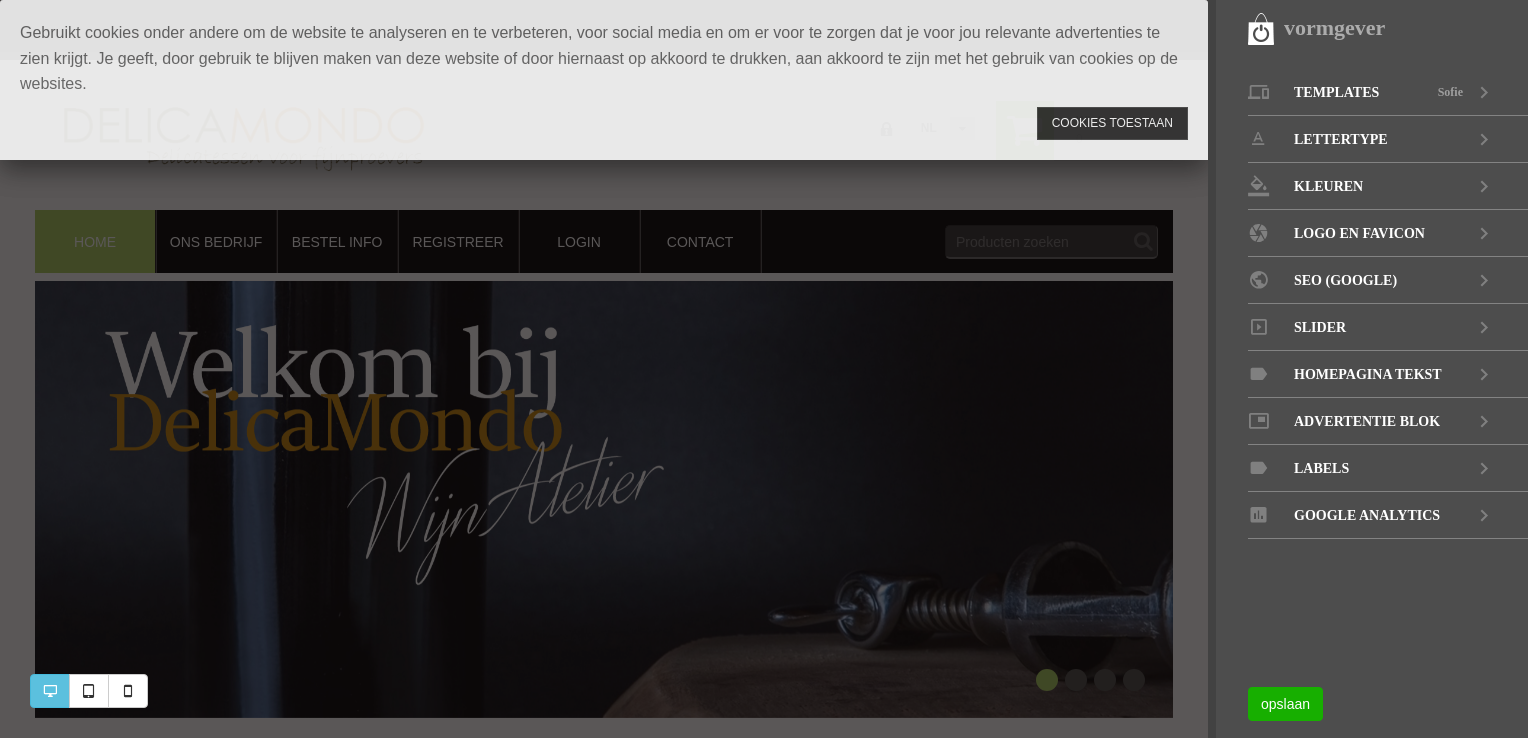 click on "Cookies toestaan" at bounding box center [1112, 123] 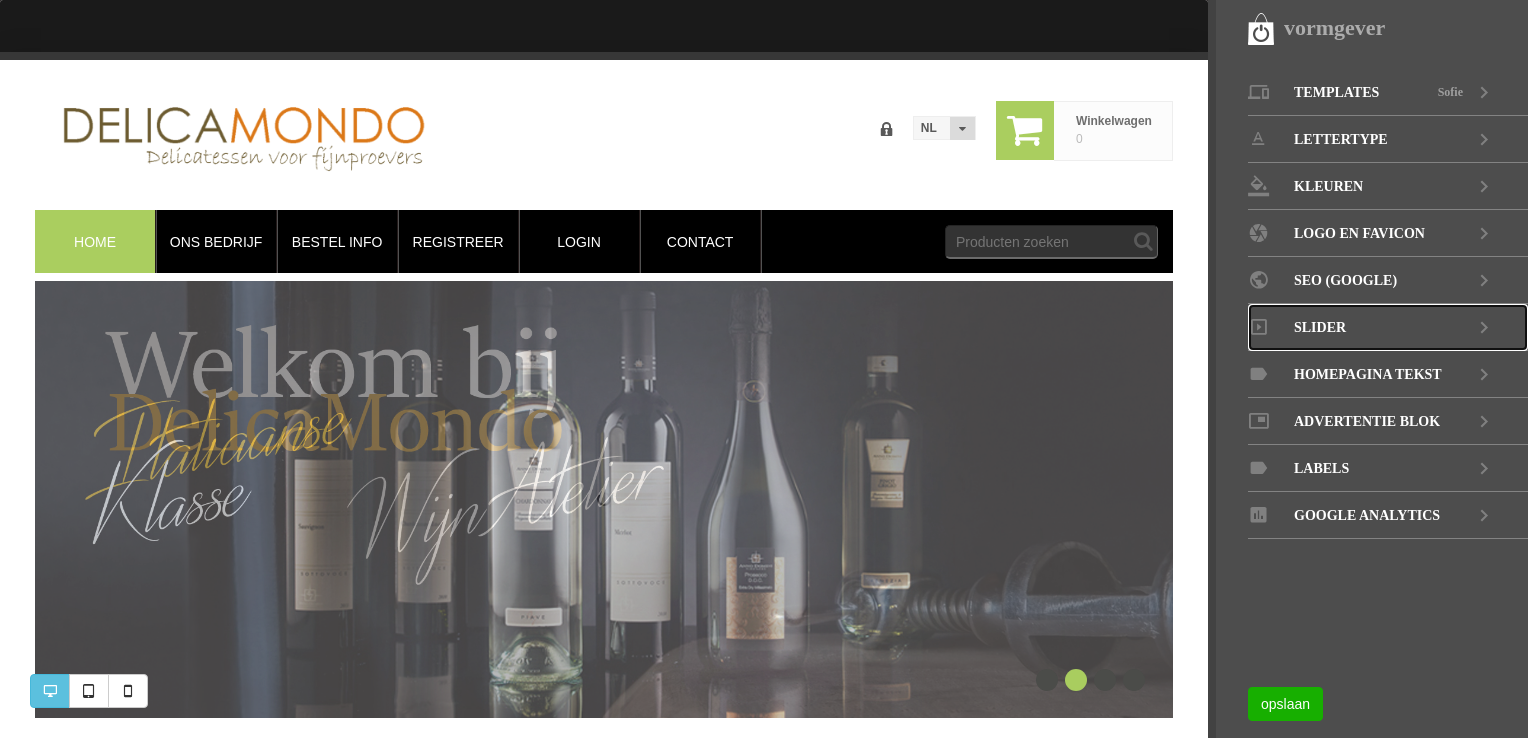 click at bounding box center [1484, 327] 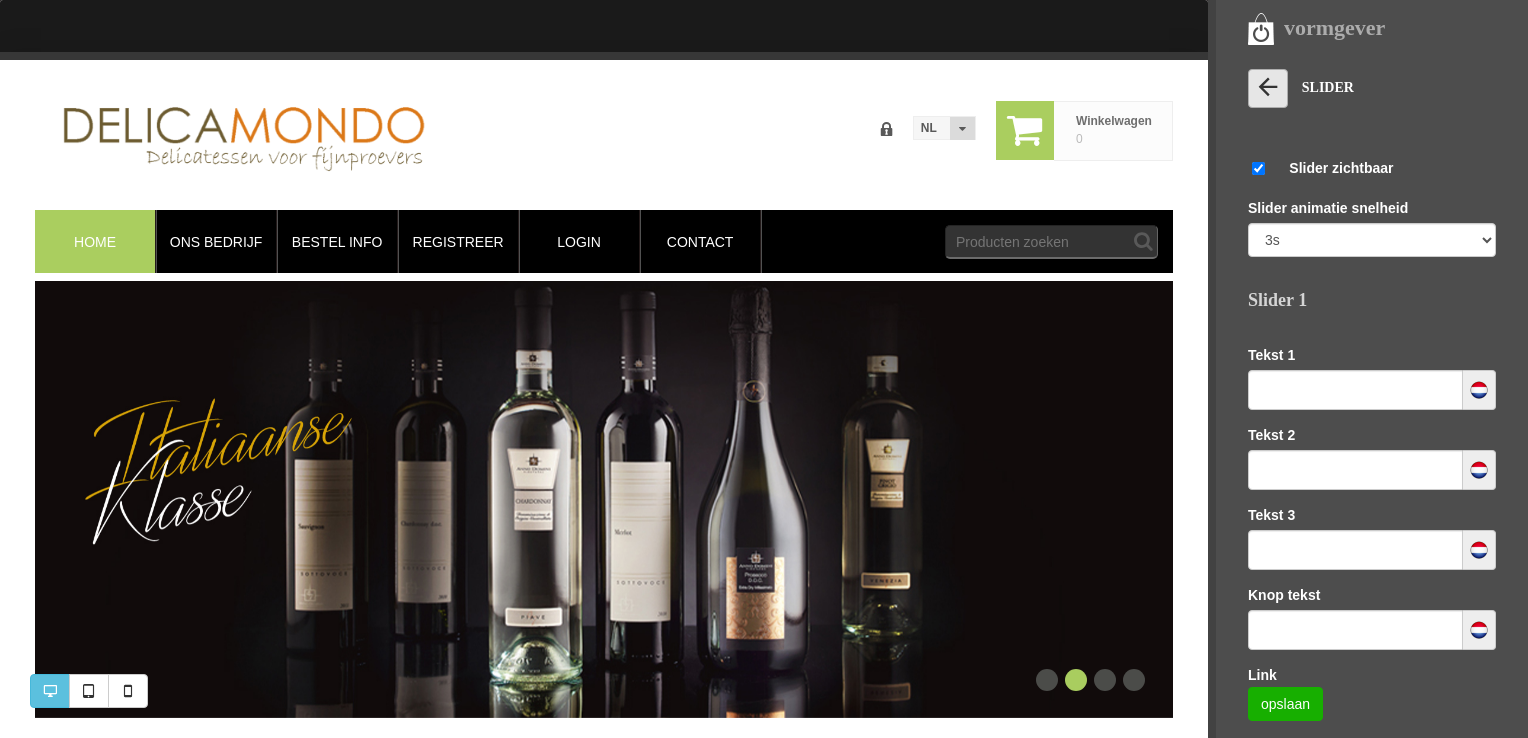 click at bounding box center [1268, 87] 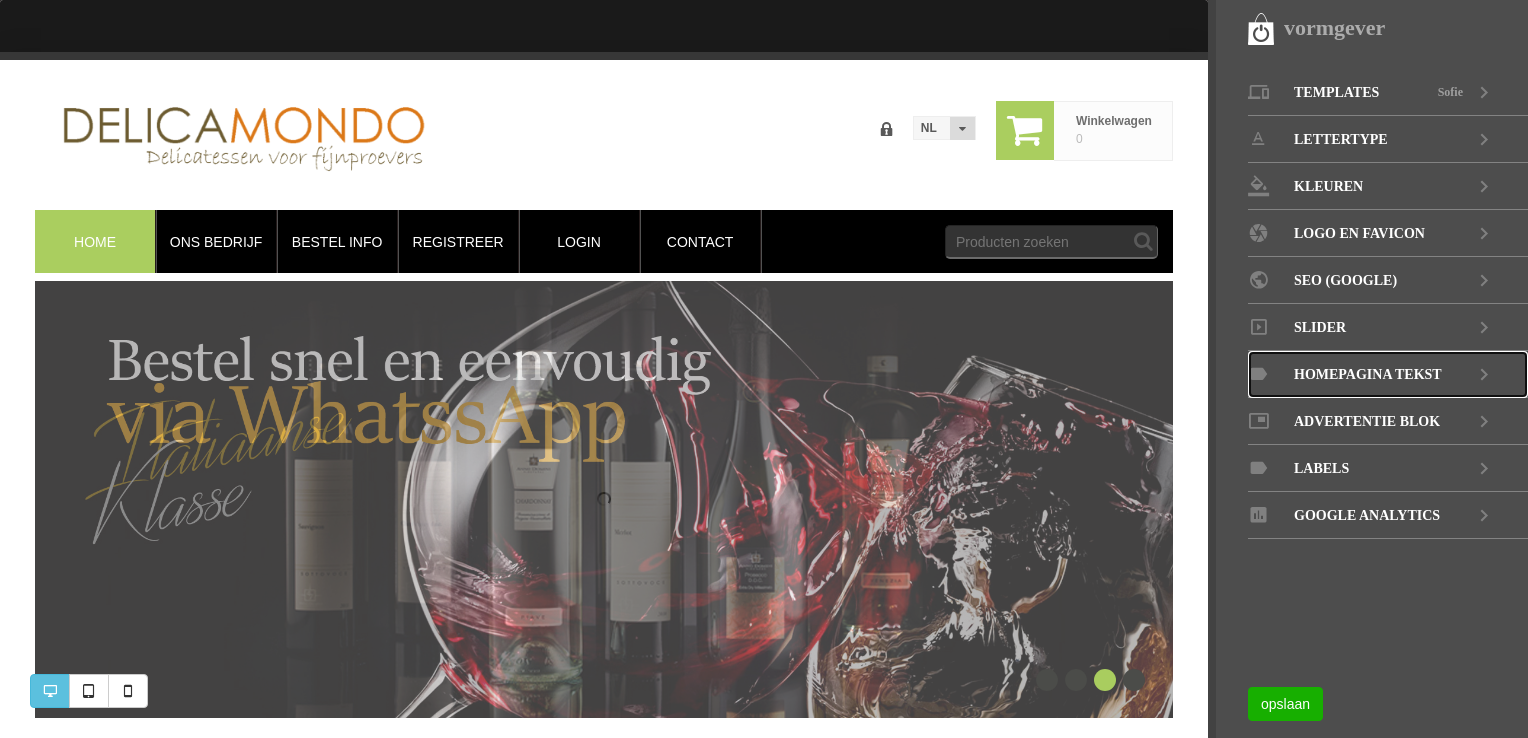 click on "Homepagina tekst" at bounding box center (1368, 374) 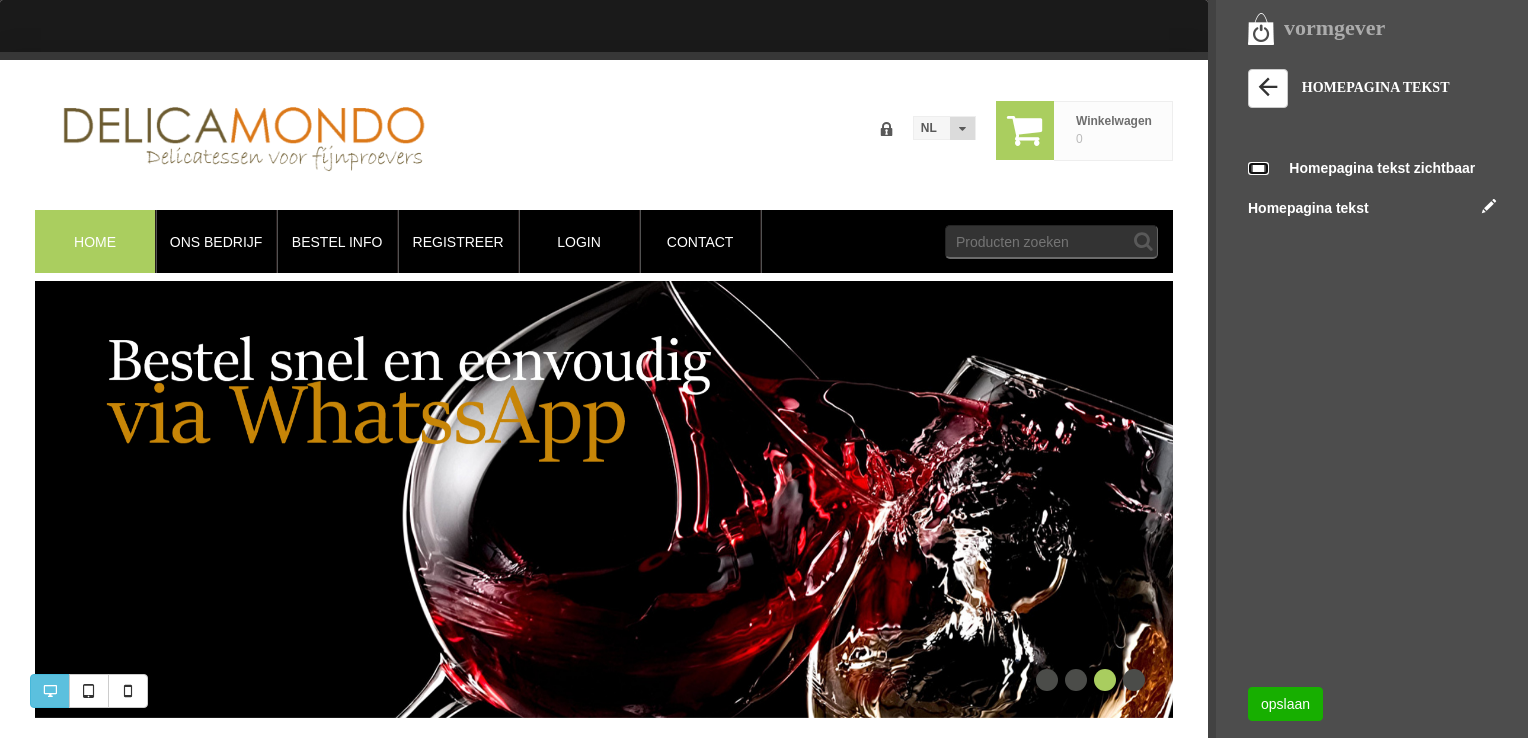 click at bounding box center (1258, 168) 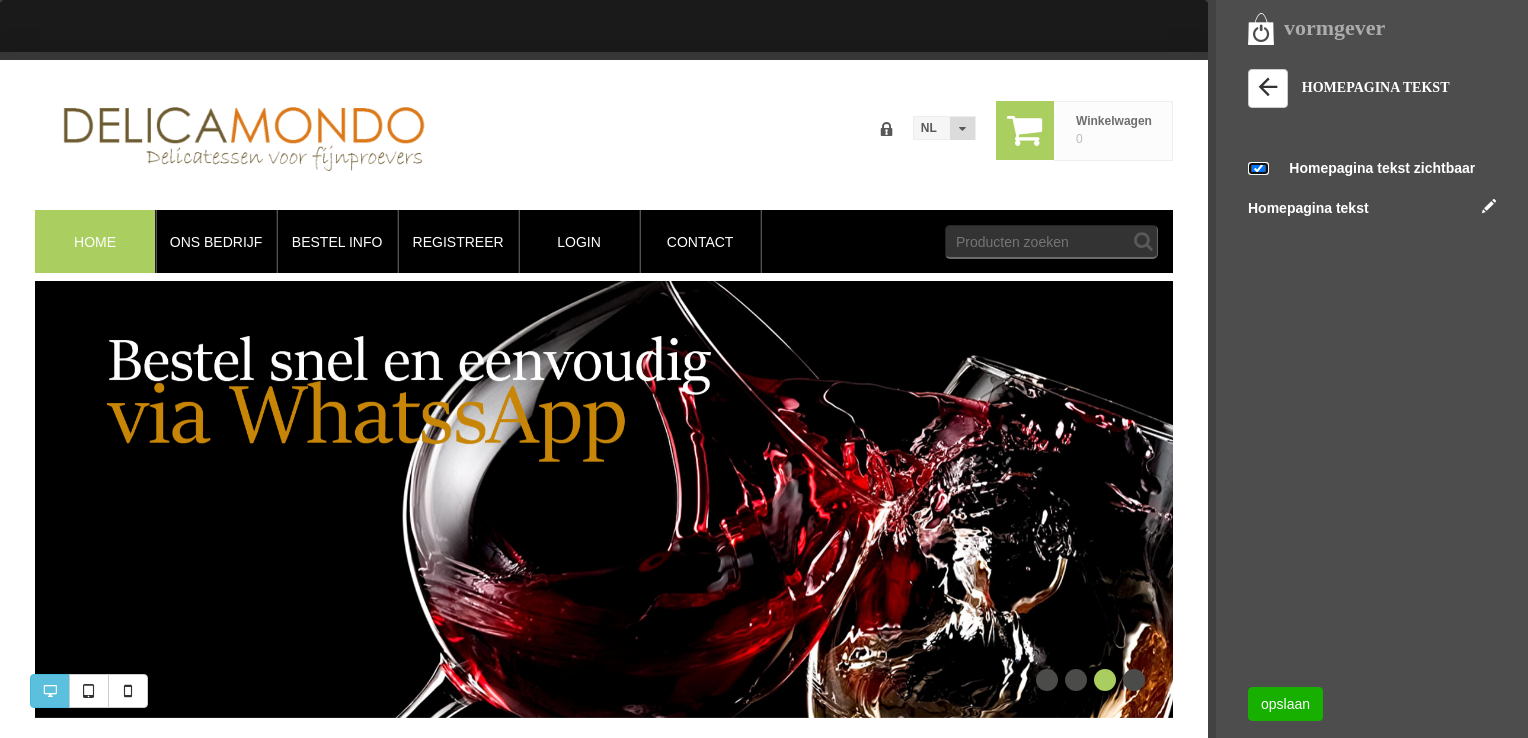 checkbox on "true" 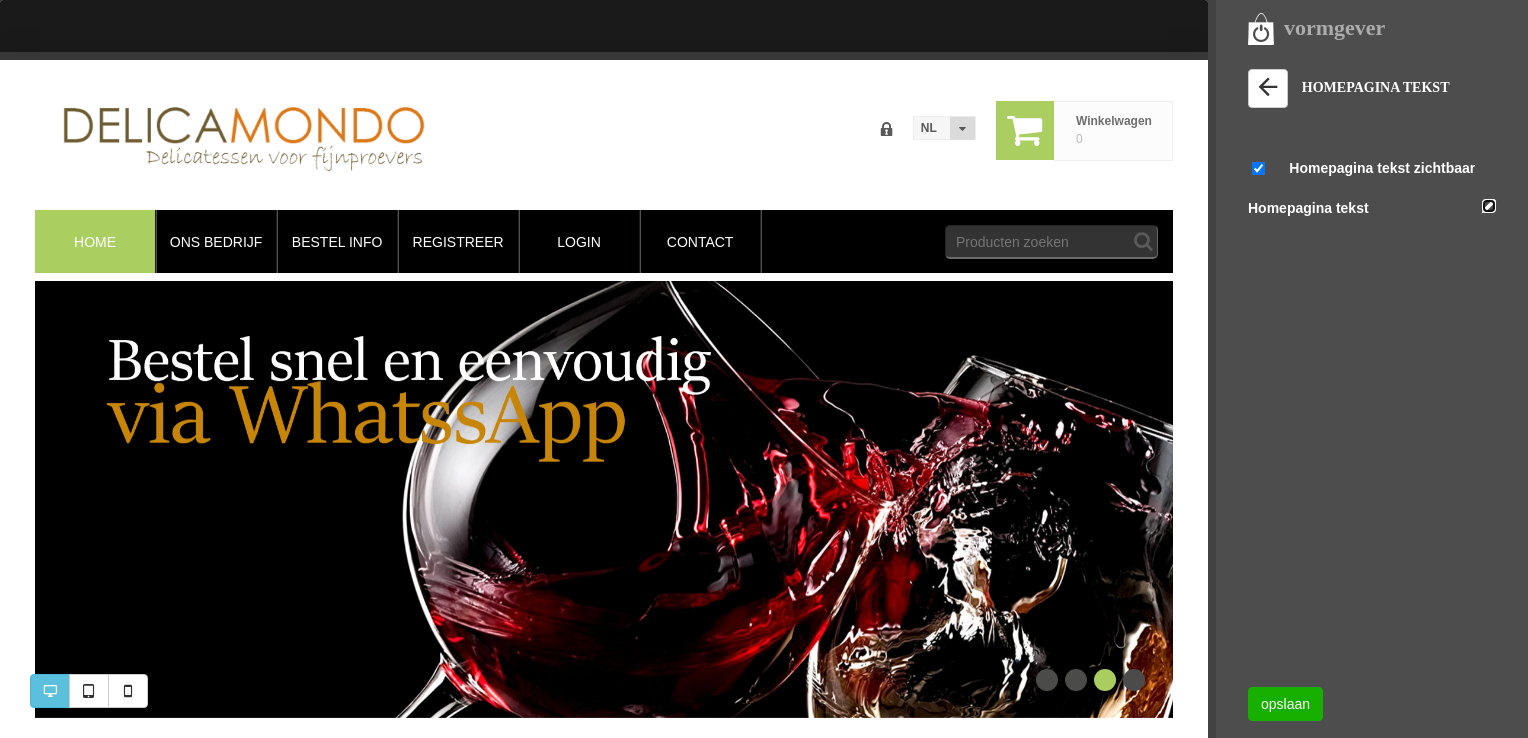 click at bounding box center [1489, 206] 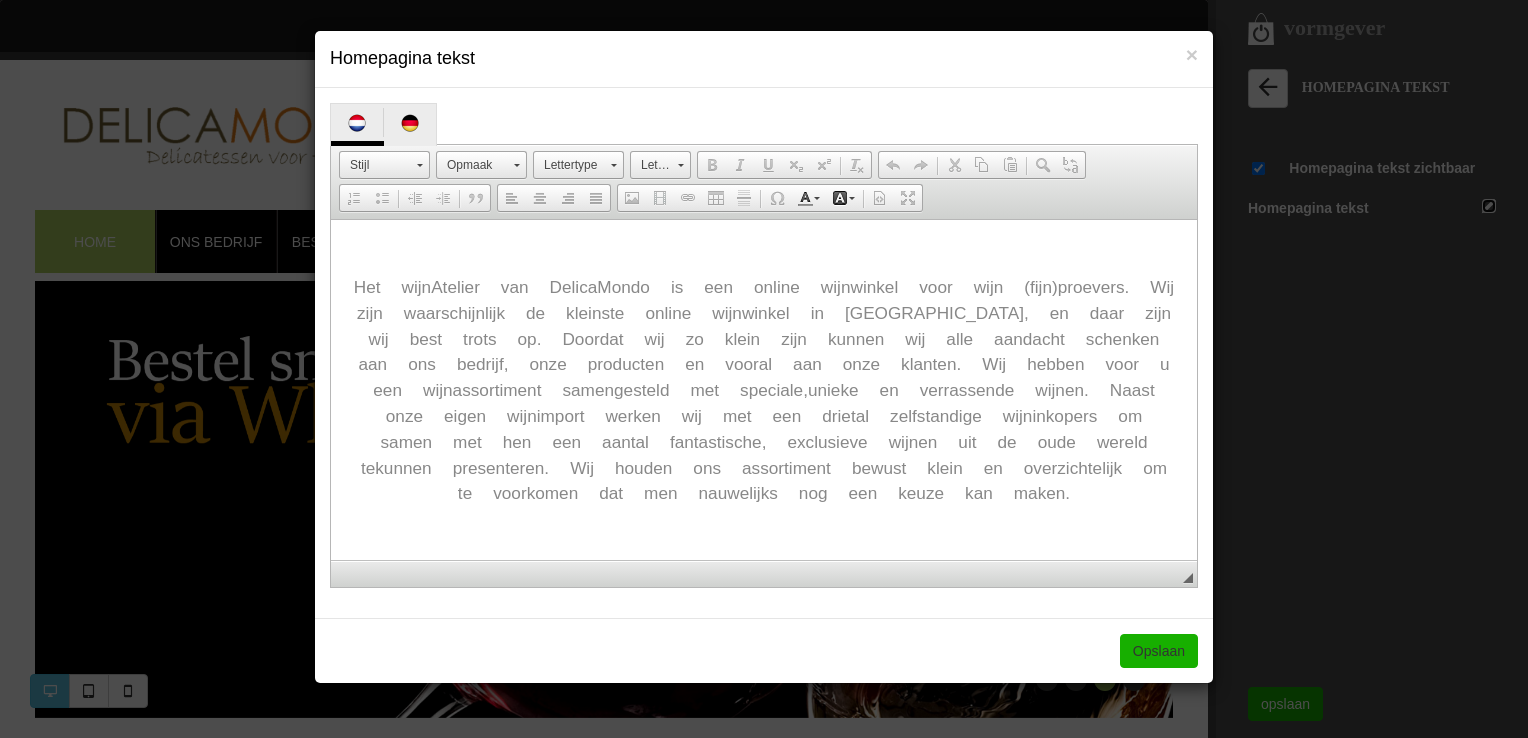 scroll, scrollTop: 0, scrollLeft: 0, axis: both 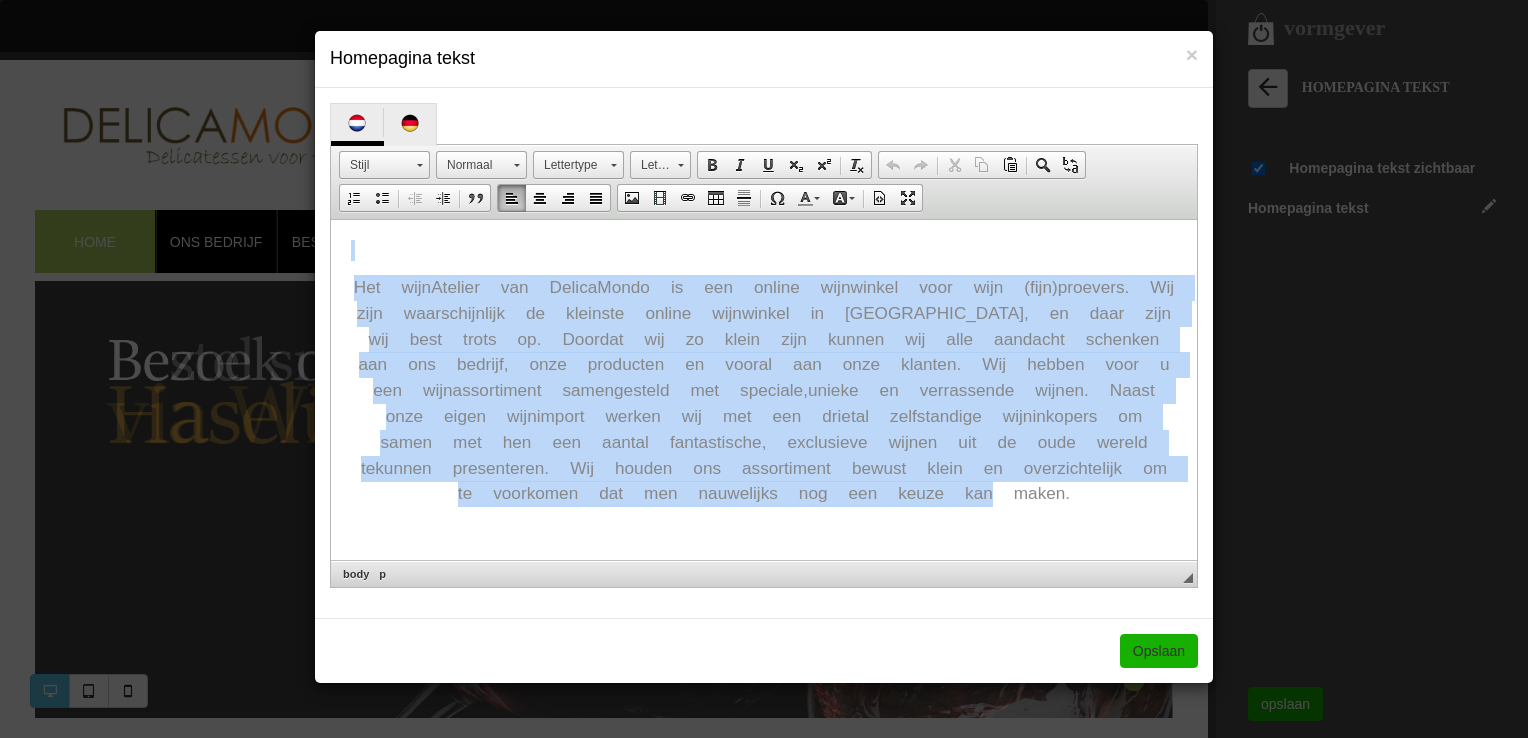 drag, startPoint x: 1042, startPoint y: 447, endPoint x: 245, endPoint y: 256, distance: 819.56696 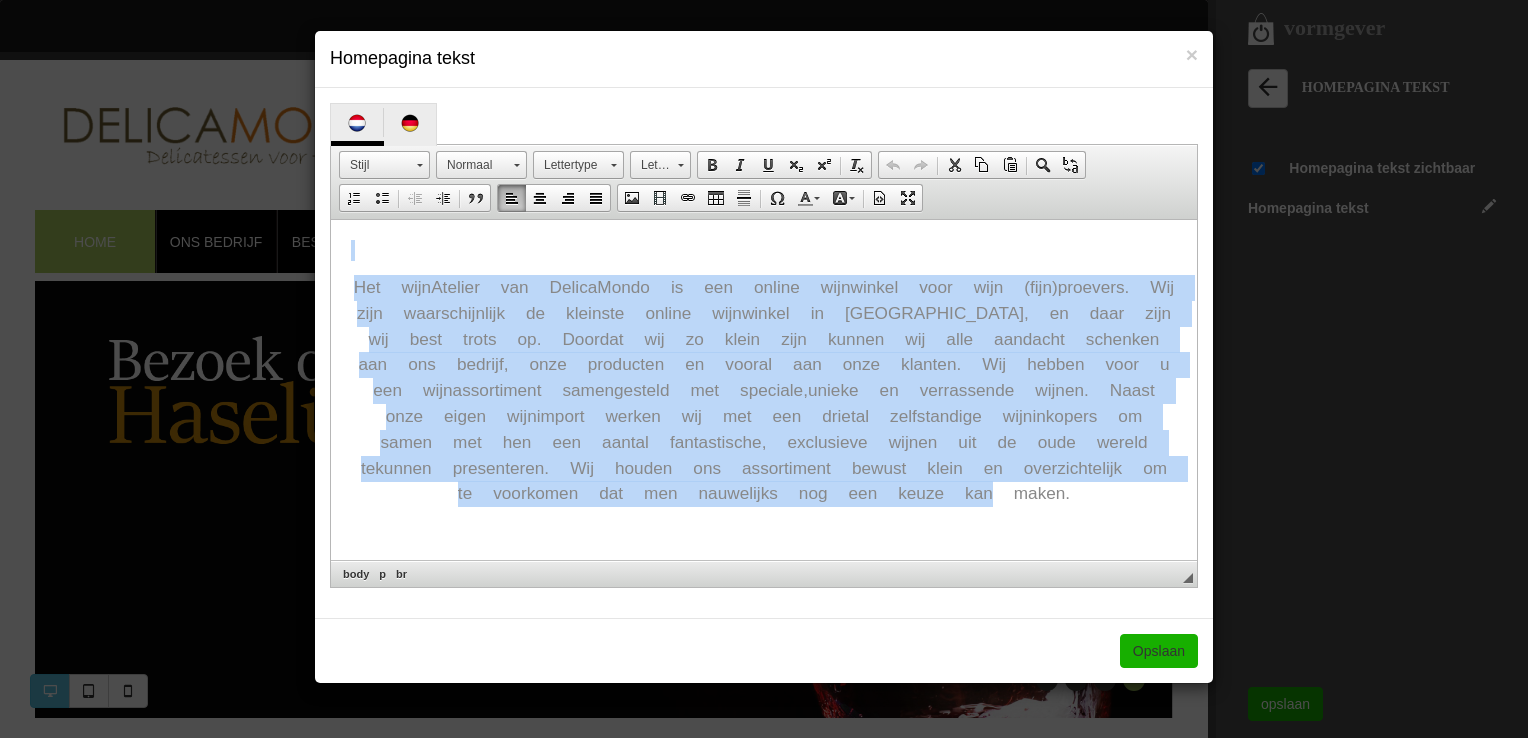 type 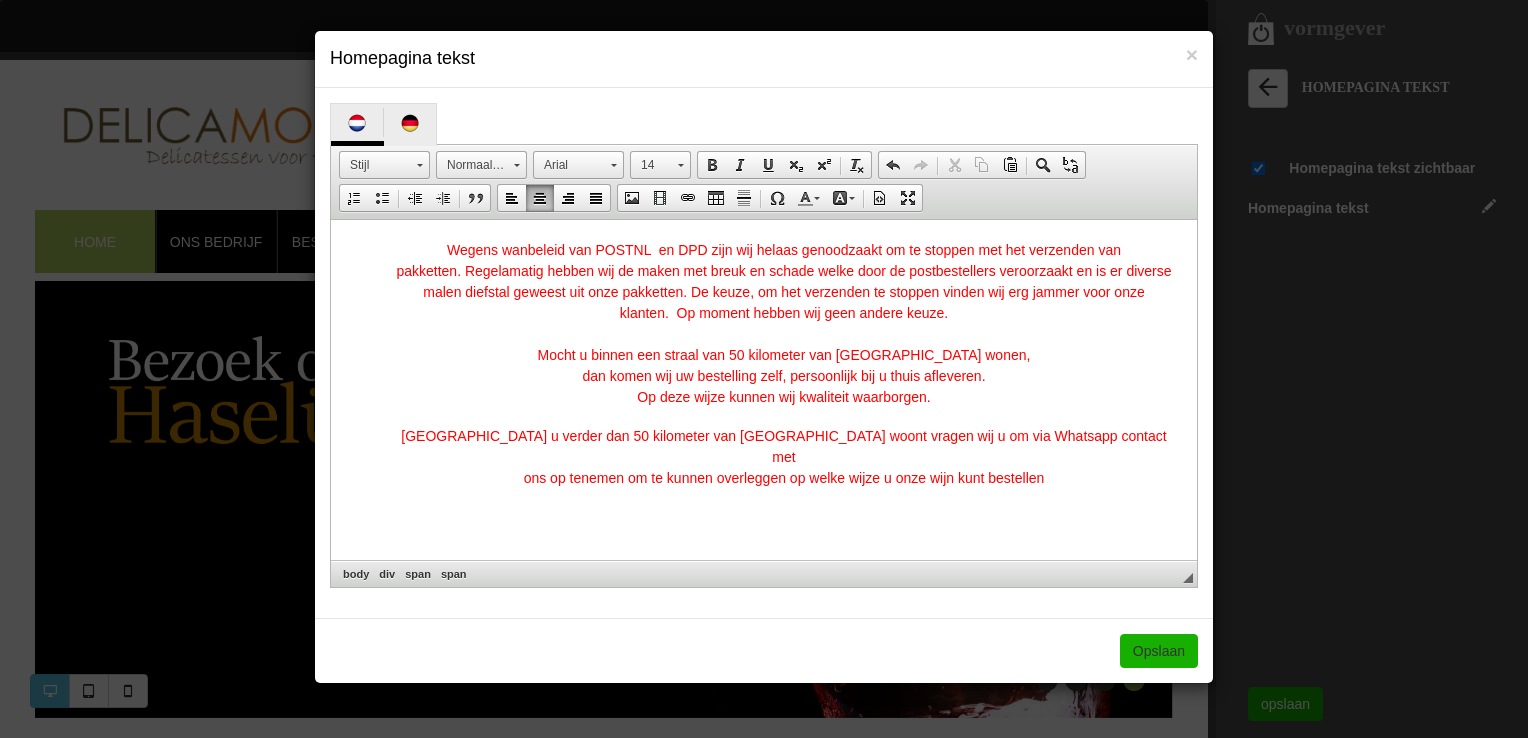 click on "Wegens wanbeleid van POSTNL  en DPD zijn wij helaas genoodzaakt om te stoppen met het verzenden van pakketten. Regelamatig hebben wij de maken met breuk en schade welke door de postbestellers veroorzaakt en is er diverse malen diefstal geweest uit onze pakketten. De keuze, om het verzenden te stoppen vinden wij erg jammer voor onze klanten.  Op moment hebben wij geen andere keuze. Mocht u binnen een straal van 50 kilometer van Stadskanaal wonen, dan komen wij uw bestelling zelf, persoonlijk bij u thuis afleveren. Op deze wijze kunnen wij kwaliteit waarborgen." at bounding box center (784, 324) 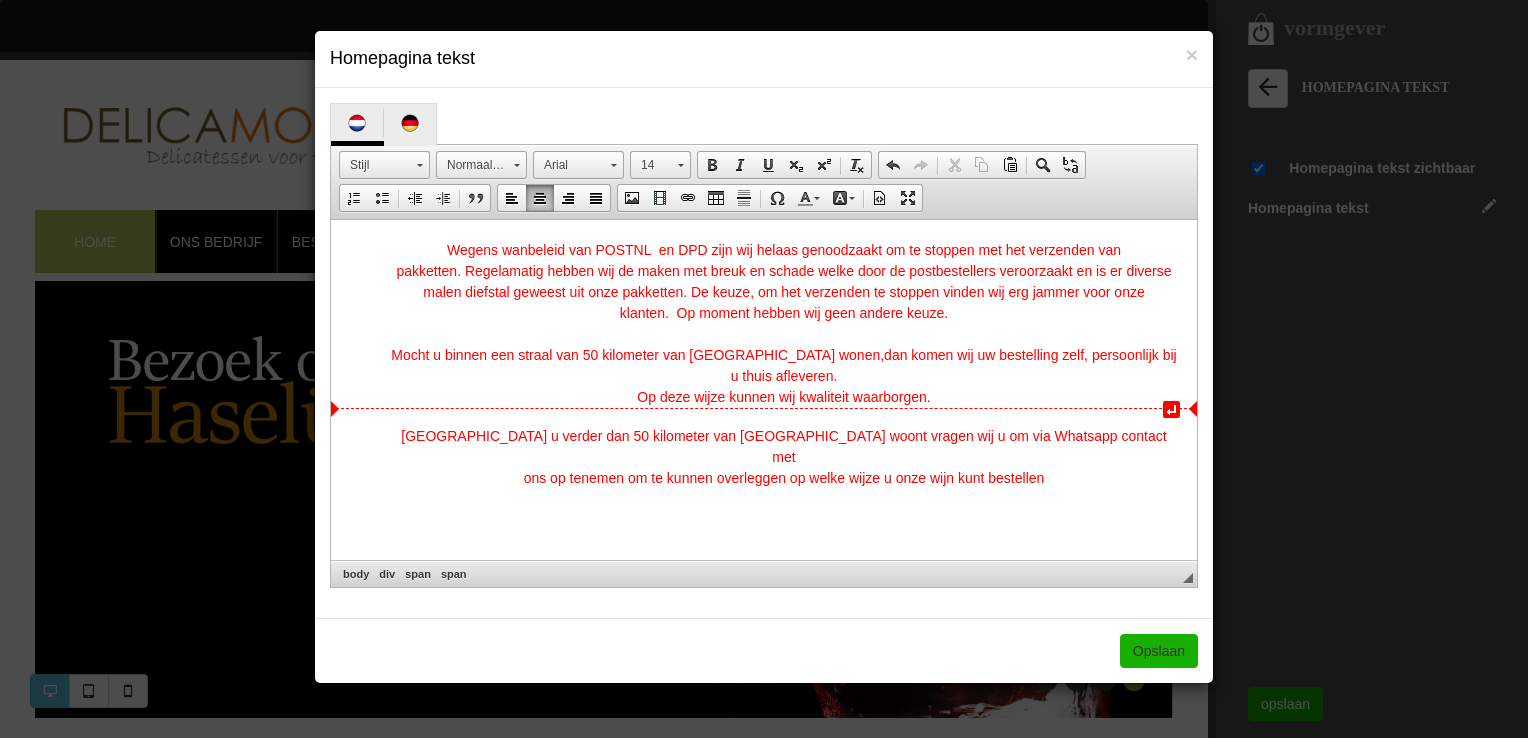 click on "Wegens wanbeleid van POSTNL  en DPD zijn wij helaas genoodzaakt om te stoppen met het verzenden van pakketten. Regelamatig hebben wij de maken met breuk en schade welke door de postbestellers veroorzaakt en is er diverse malen diefstal geweest uit onze pakketten. De keuze, om het verzenden te stoppen vinden wij erg jammer voor onze klanten.  Op moment hebben wij geen andere keuze. Mocht u binnen een straal van 50 kilometer van Stadskanaal wonen,  dan komen wij uw bestelling zelf, persoonlijk bij u thuis afleveren. Op deze wijze kunnen wij kwaliteit waarborgen." at bounding box center (784, 324) 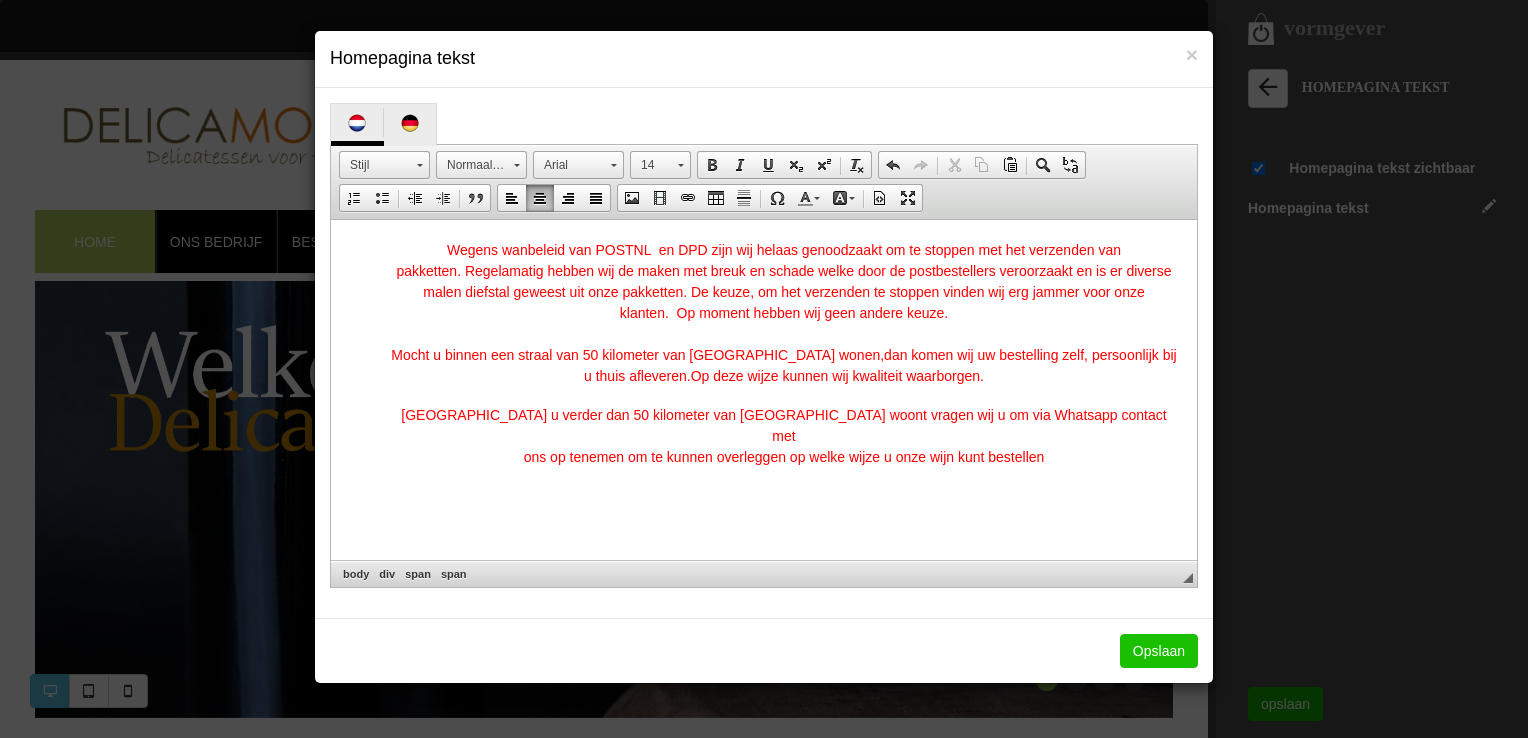 click on "Opslaan" at bounding box center (1159, 651) 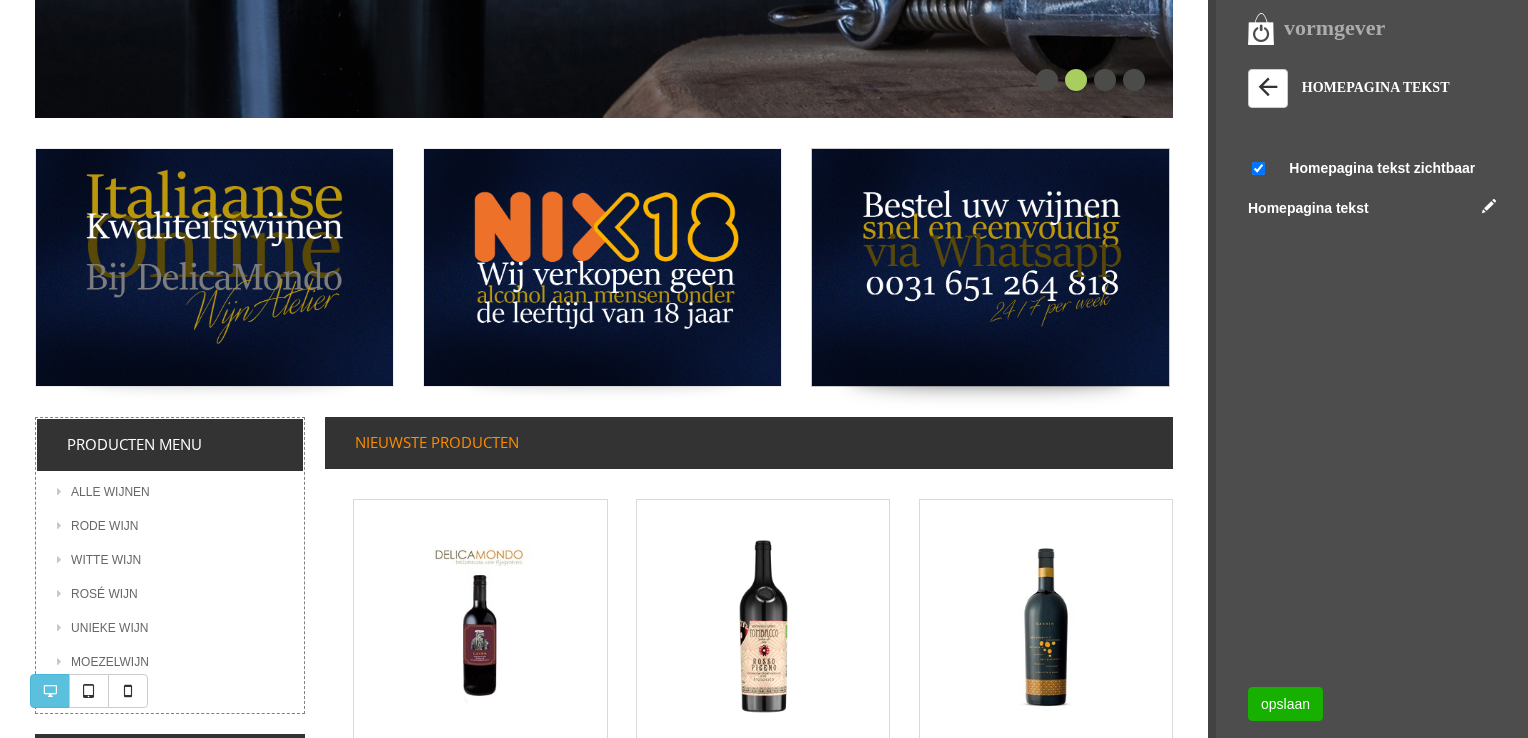 scroll, scrollTop: 200, scrollLeft: 0, axis: vertical 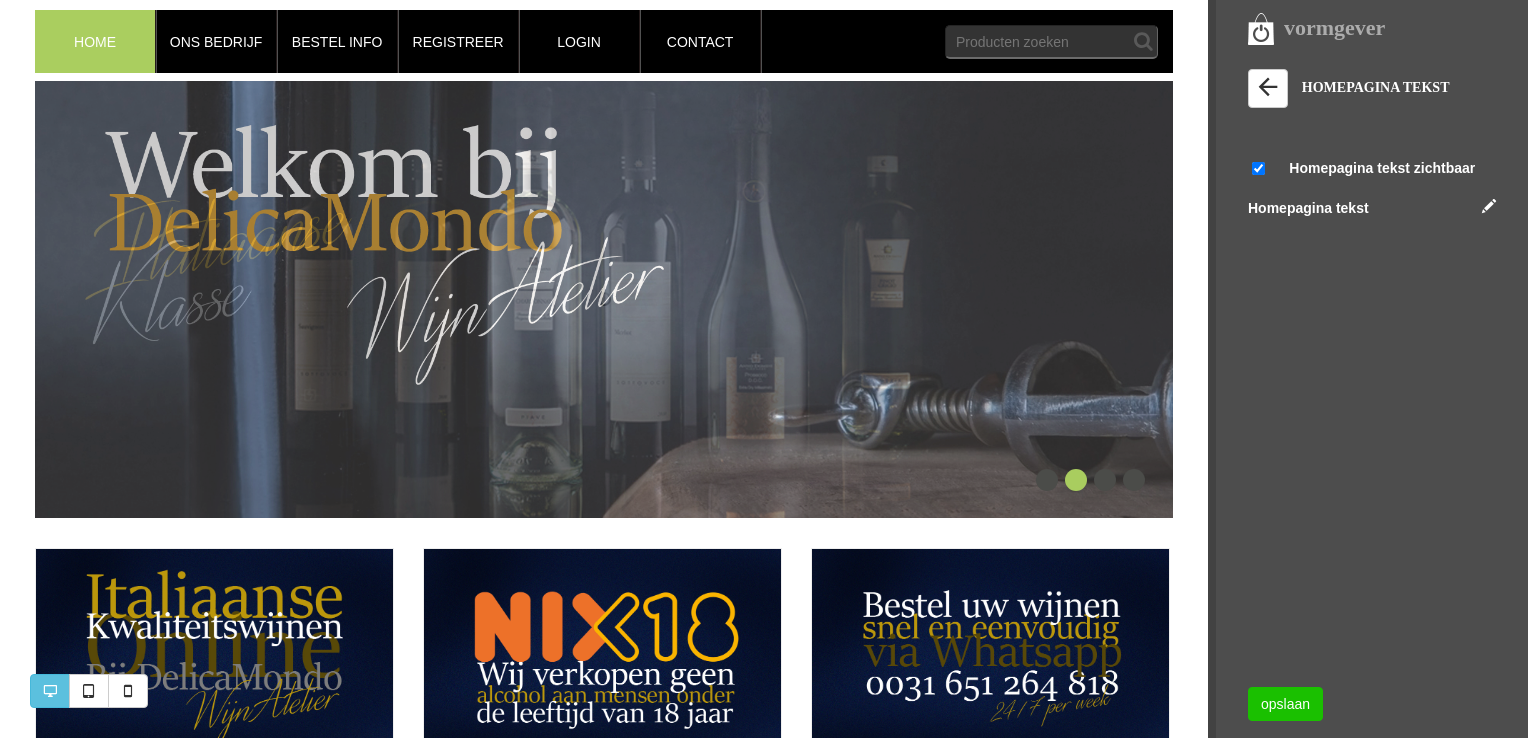 click on "opslaan" at bounding box center [1285, 704] 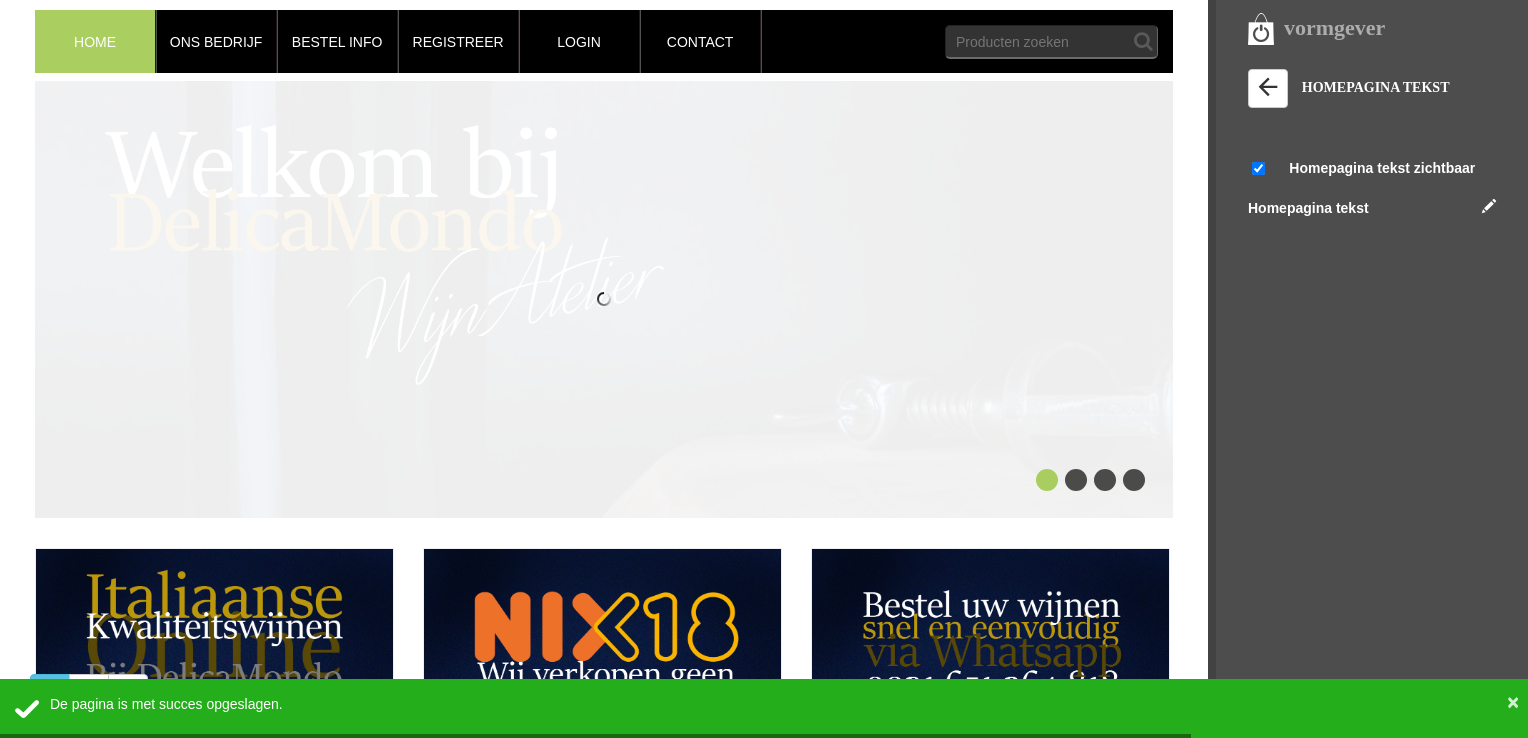 scroll, scrollTop: 0, scrollLeft: 0, axis: both 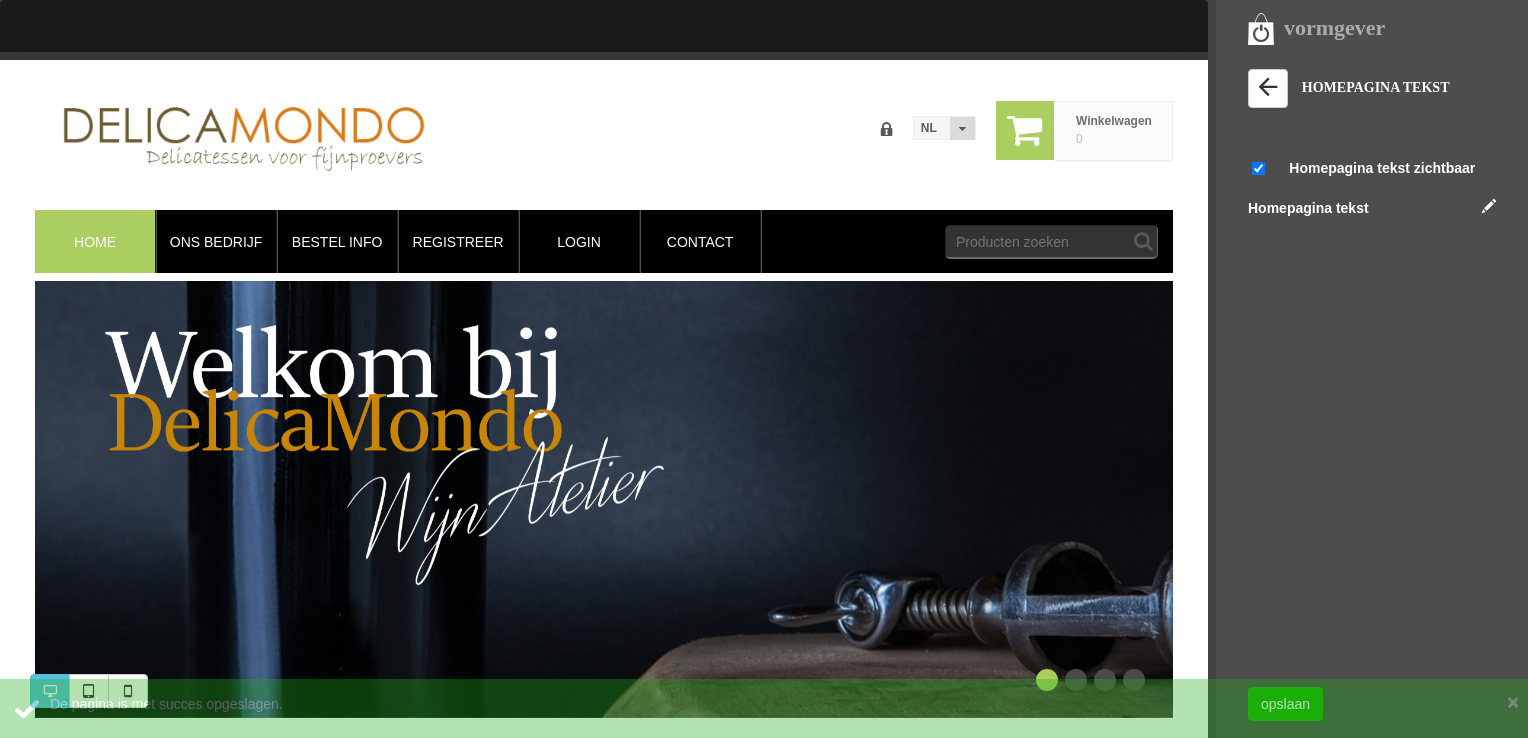 click on "Home" at bounding box center [95, 242] 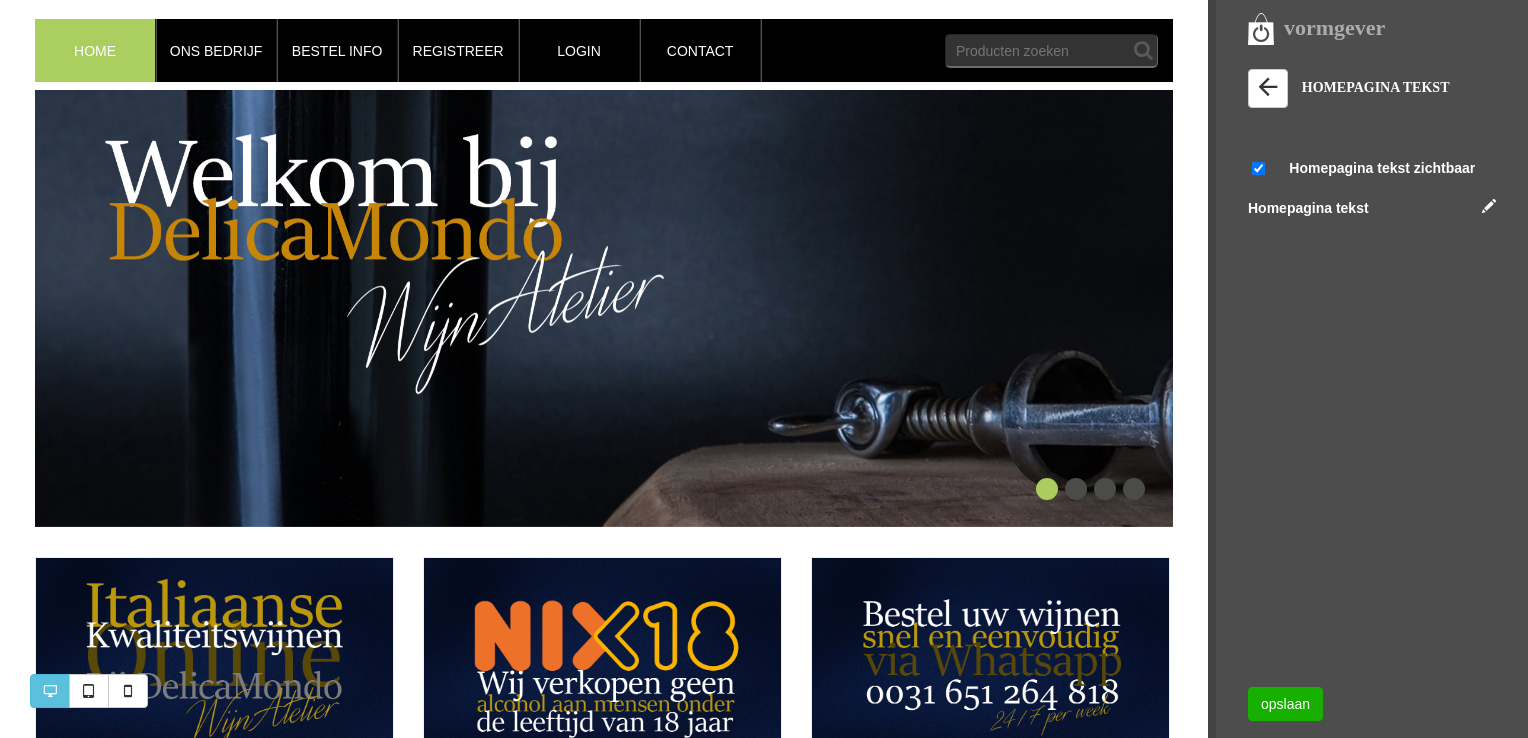 scroll, scrollTop: 500, scrollLeft: 0, axis: vertical 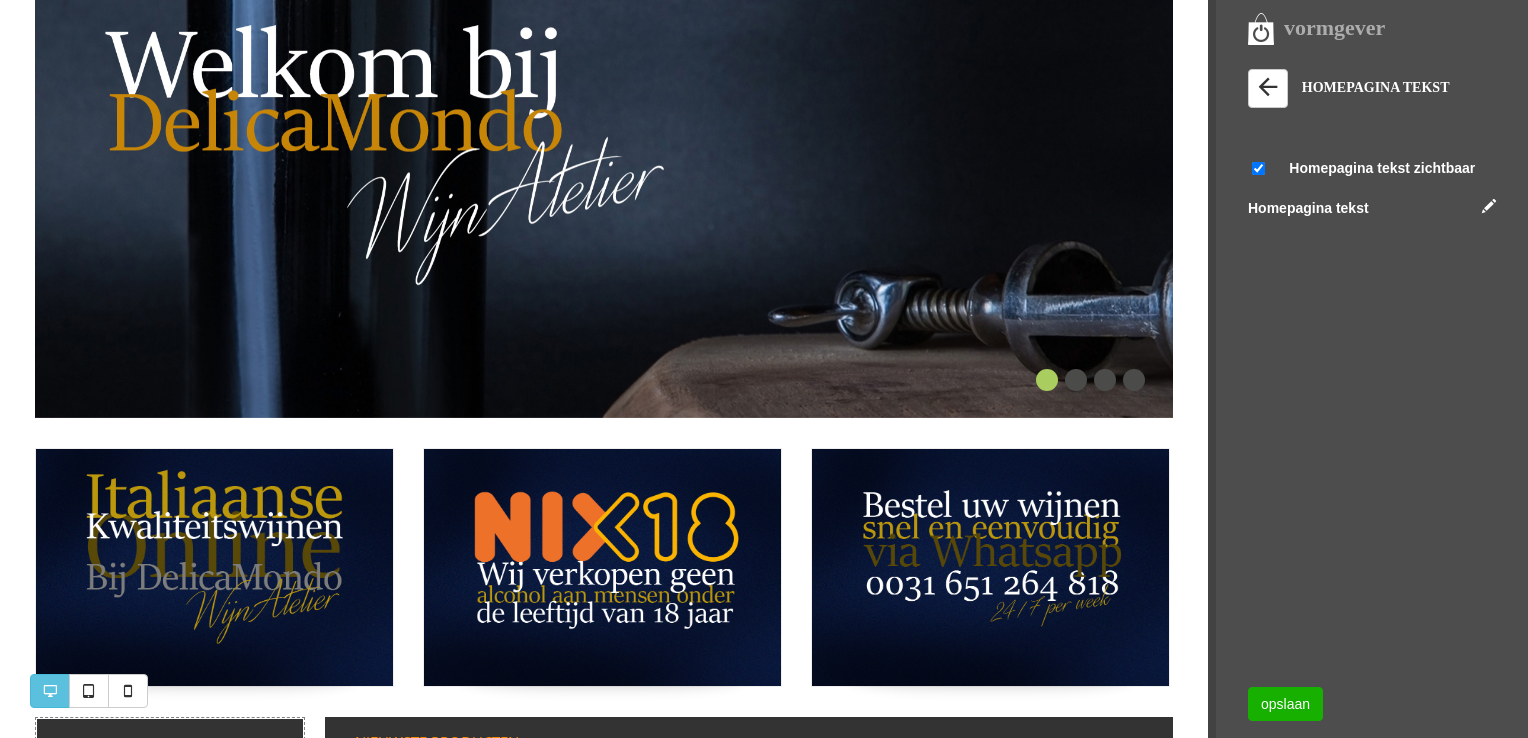 click on "Homepagina tekst zichtbaar" at bounding box center [1382, 168] 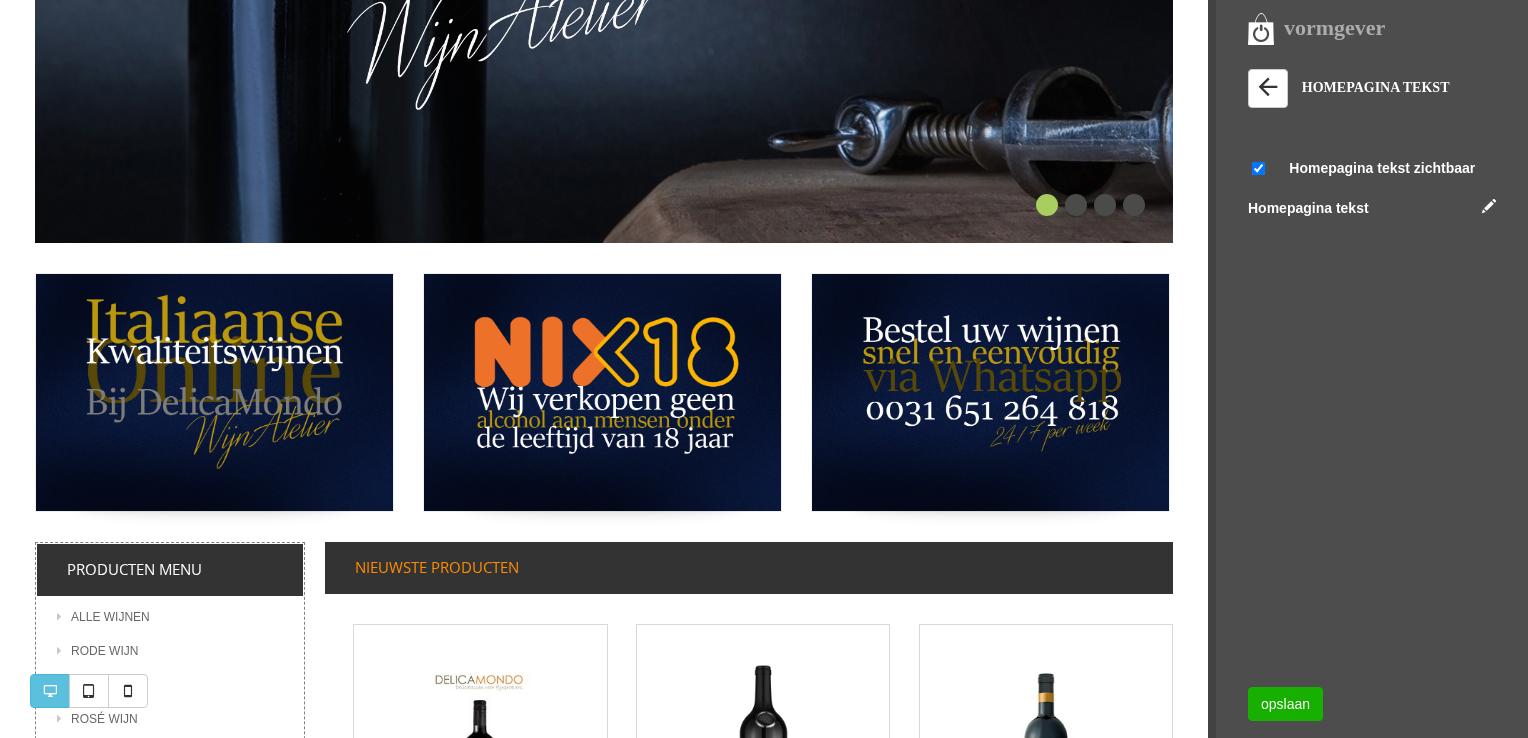 scroll, scrollTop: 400, scrollLeft: 0, axis: vertical 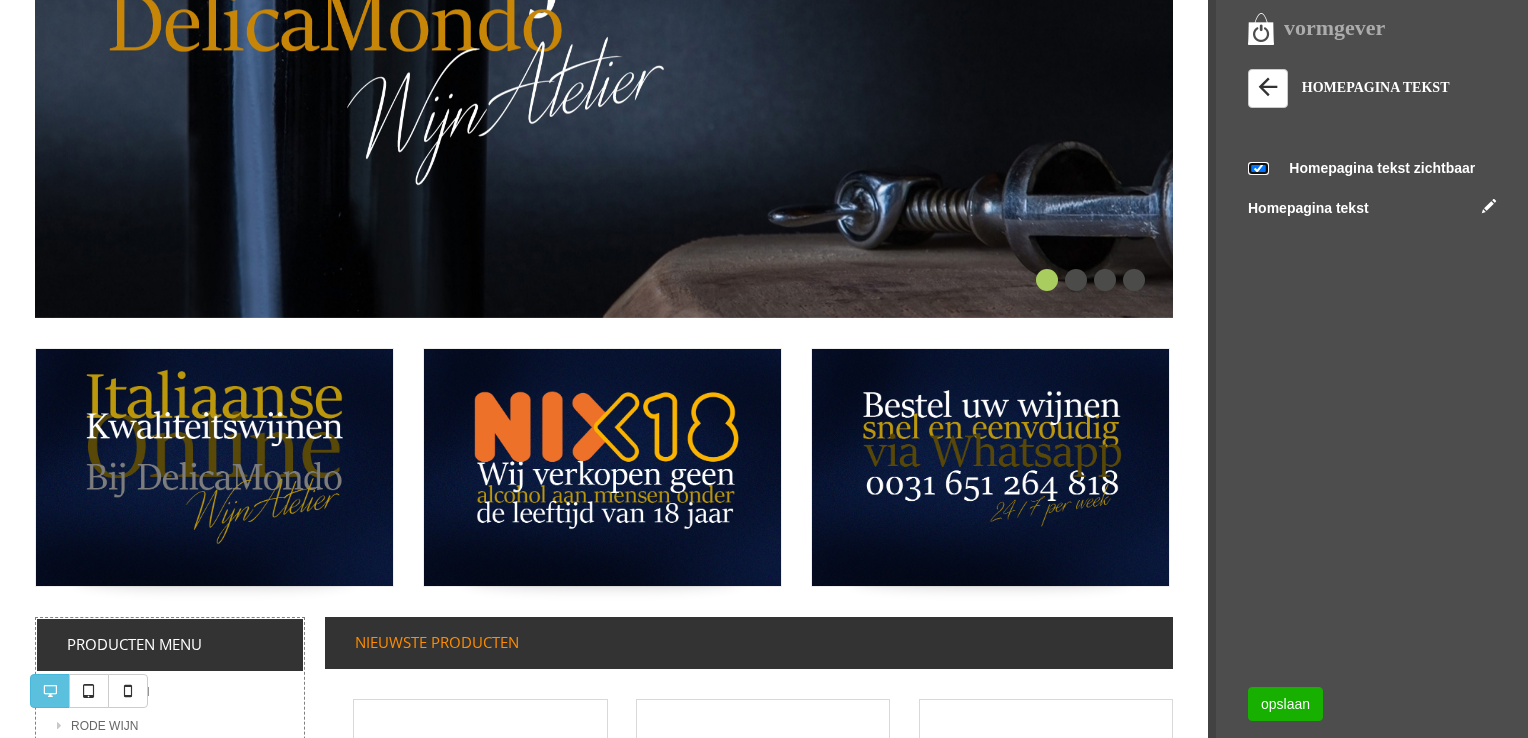 click at bounding box center [1258, 168] 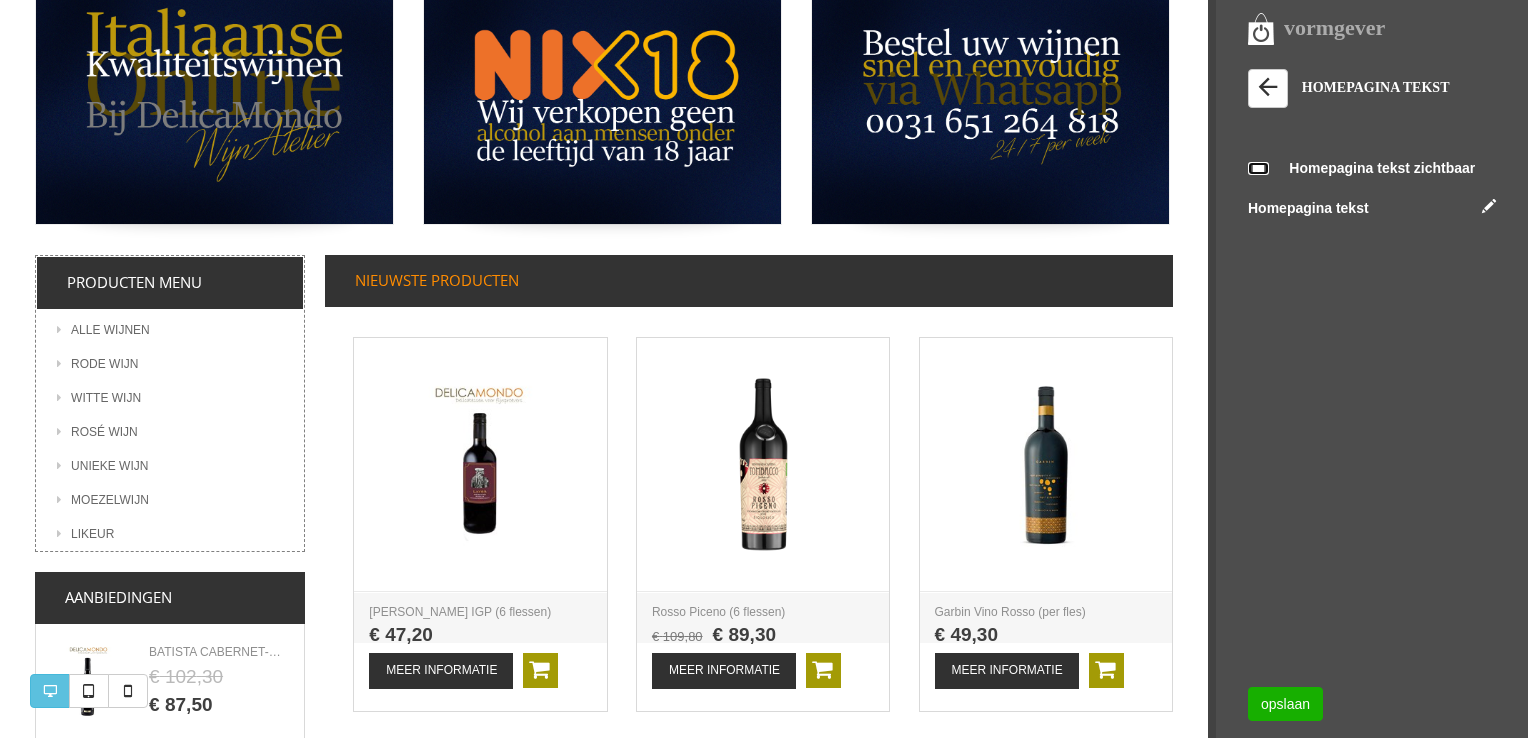 scroll, scrollTop: 764, scrollLeft: 0, axis: vertical 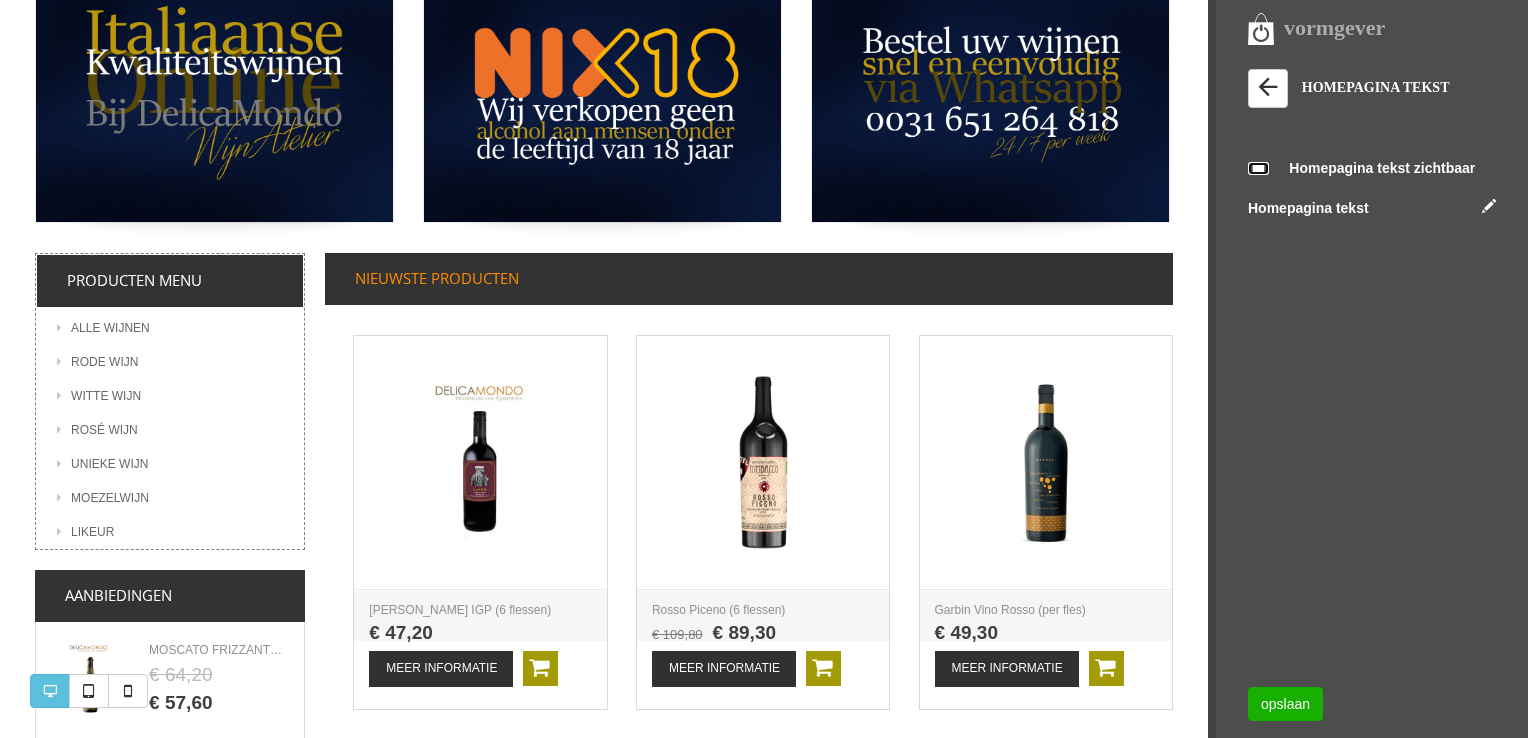 click at bounding box center (1258, 168) 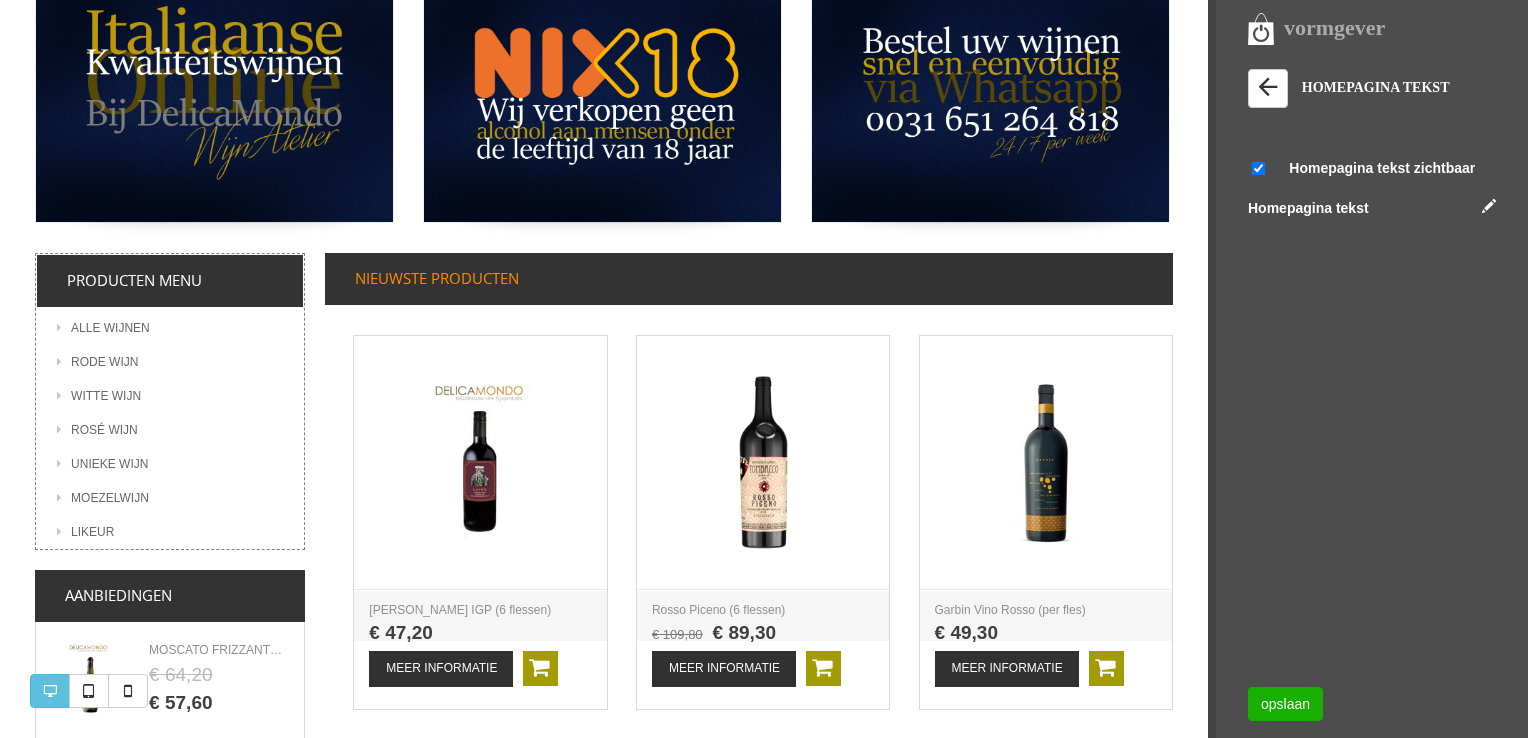 click on "Homepagina tekst" at bounding box center [1308, 208] 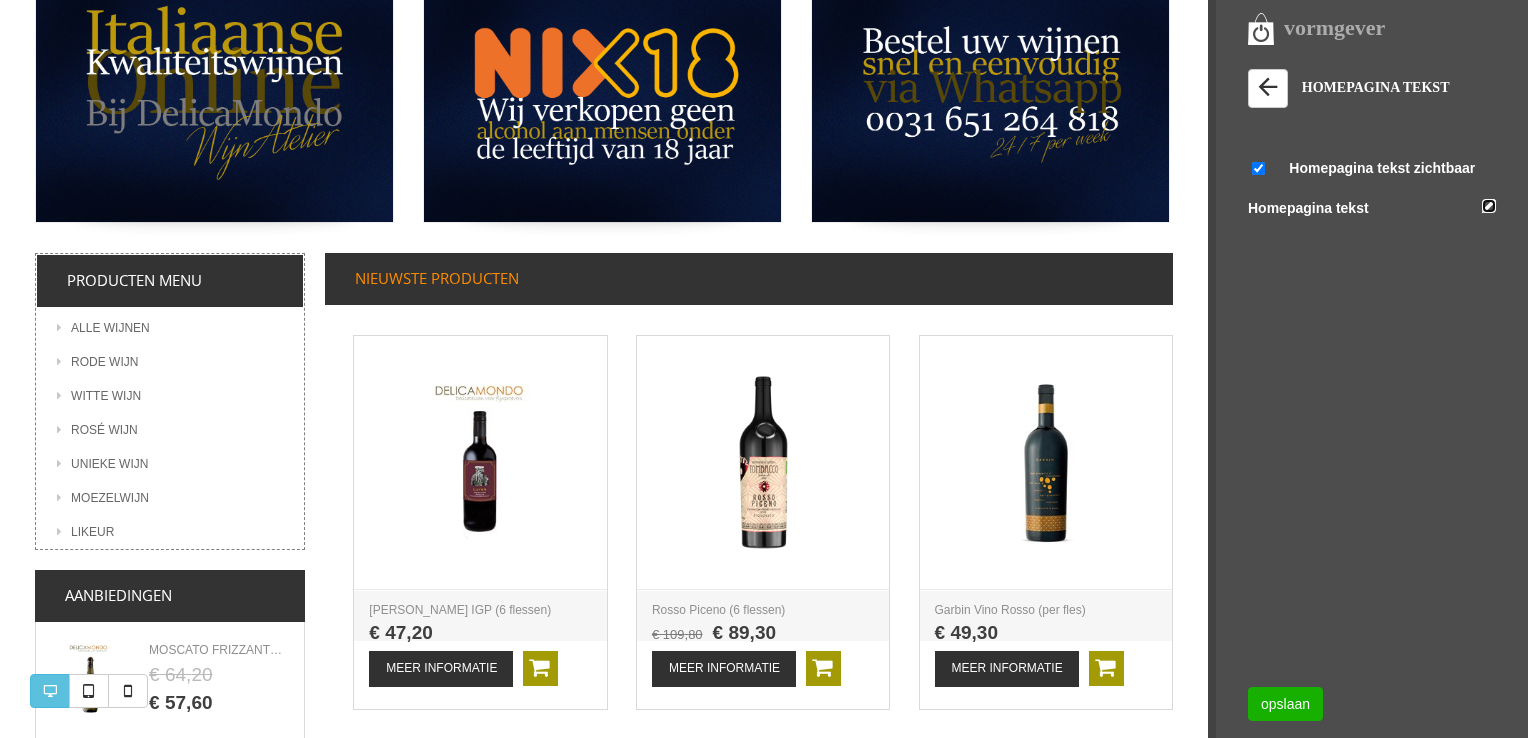 click at bounding box center (1489, 206) 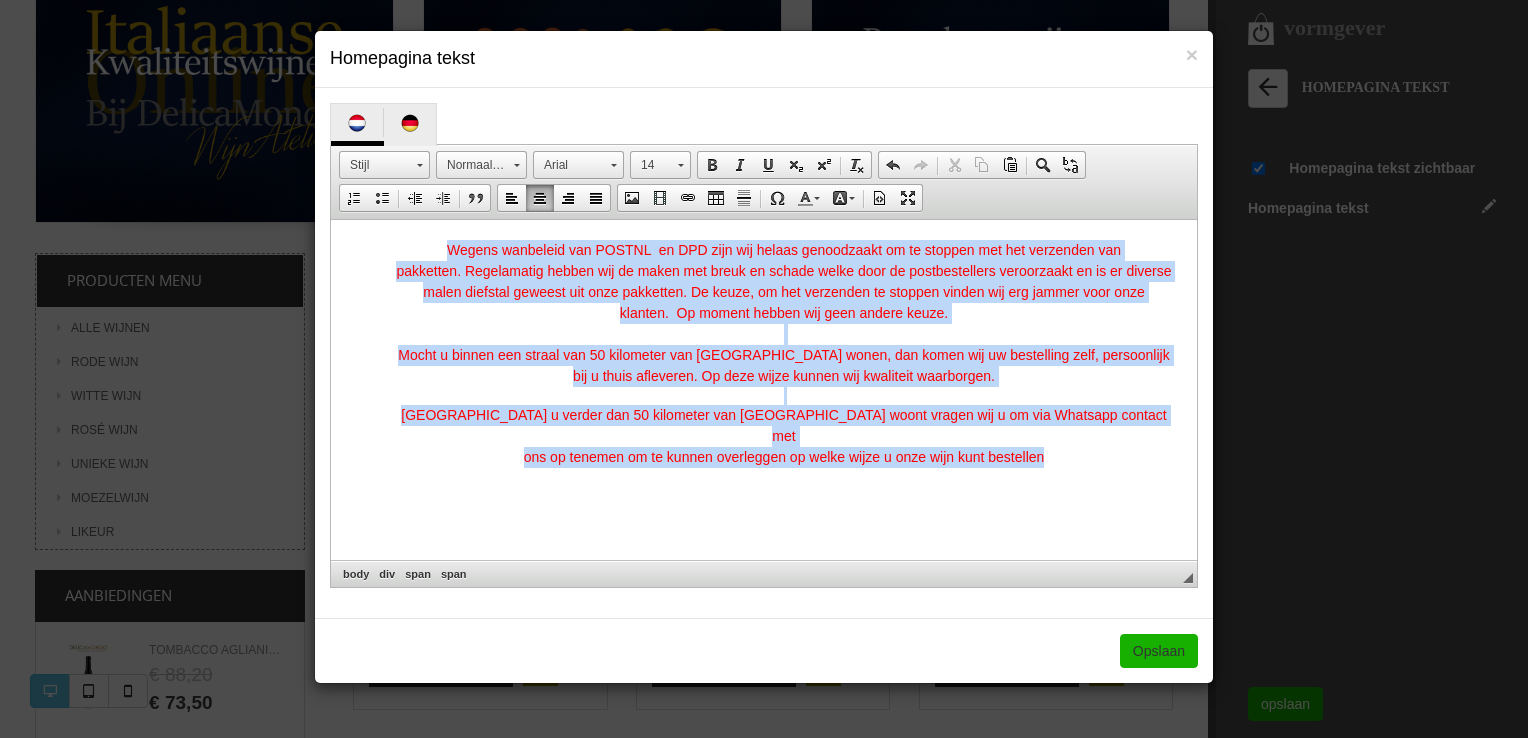 drag, startPoint x: 1055, startPoint y: 439, endPoint x: 276, endPoint y: 239, distance: 804.2643 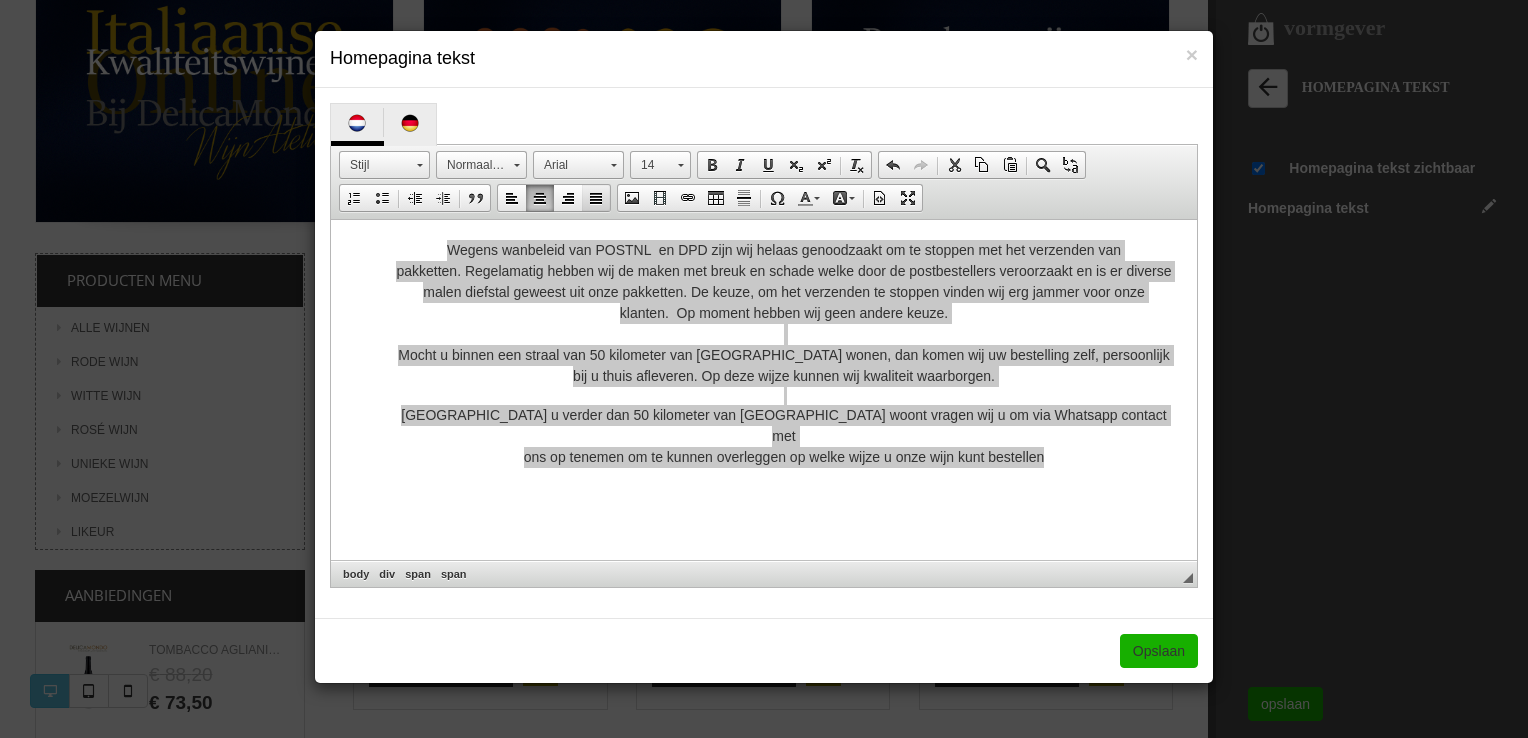 click at bounding box center (596, 198) 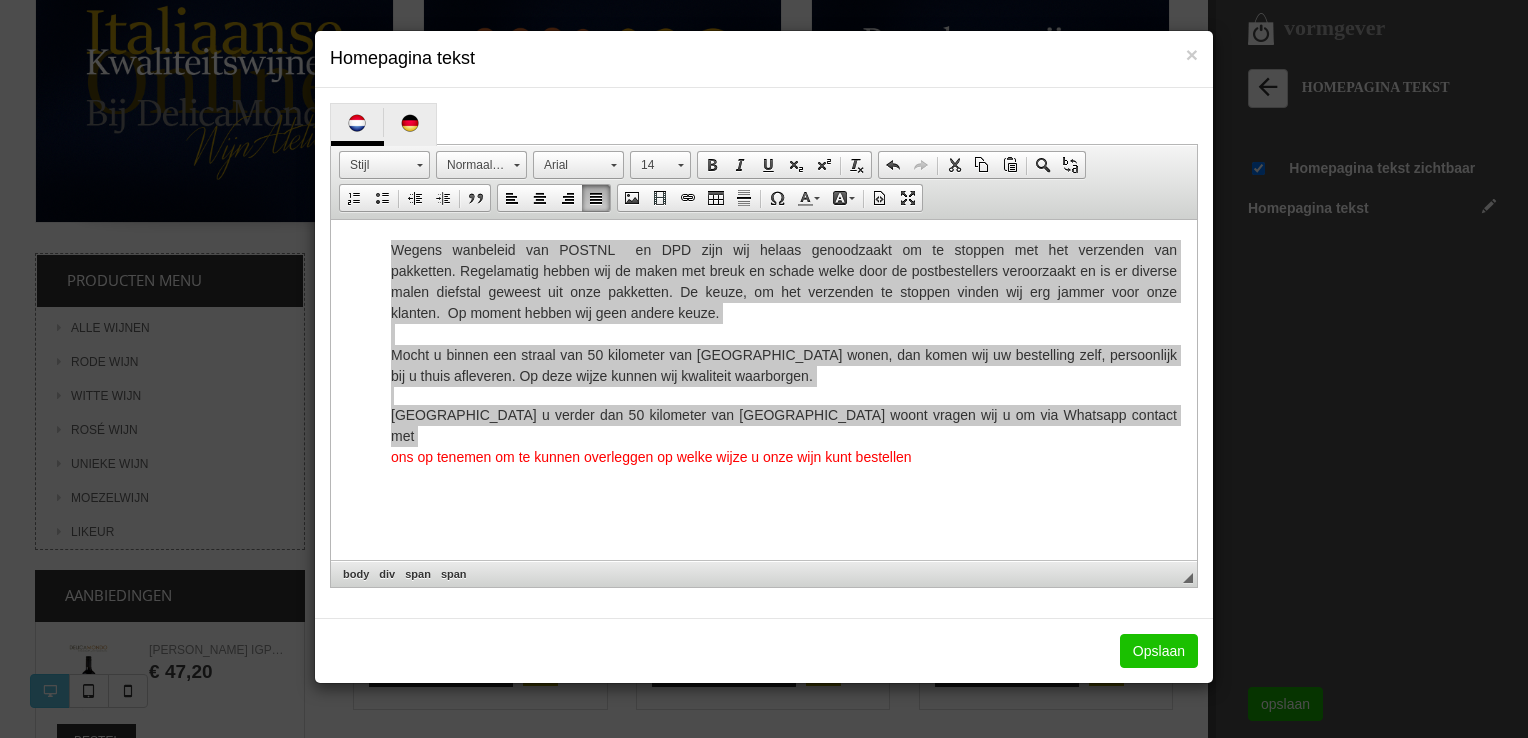 click on "Opslaan" at bounding box center [1159, 651] 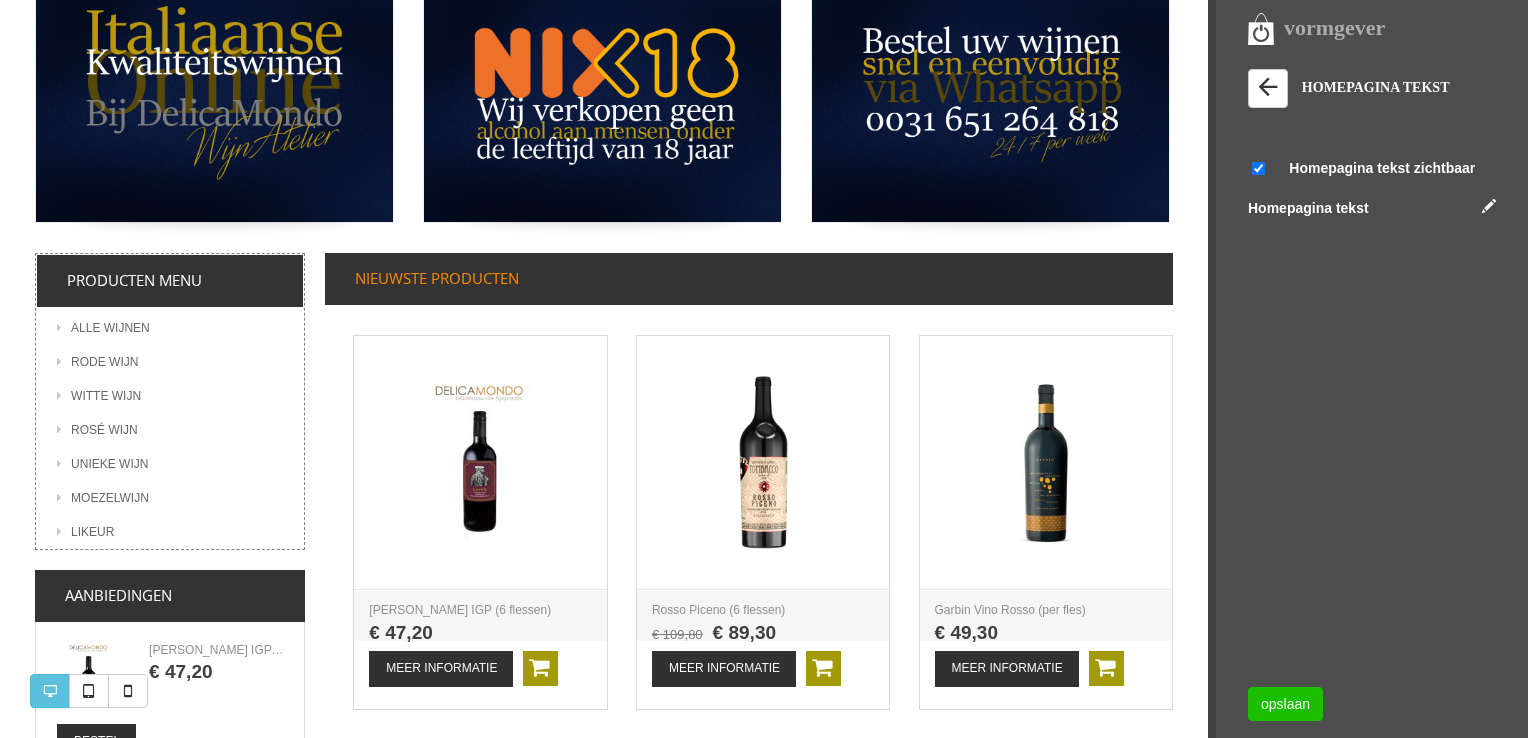click on "opslaan" at bounding box center (1285, 704) 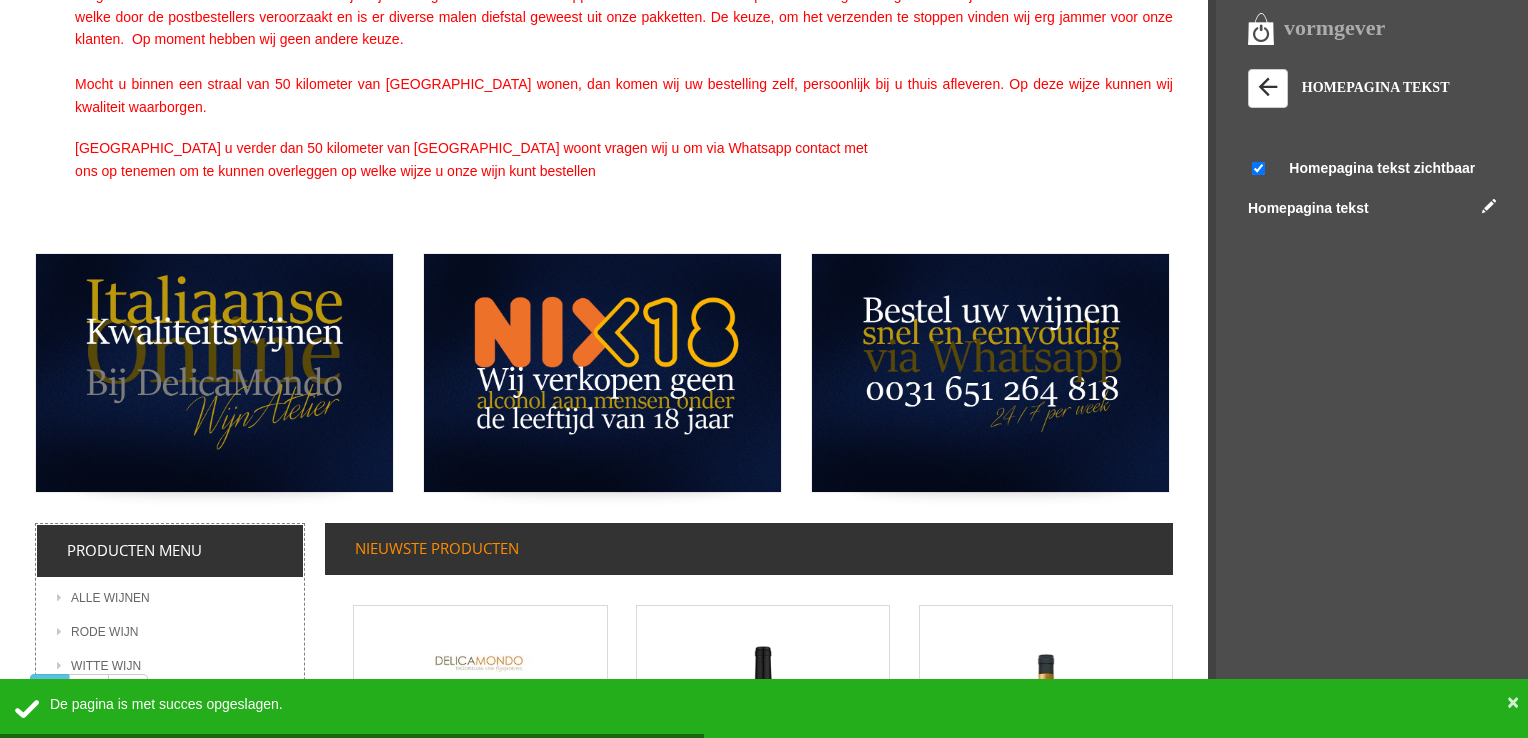 scroll, scrollTop: 0, scrollLeft: 0, axis: both 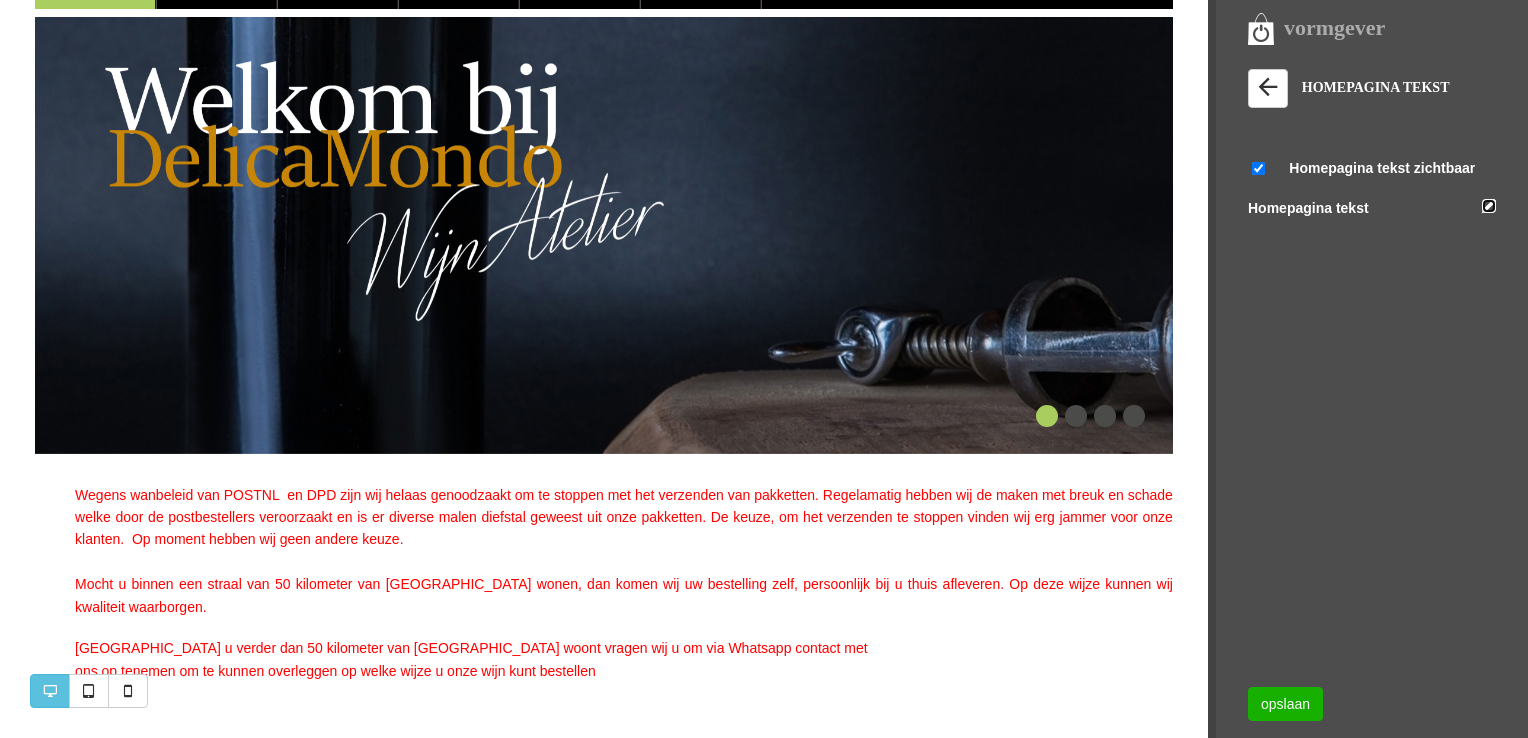click at bounding box center (1489, 206) 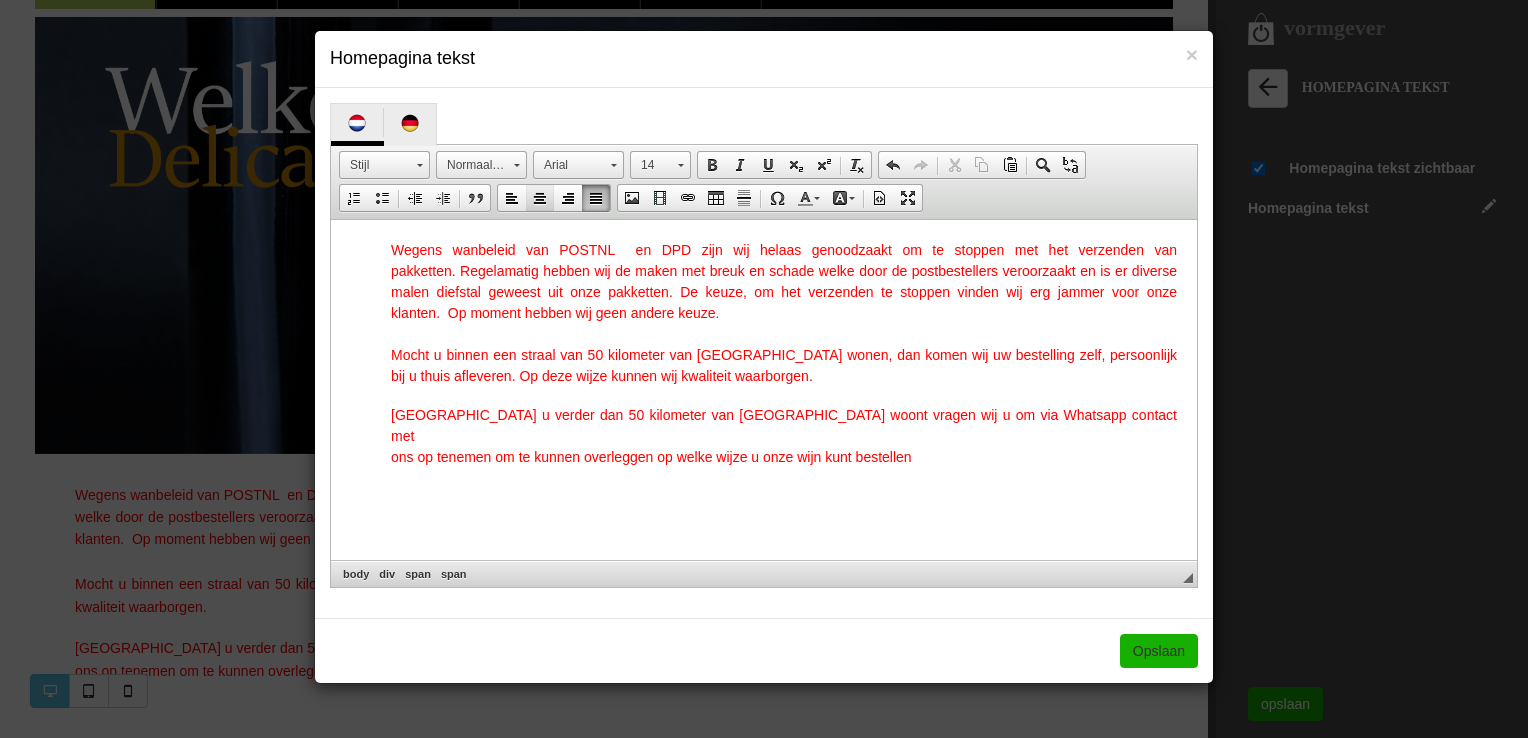 click at bounding box center (540, 198) 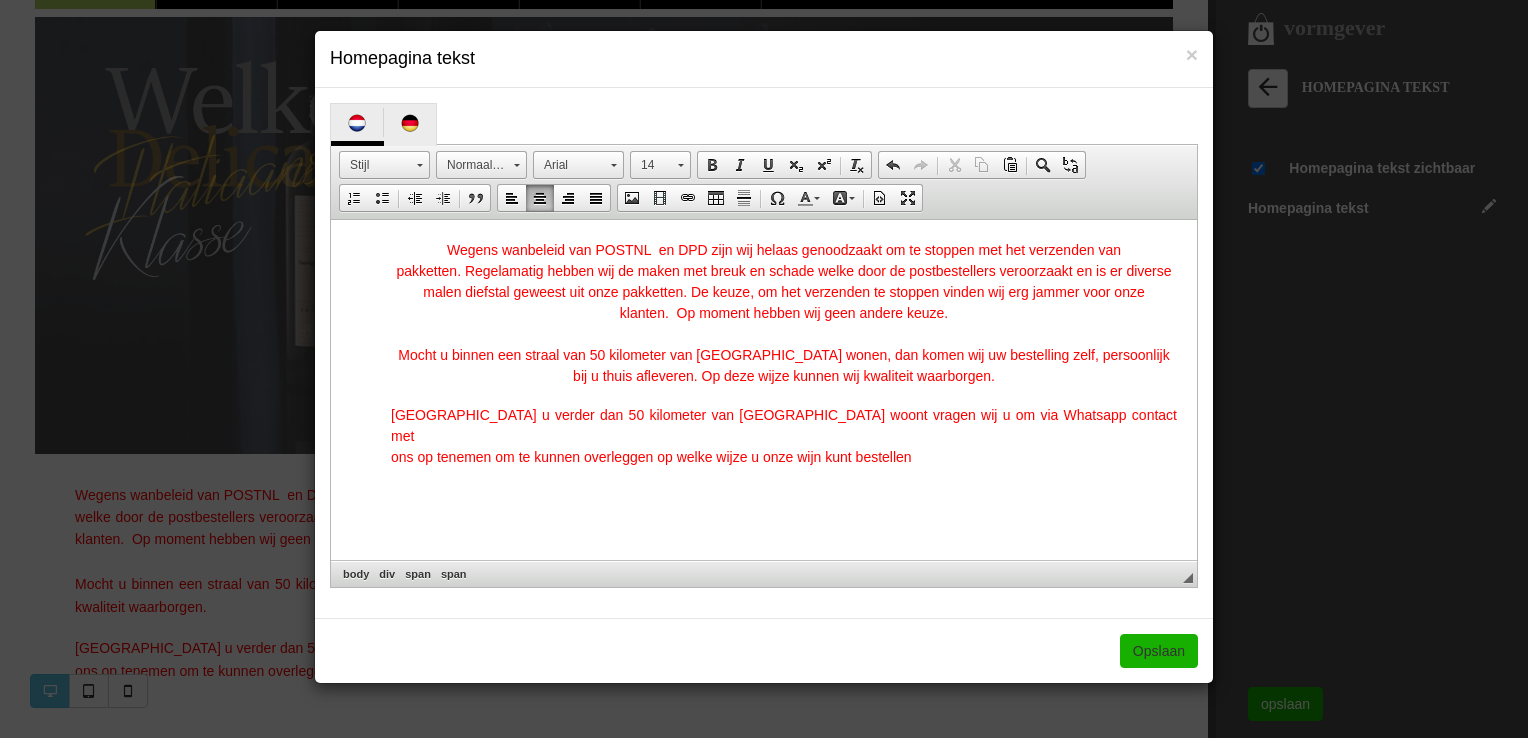 click on "Indien u verder dan 50 kilometer van [GEOGRAPHIC_DATA] woont vragen wij u om via Whatsapp contact met ons op tenemen om te kunnen overleggen op welke wijze u onze wijn kunt bestellen" at bounding box center [784, 436] 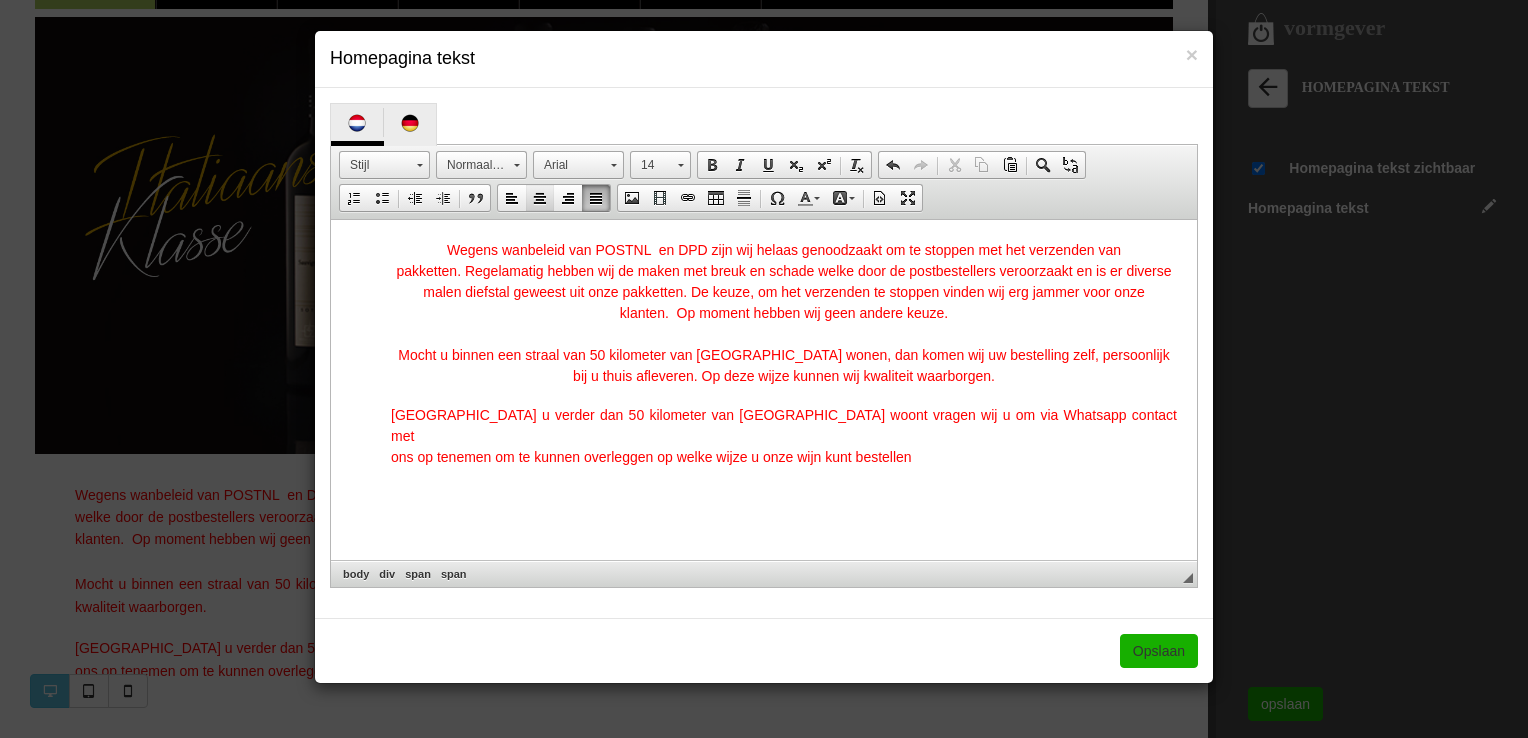 click at bounding box center (540, 198) 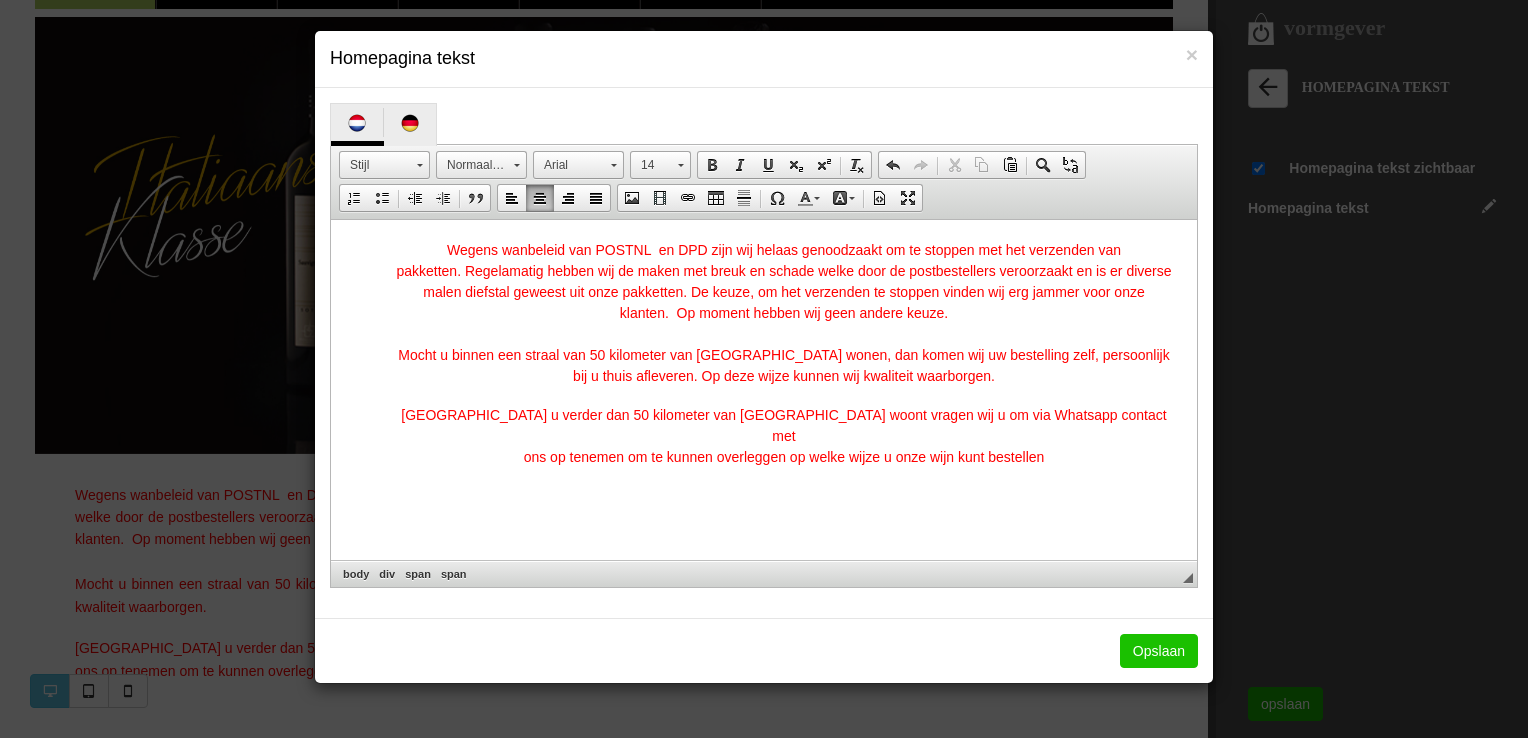 click on "Opslaan" at bounding box center [1159, 651] 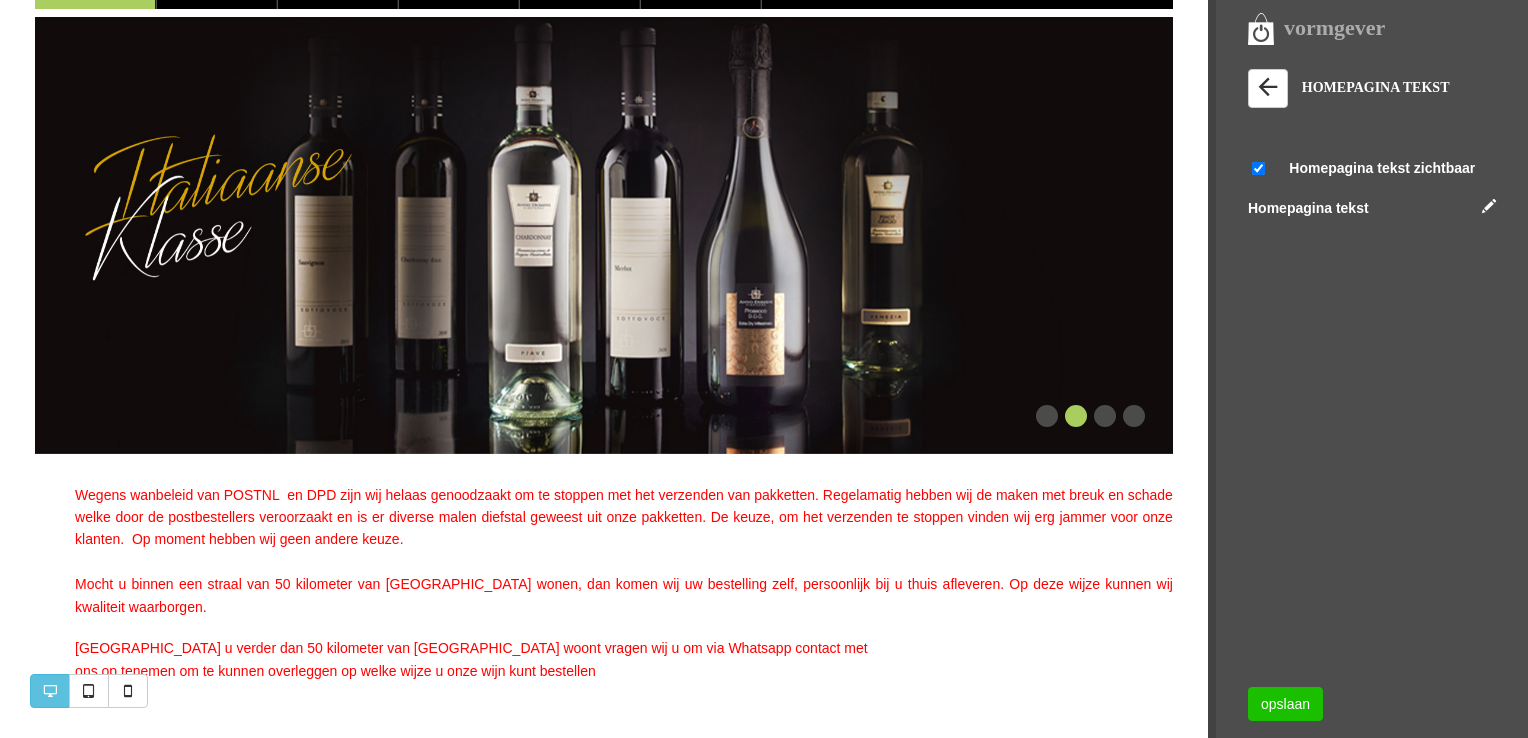 click on "opslaan" at bounding box center (1285, 704) 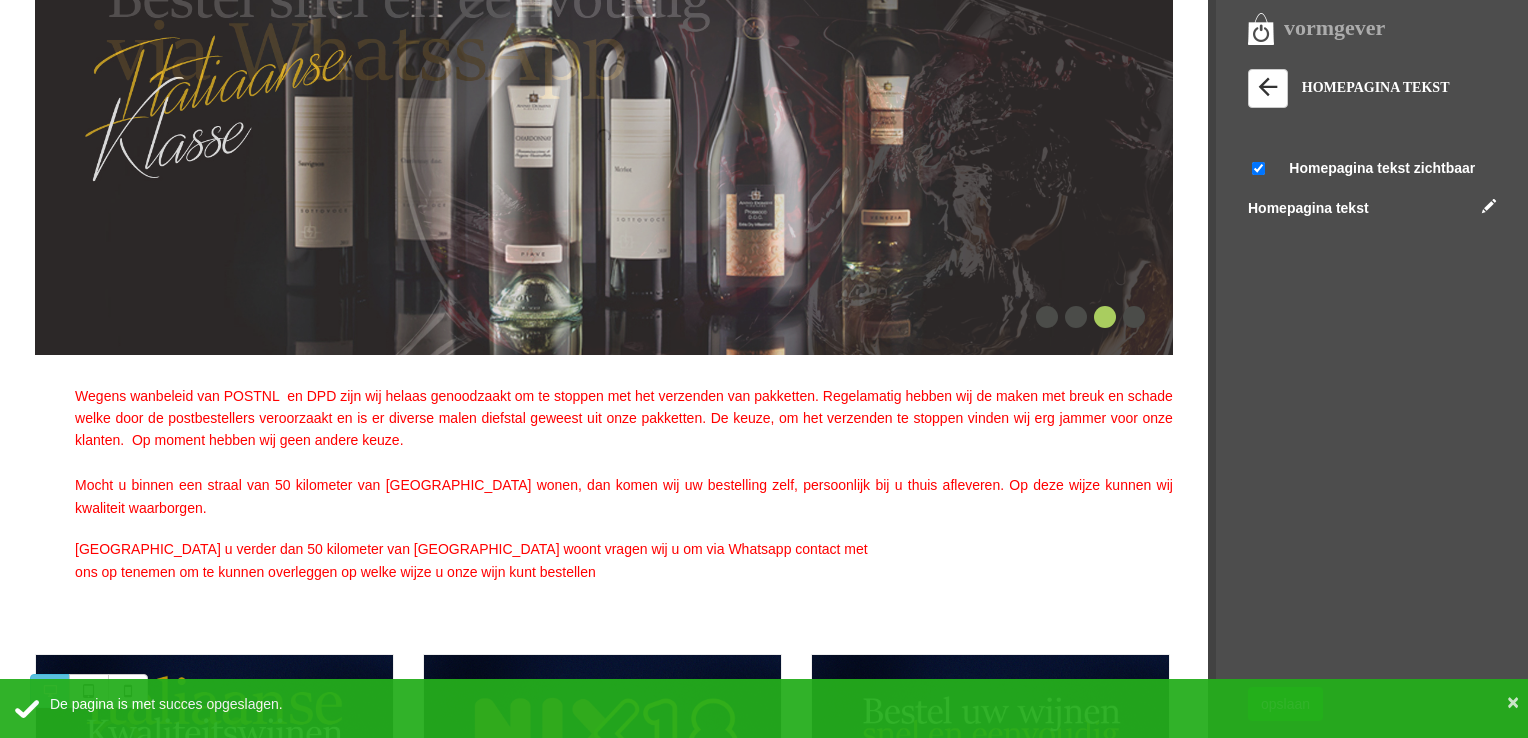 scroll, scrollTop: 464, scrollLeft: 0, axis: vertical 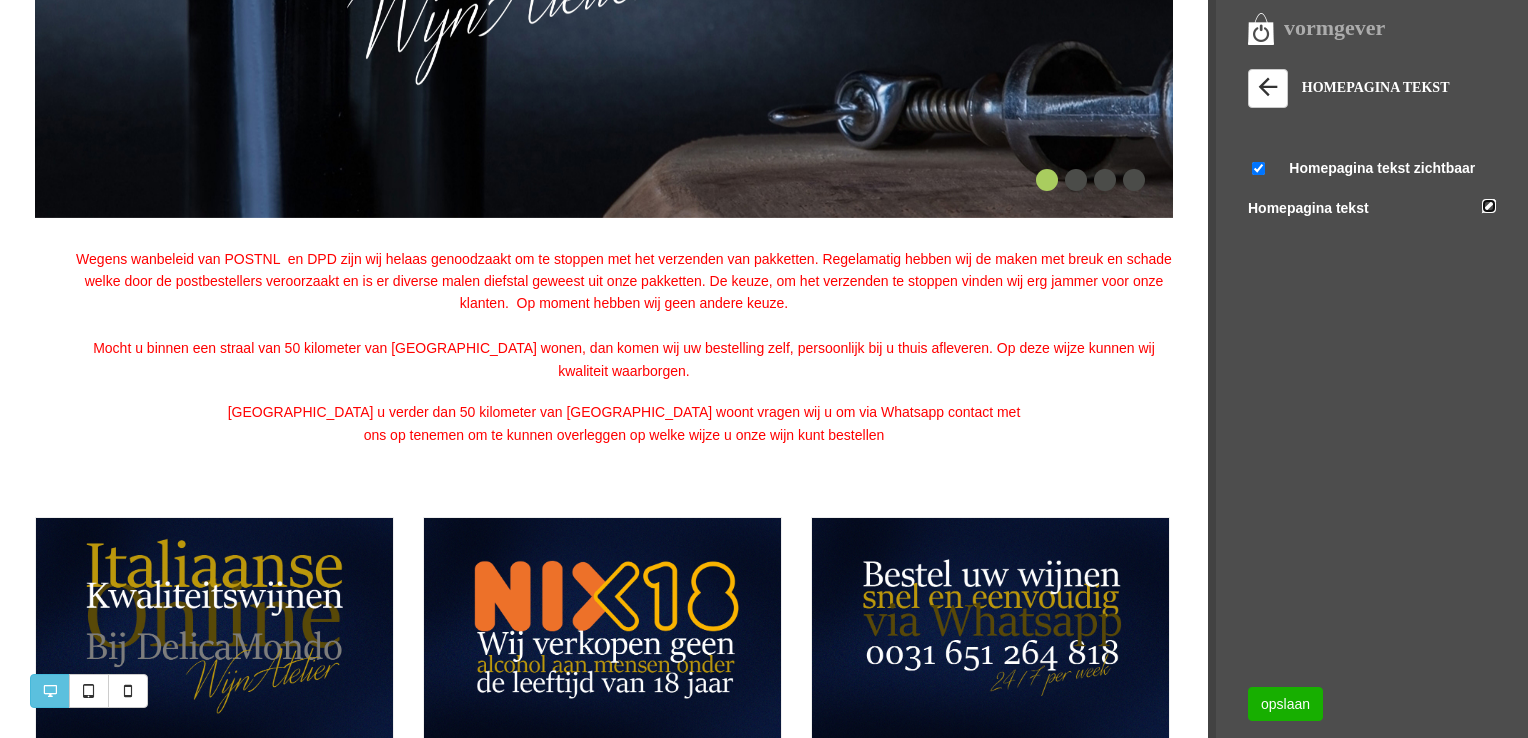 click at bounding box center (1489, 206) 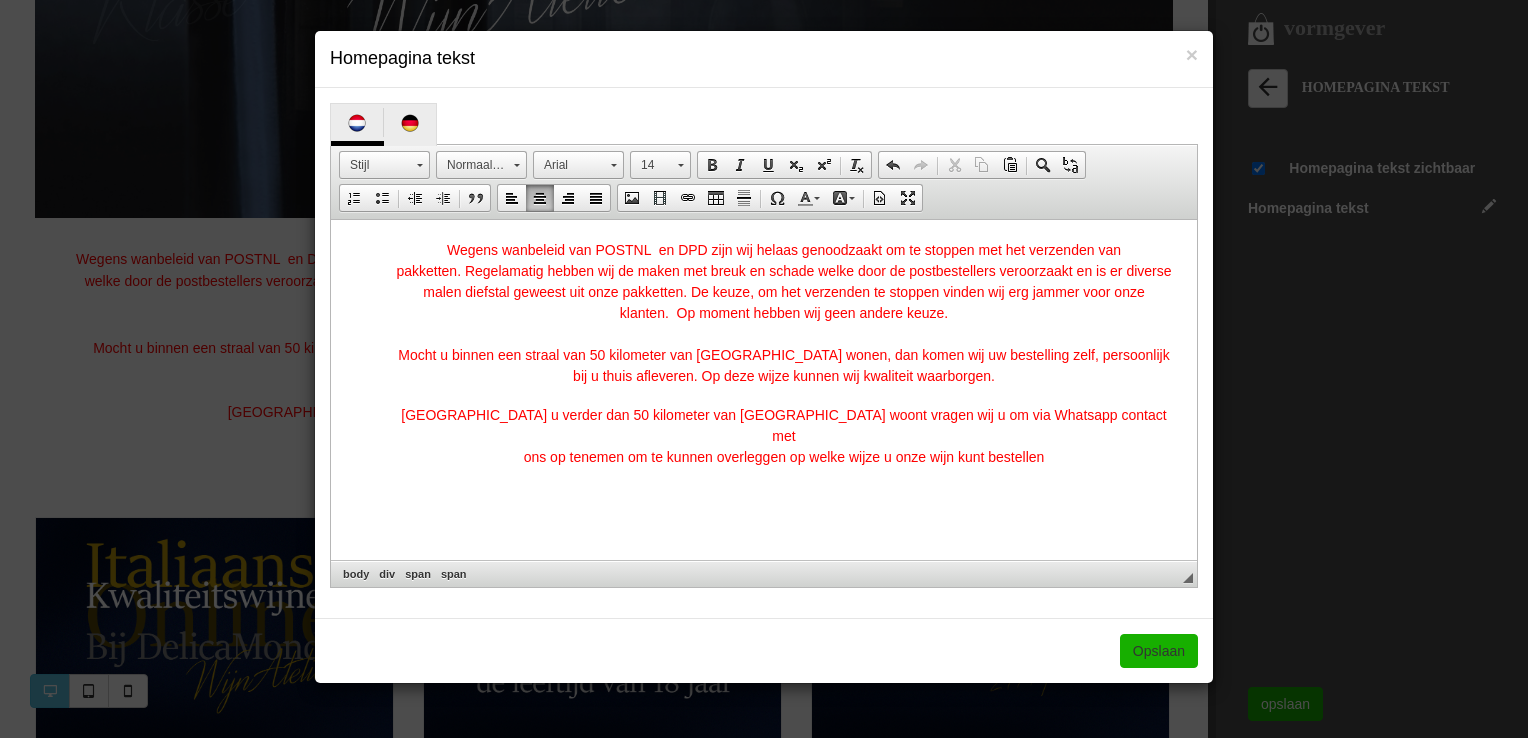 click on "Wegens wanbeleid van POSTNL  en DPD zijn wij helaas genoodzaakt om te stoppen met het verzenden van pakketten. Regelamatig hebben wij de maken met breuk en schade welke door de postbestellers veroorzaakt en is er diverse malen diefstal geweest uit onze pakketten. De keuze, om het verzenden te stoppen vinden wij erg jammer voor onze klanten.  Op moment hebben wij geen andere keuze. Mocht u binnen een straal van 50 kilometer van Stadskanaal wonen, dan komen wij uw bestelling zelf, persoonlijk bij u thuis afleveren. Op deze wijze kunnen wij kwaliteit waarborgen." at bounding box center [783, 313] 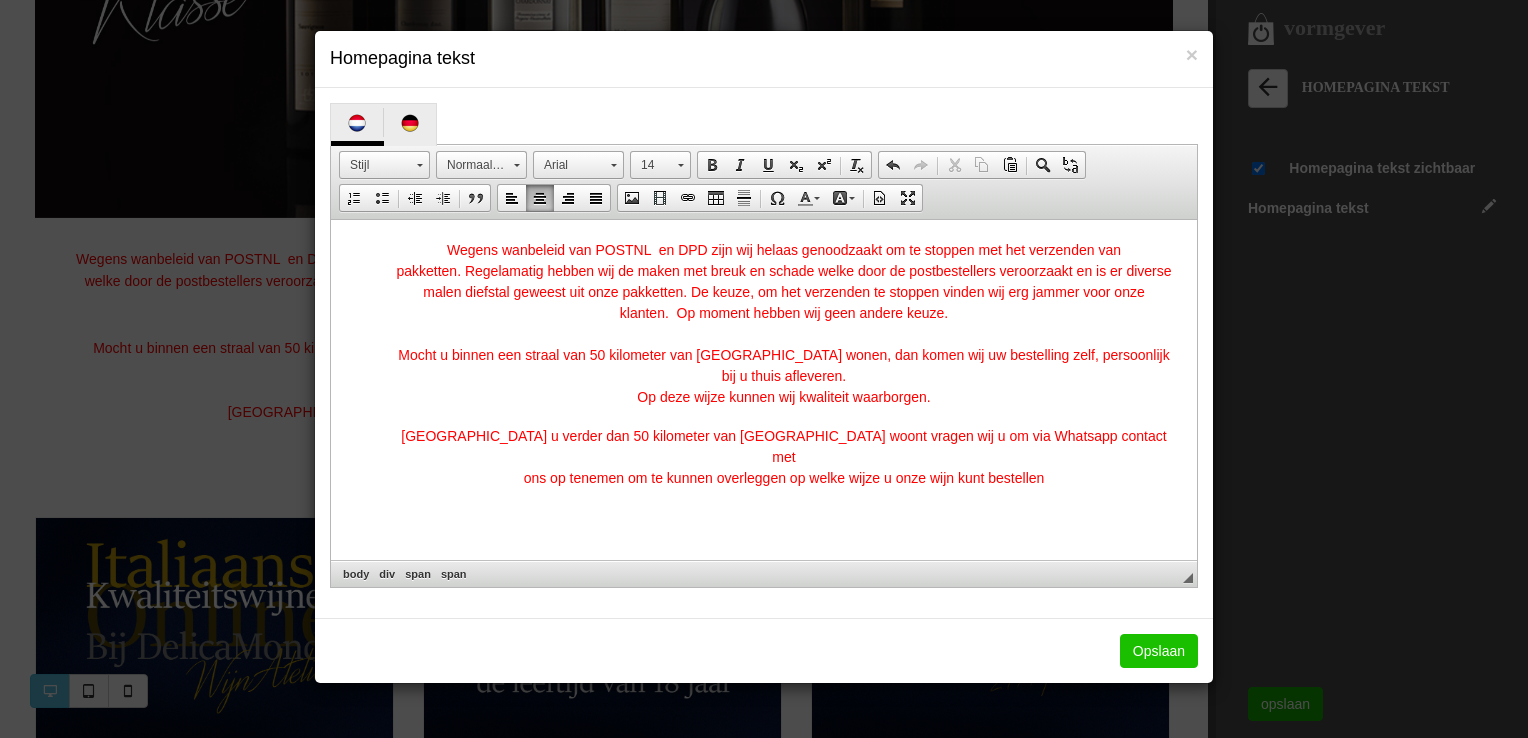 click on "Opslaan" at bounding box center [1159, 651] 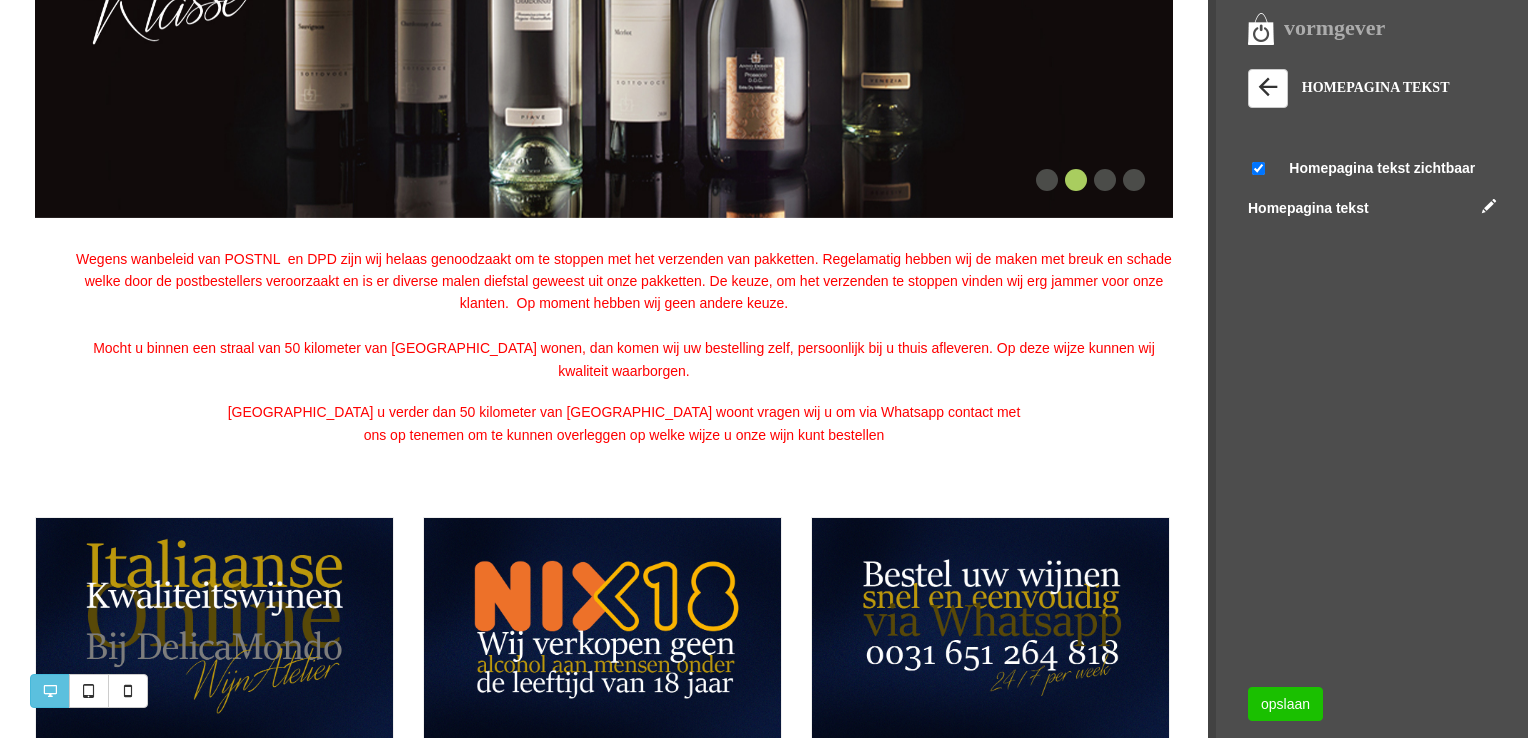 click on "opslaan" at bounding box center (1285, 704) 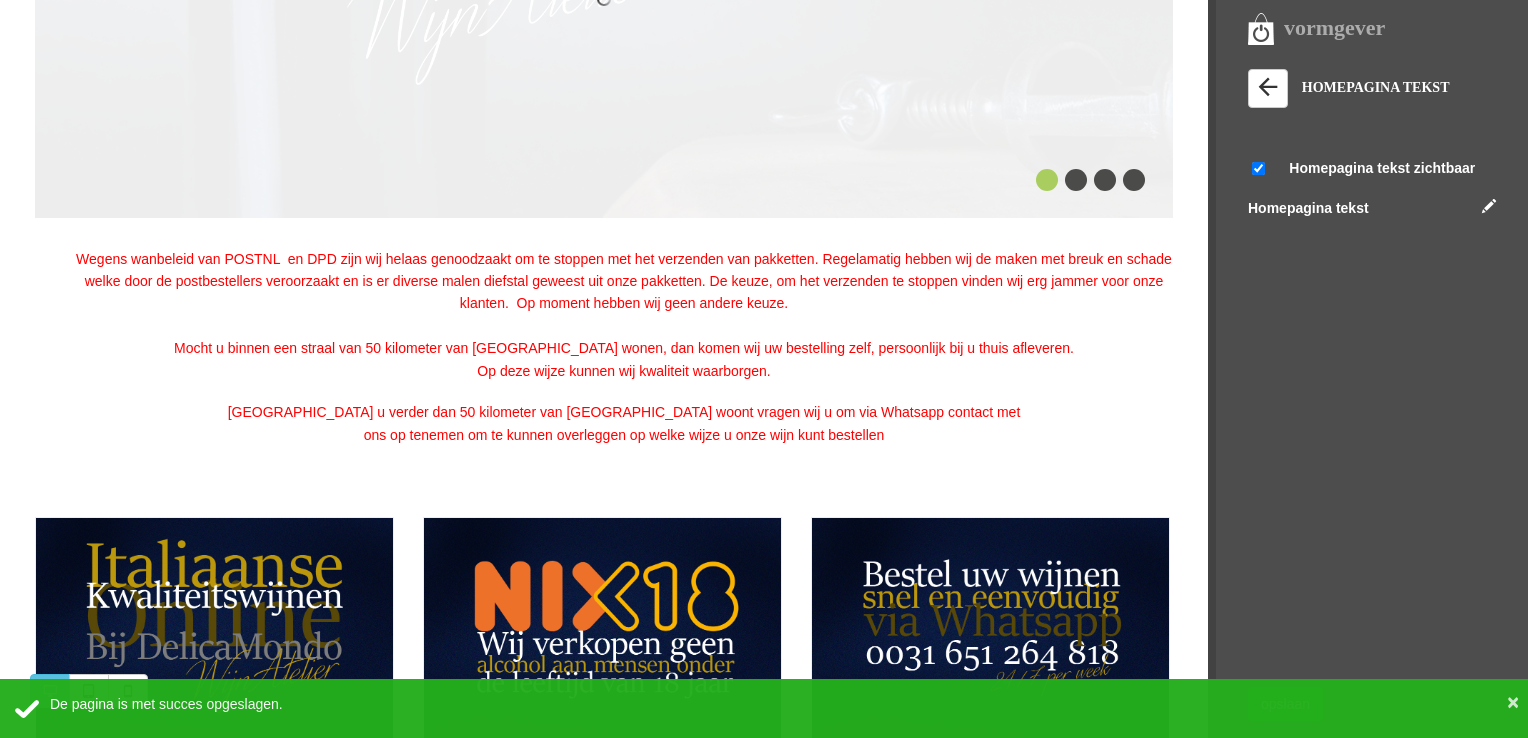 scroll, scrollTop: 0, scrollLeft: 0, axis: both 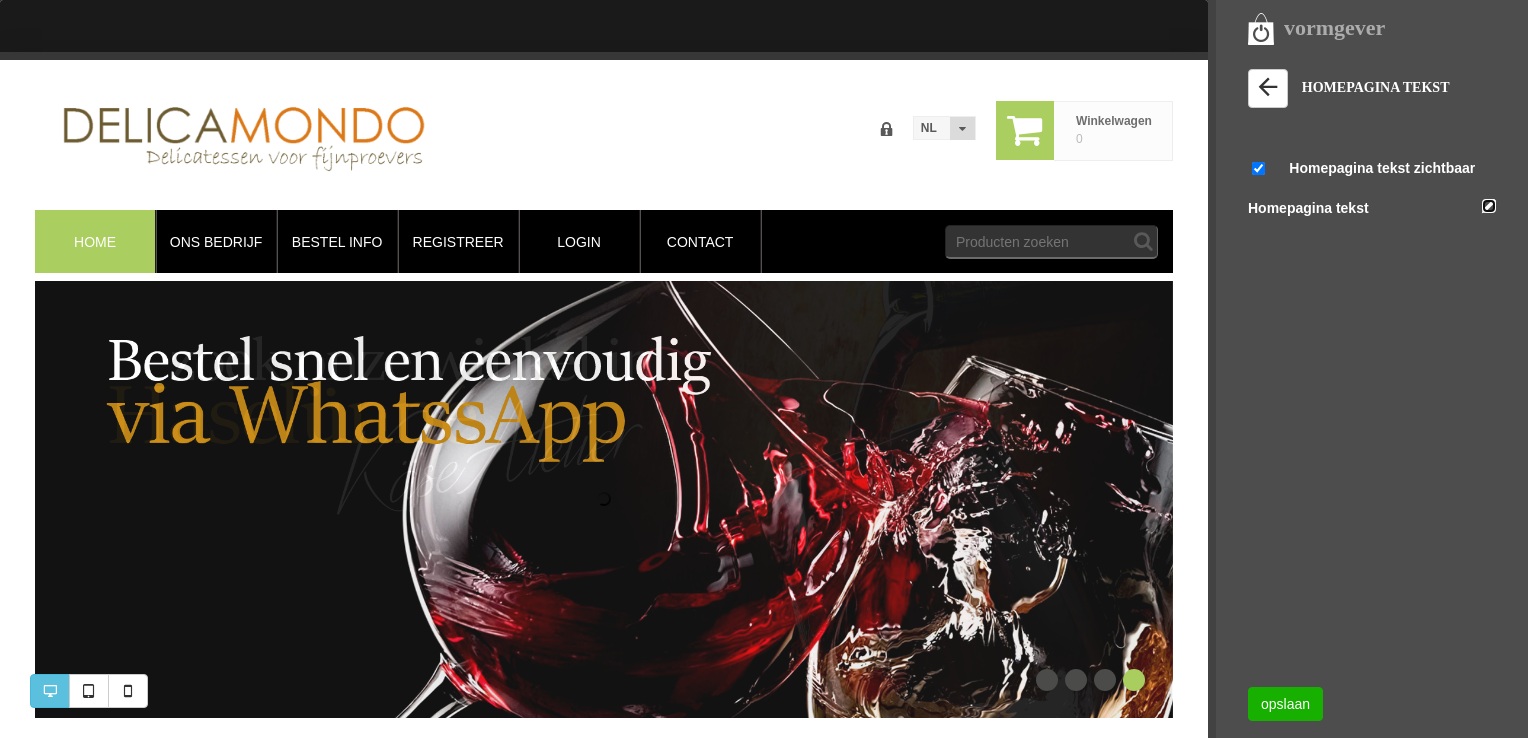 click at bounding box center (1489, 206) 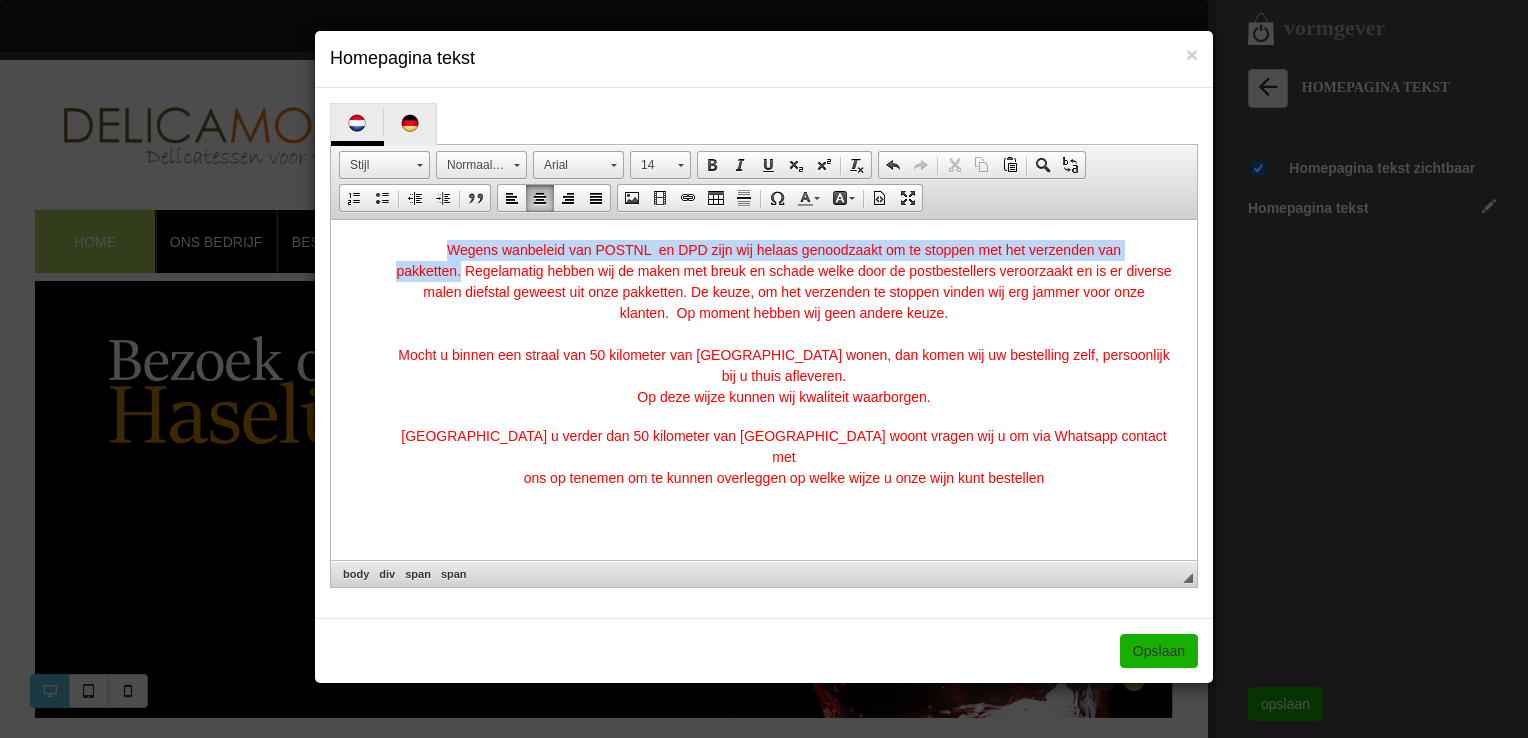 drag, startPoint x: 450, startPoint y: 253, endPoint x: 462, endPoint y: 278, distance: 27.730848 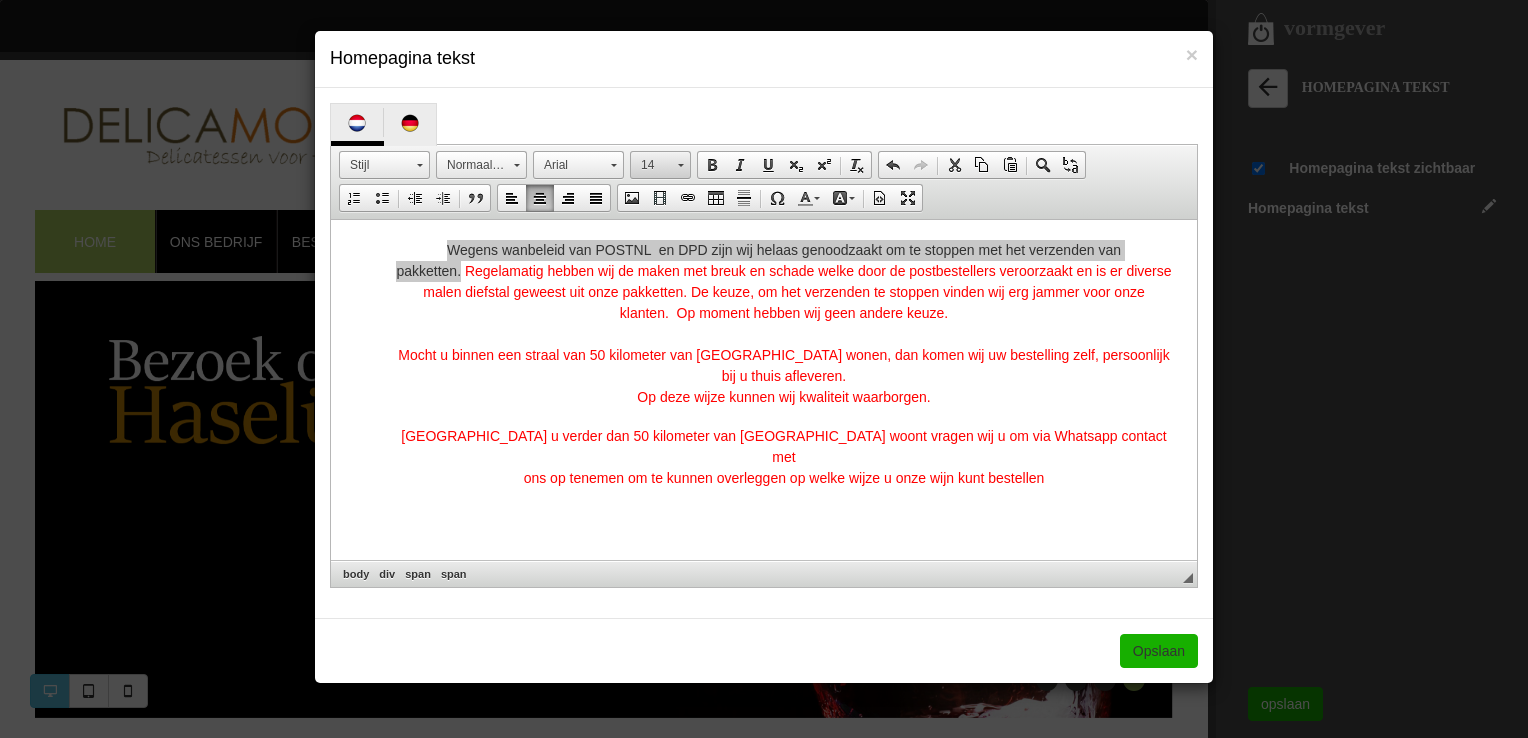 click on "14" at bounding box center [660, 165] 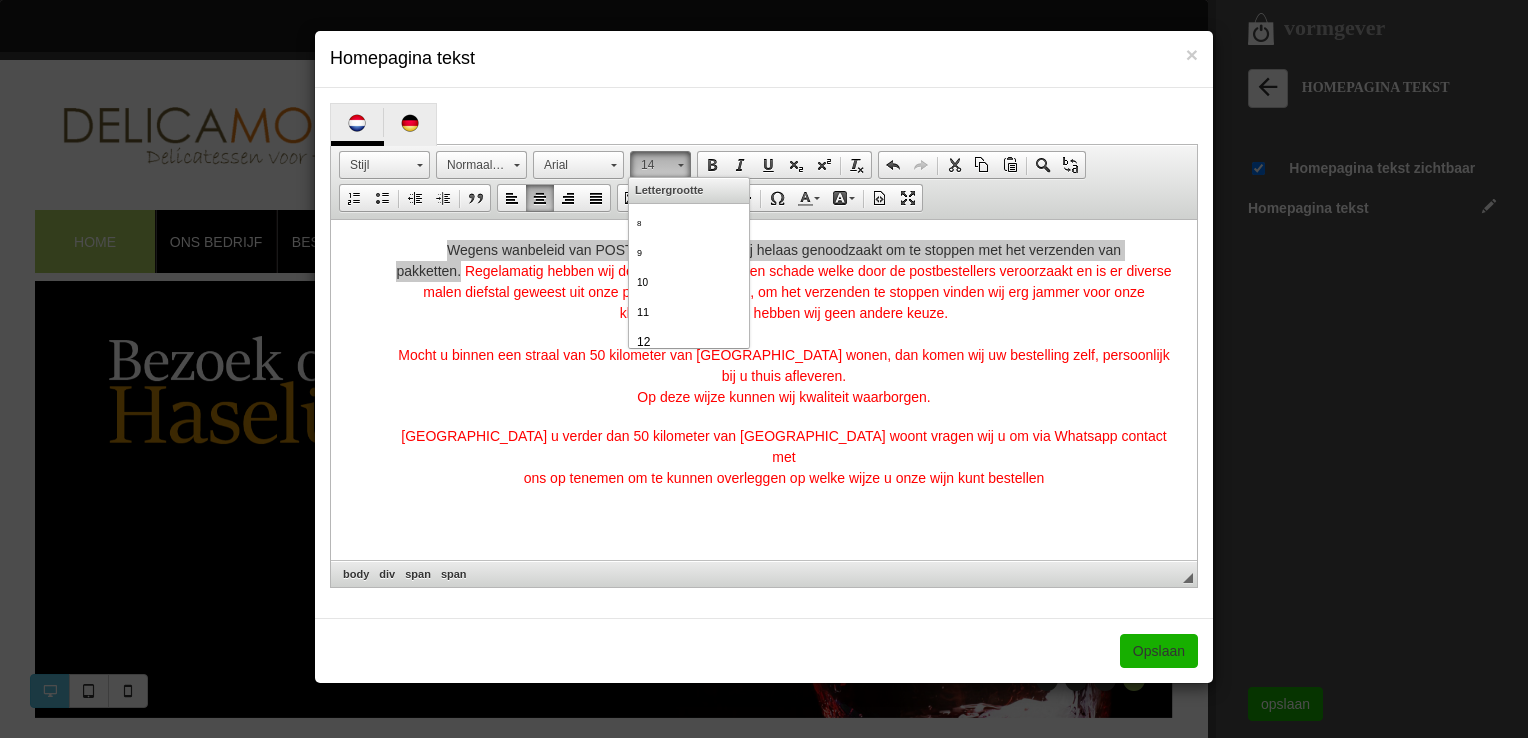 scroll, scrollTop: 105, scrollLeft: 0, axis: vertical 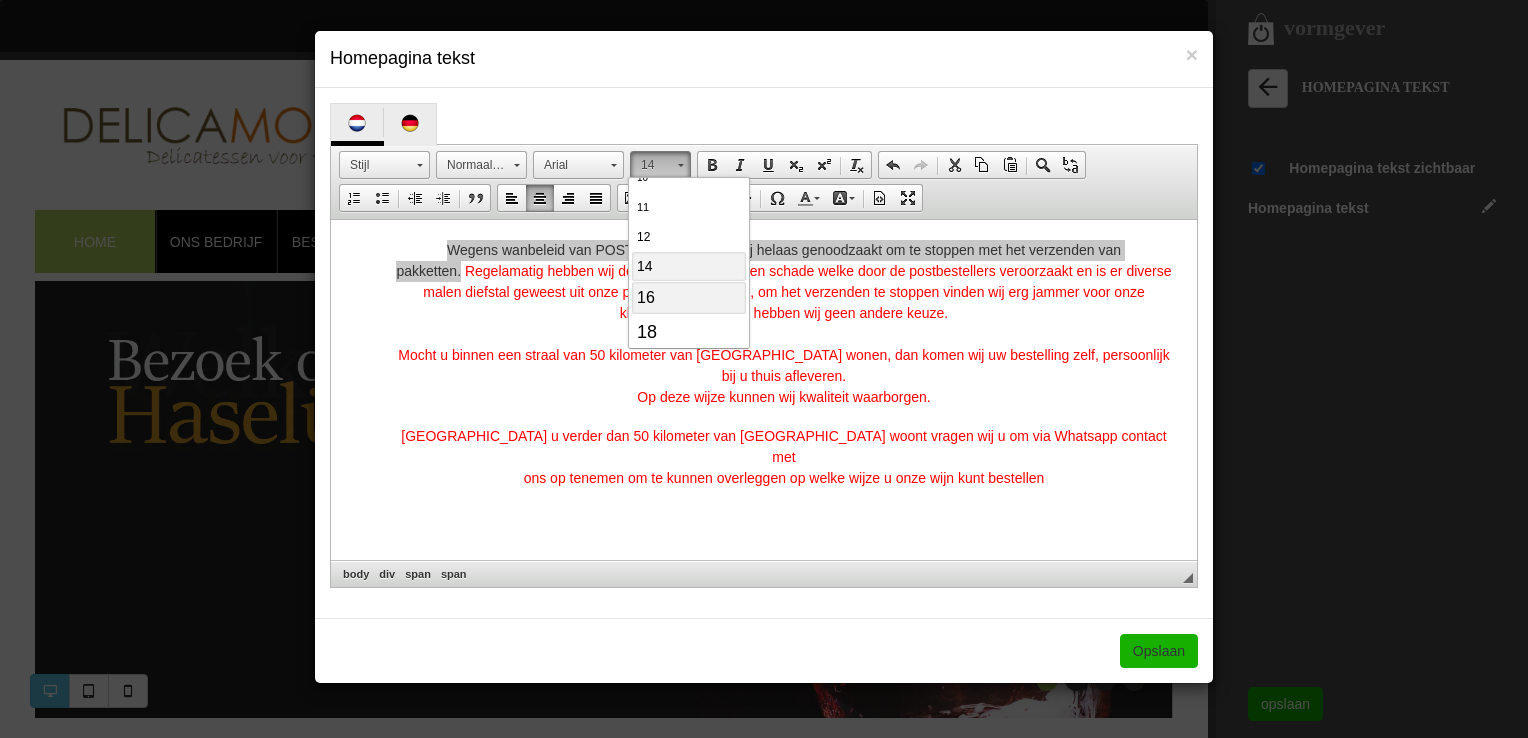 click on "16" at bounding box center (646, 297) 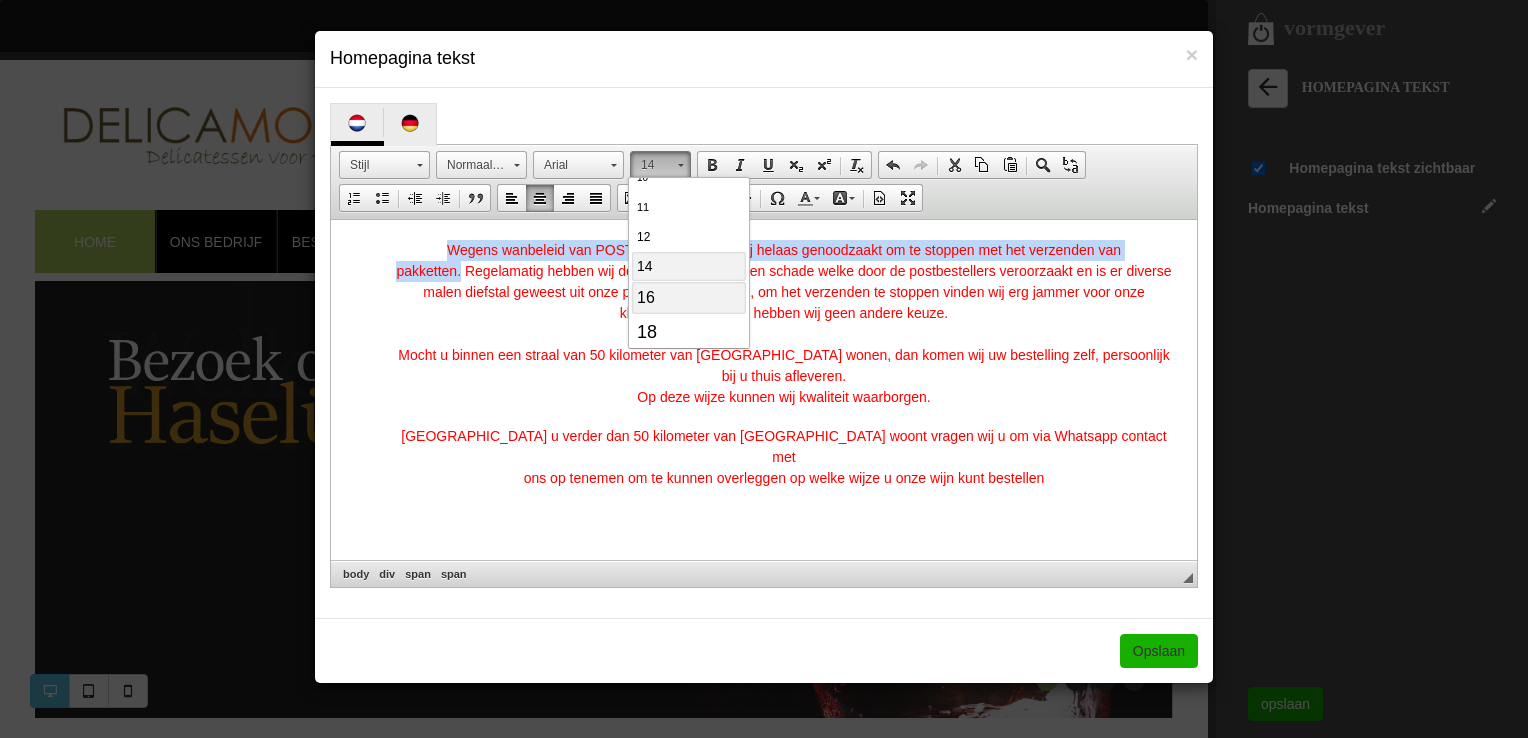 scroll, scrollTop: 0, scrollLeft: 0, axis: both 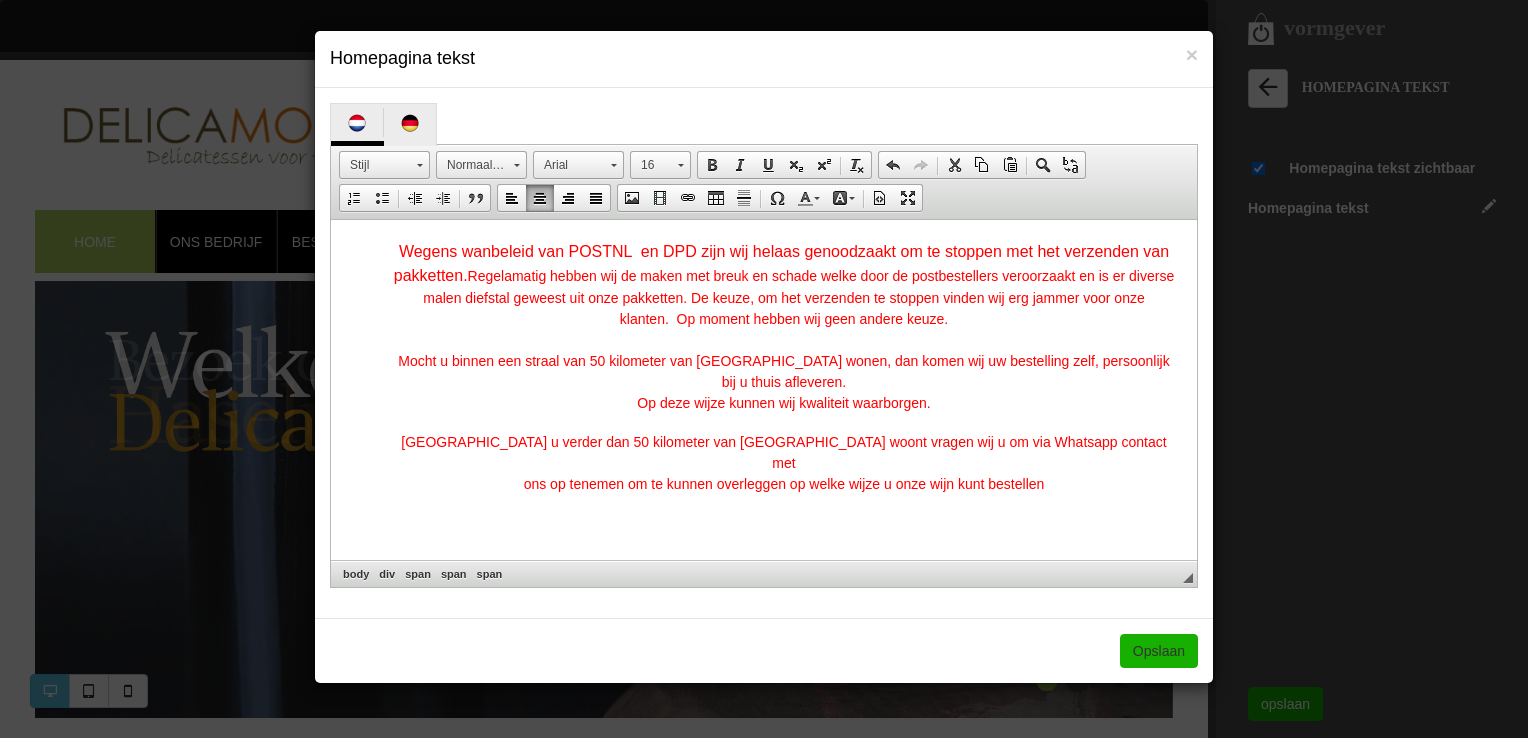 click on "Wegens wanbeleid van POSTNL  en DPD zijn wij helaas genoodzaakt om te stoppen met het verzenden van pakketten.  Regelamatig hebben wij de maken met breuk en schade welke door de postbestellers veroorzaakt en is er diverse malen diefstal geweest uit onze pakketten. De keuze, om het verzenden te stoppen vinden wij erg jammer voor onze klanten.  Op moment hebben wij geen andere keuze. Mocht u binnen een straal van 50 kilometer van Stadskanaal wonen, dan komen wij uw bestelling zelf, persoonlijk bij u thuis afleveren.  Op deze wijze kunnen wij kwaliteit waarborgen." at bounding box center [784, 327] 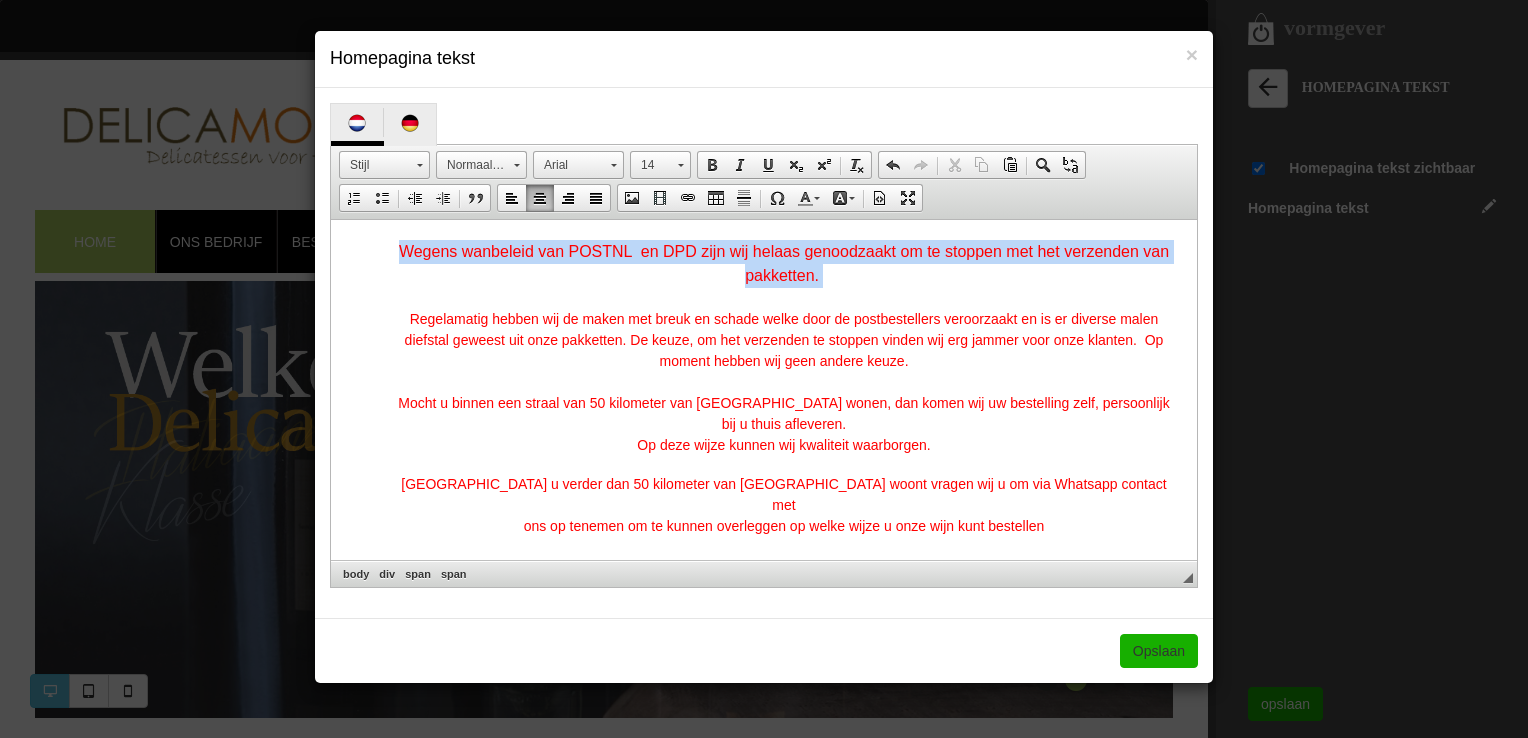 drag, startPoint x: 814, startPoint y: 279, endPoint x: 358, endPoint y: 251, distance: 456.85883 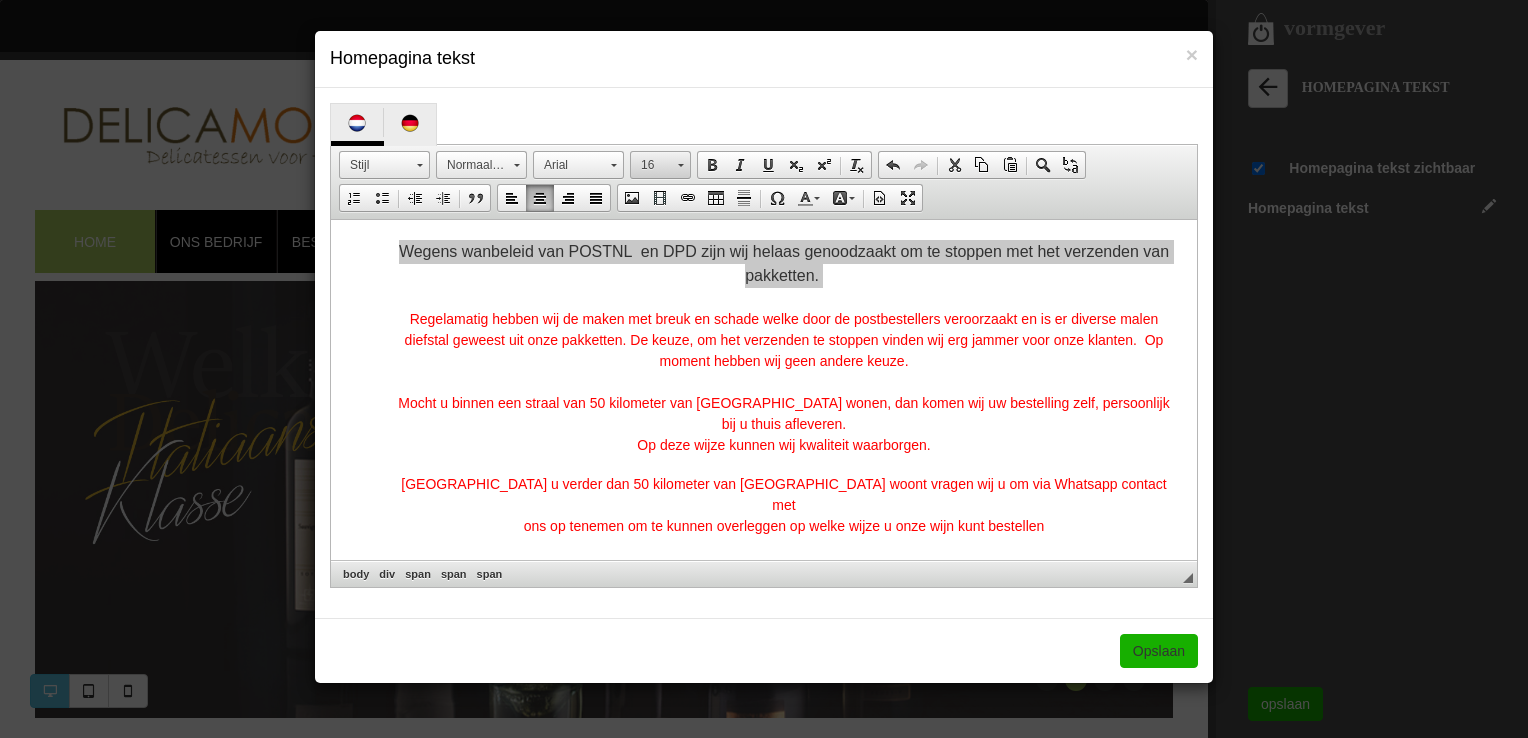 click on "16" at bounding box center (660, 165) 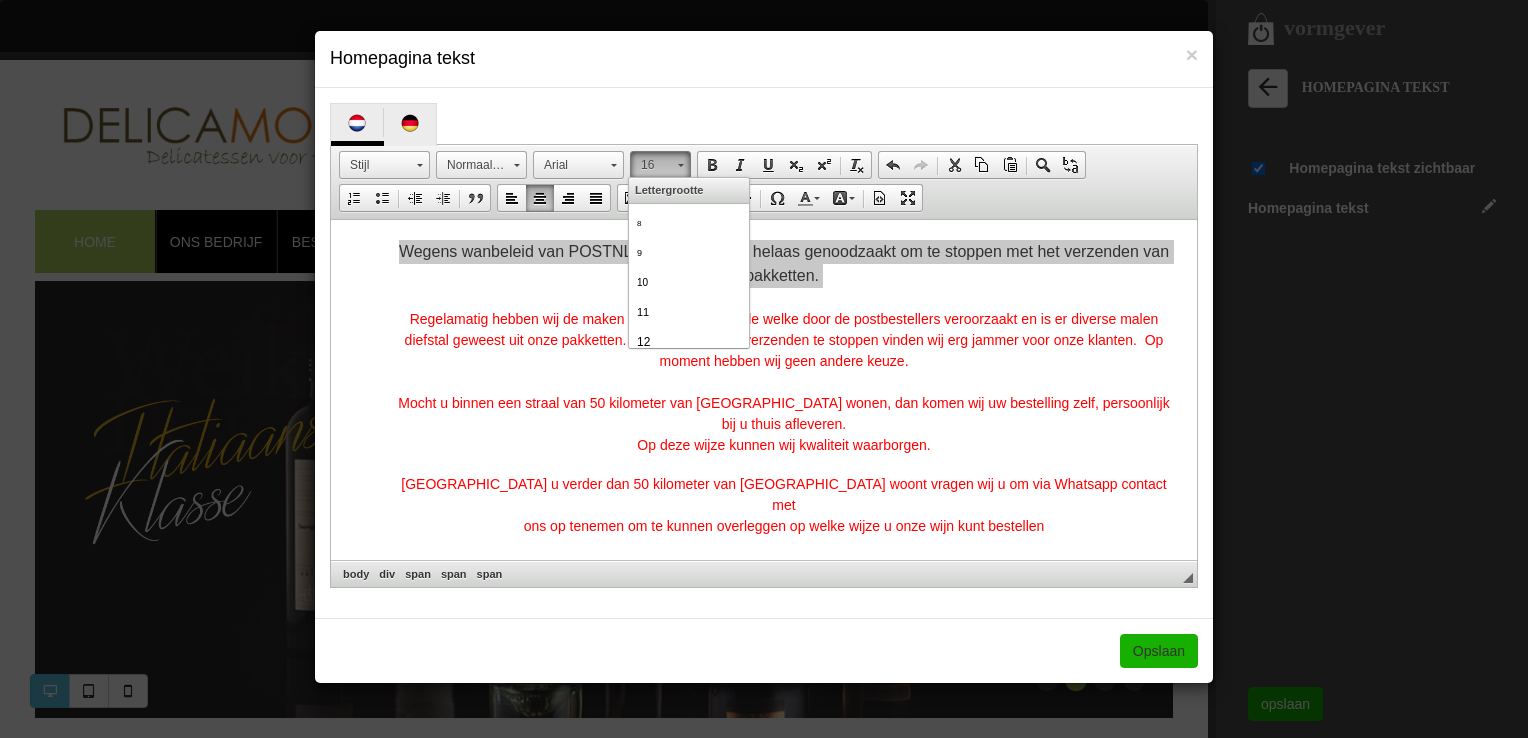 scroll, scrollTop: 136, scrollLeft: 0, axis: vertical 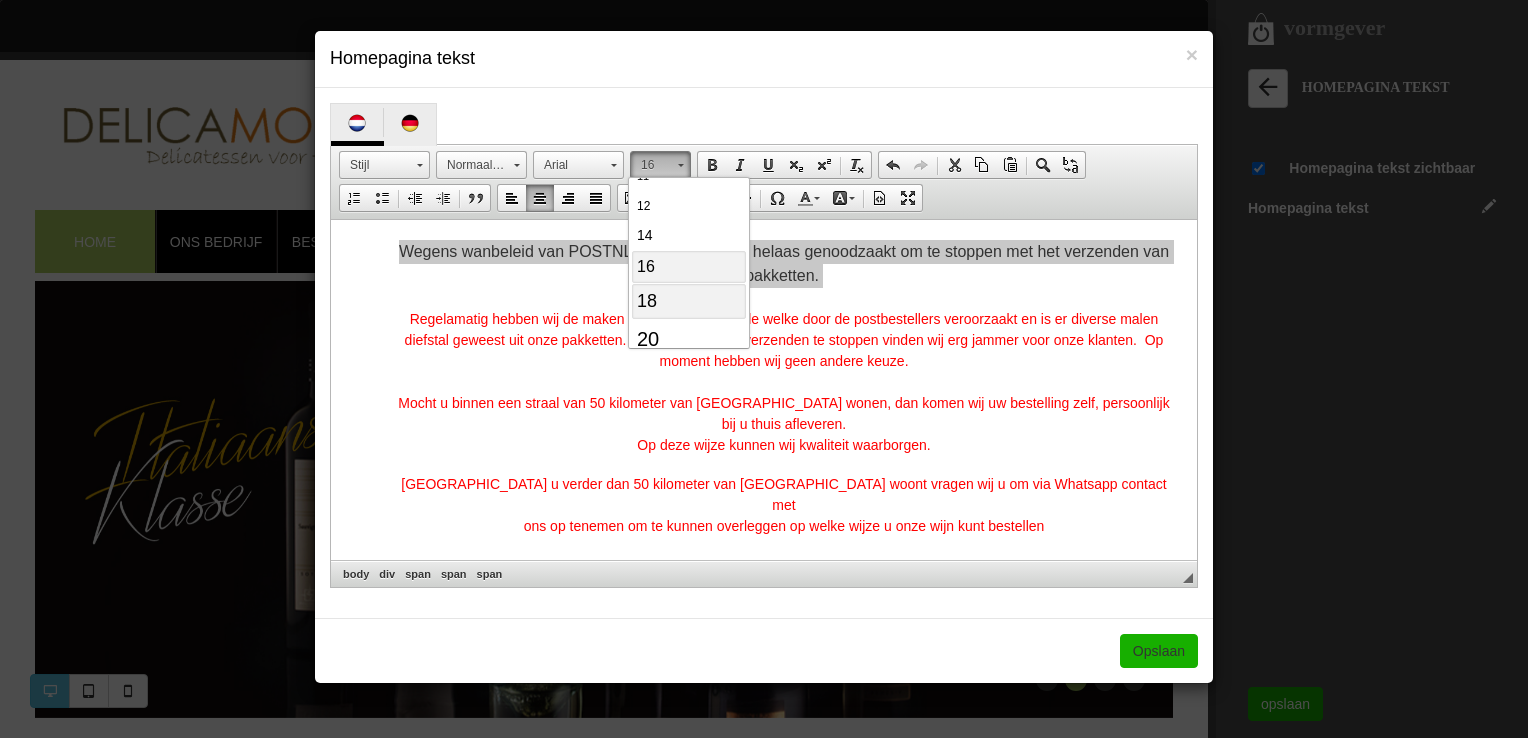 click on "18" at bounding box center (647, 301) 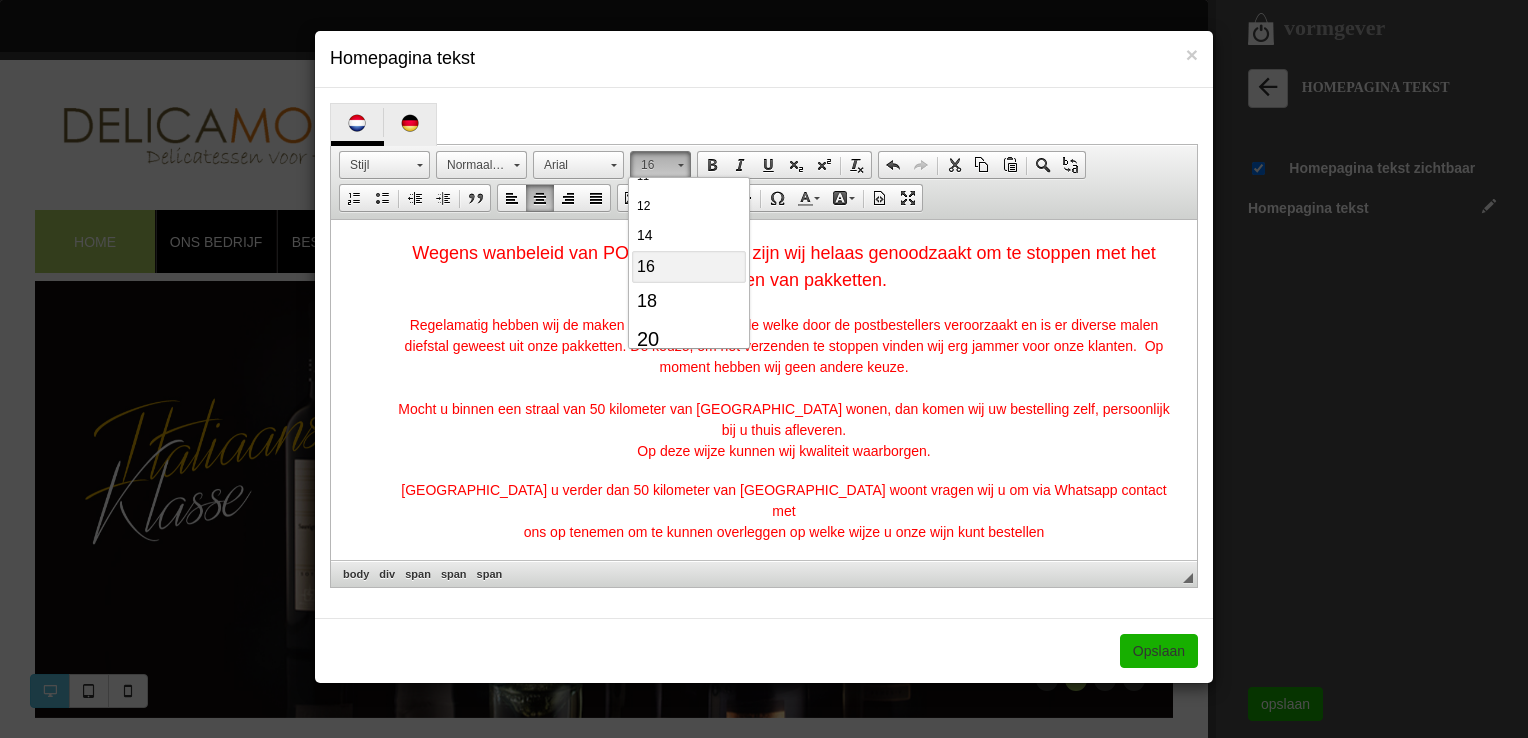 scroll, scrollTop: 0, scrollLeft: 0, axis: both 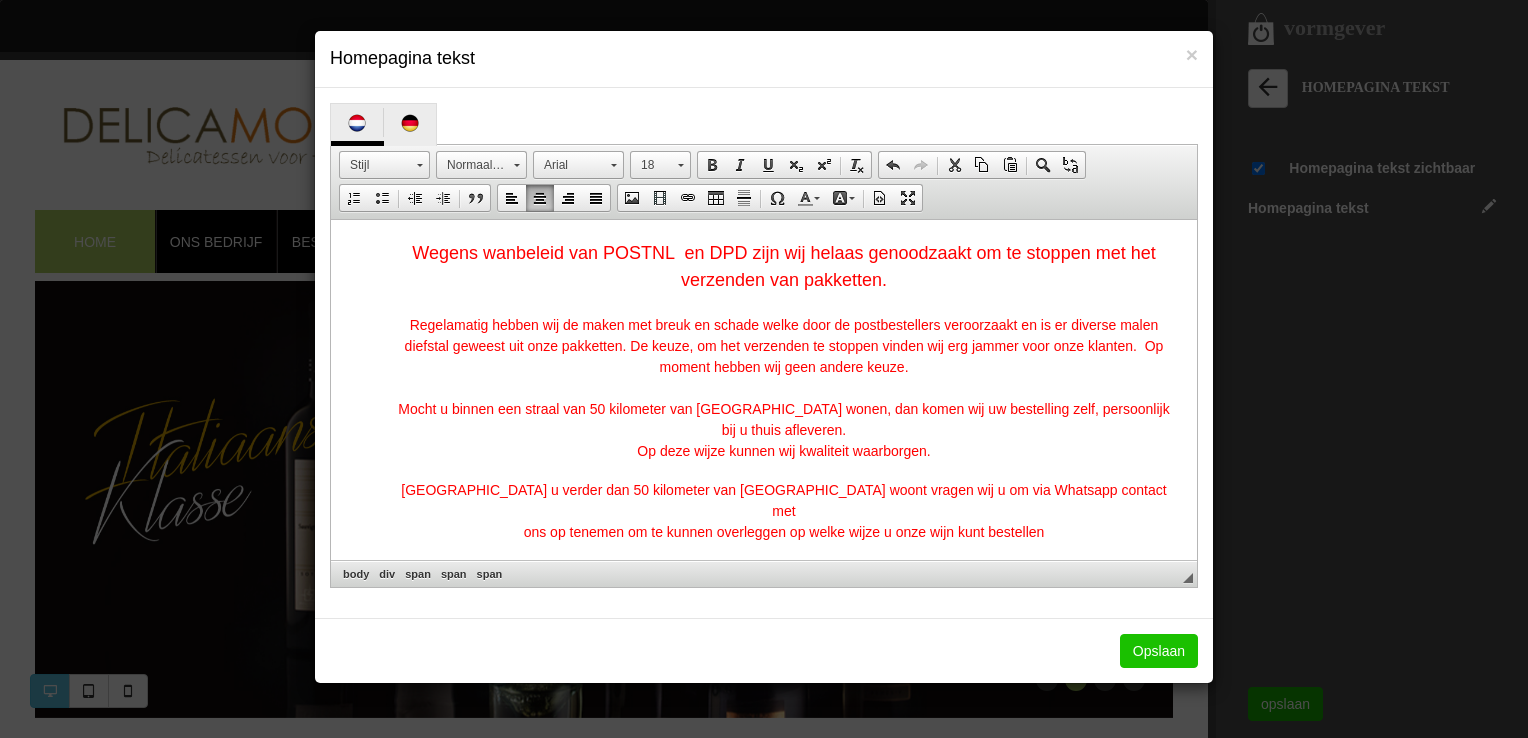 click on "Opslaan" at bounding box center [1159, 651] 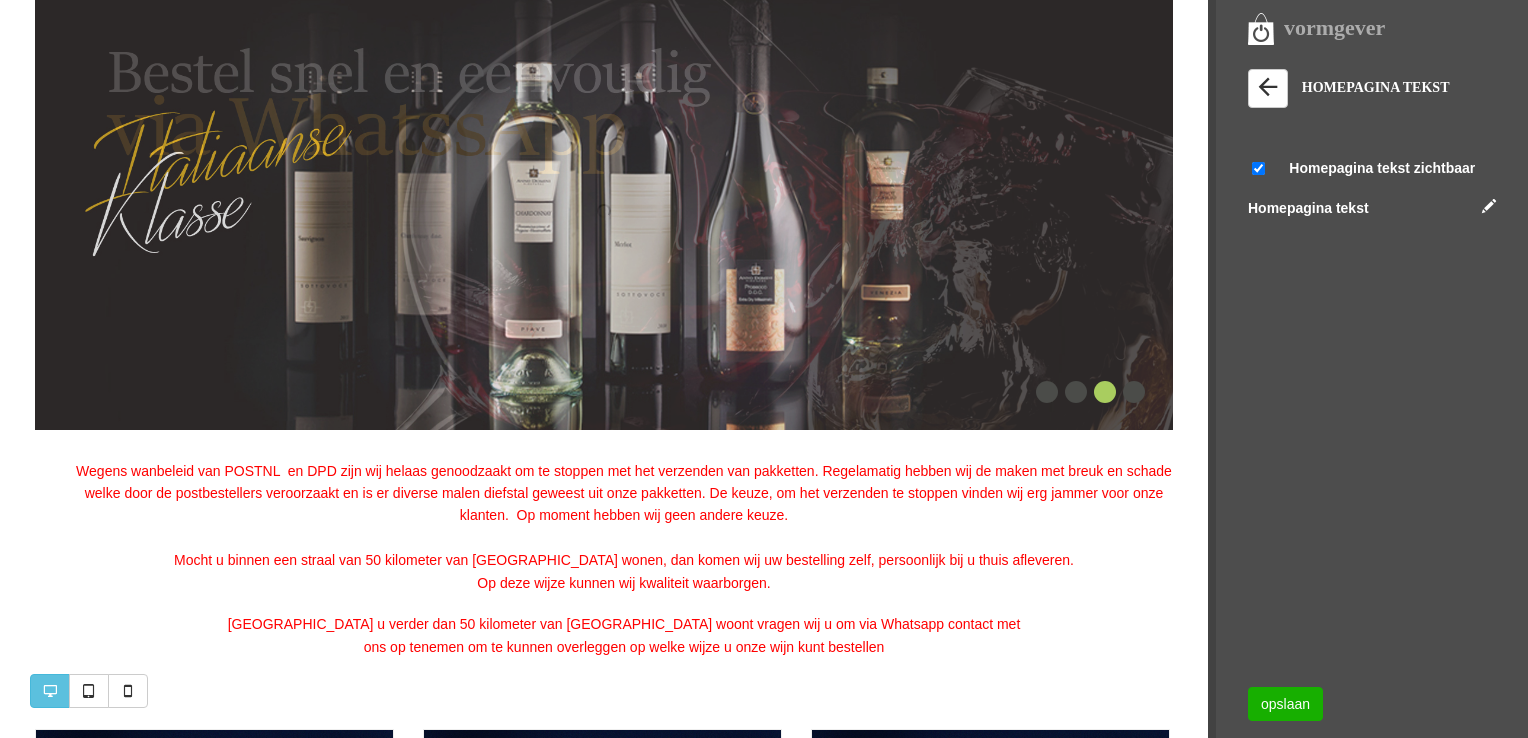 scroll, scrollTop: 300, scrollLeft: 0, axis: vertical 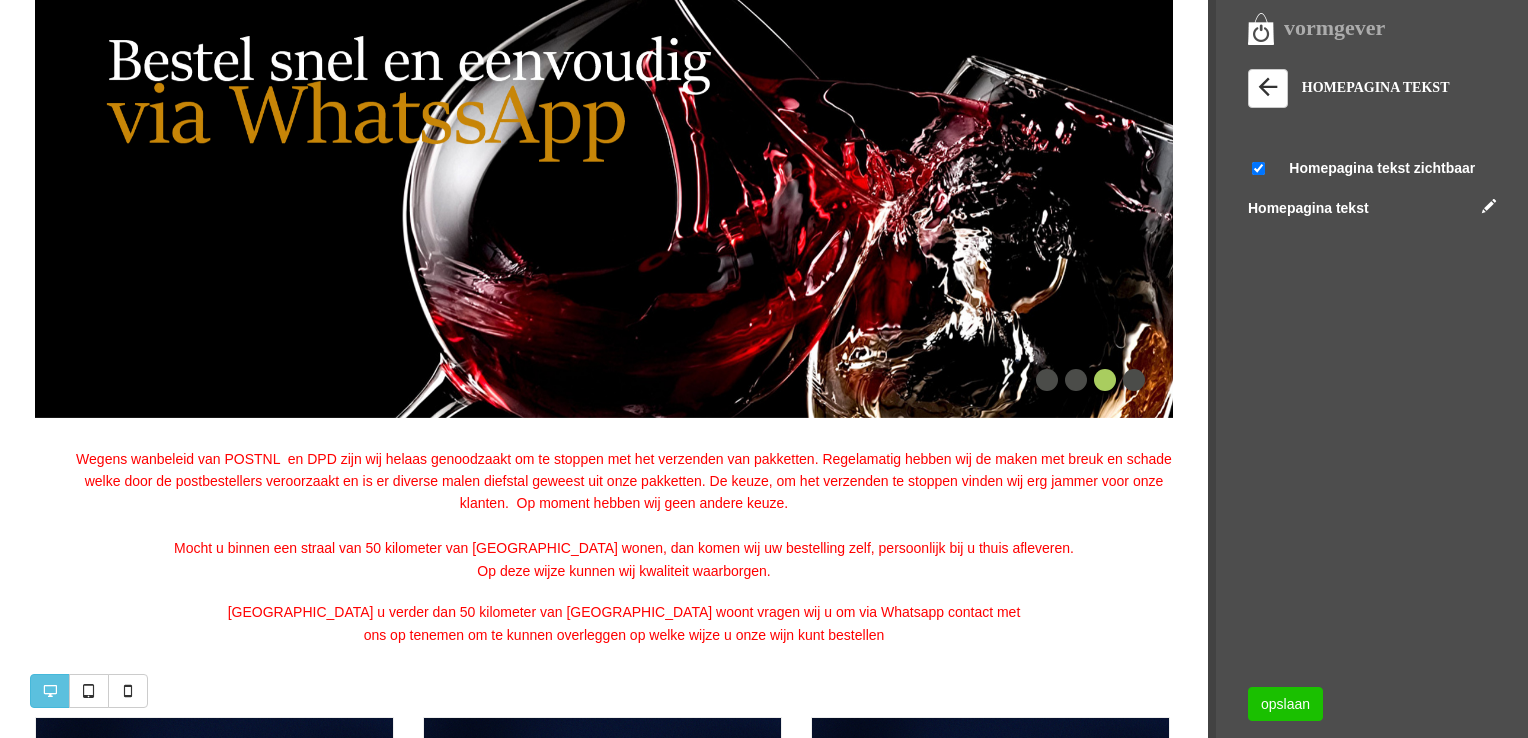 click on "opslaan" at bounding box center [1285, 704] 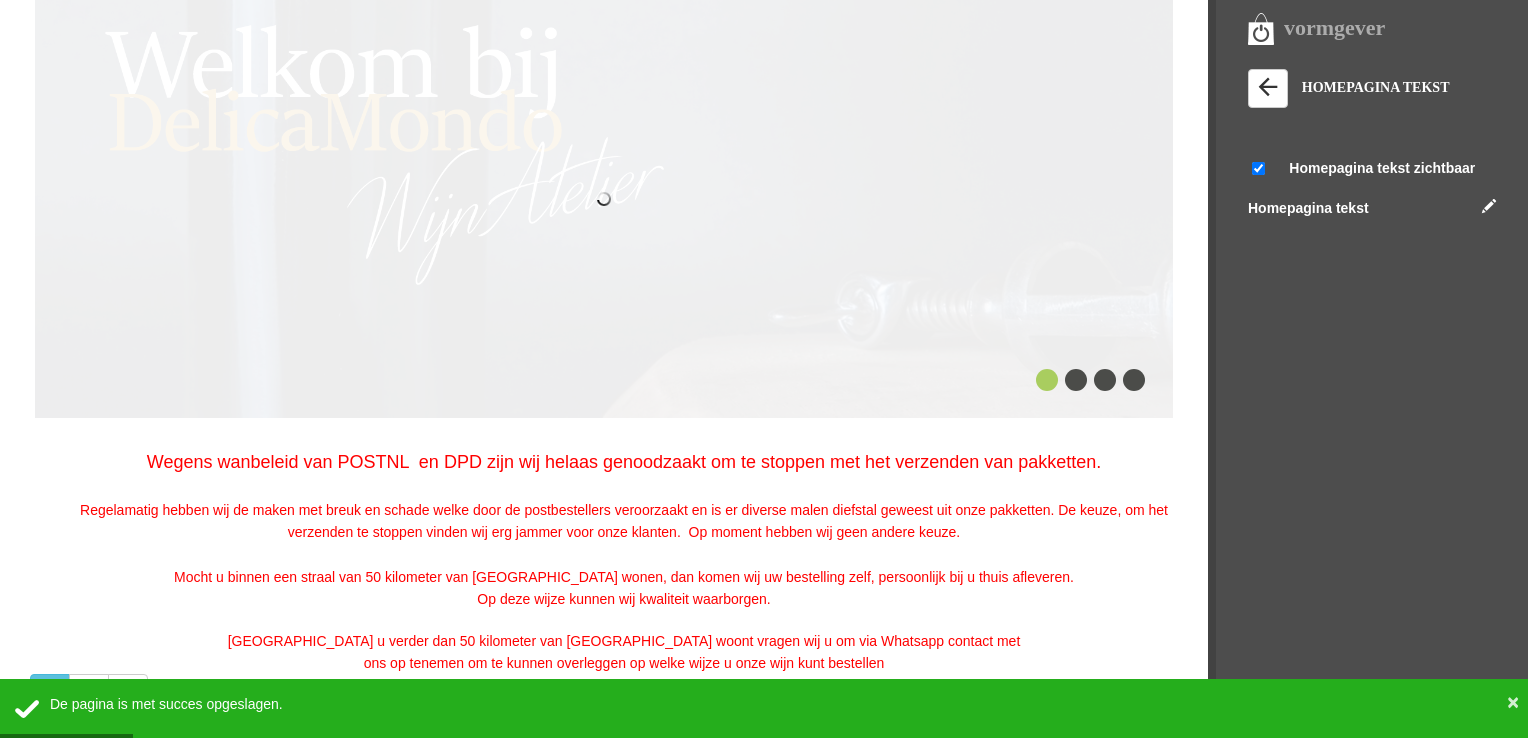 scroll, scrollTop: 0, scrollLeft: 0, axis: both 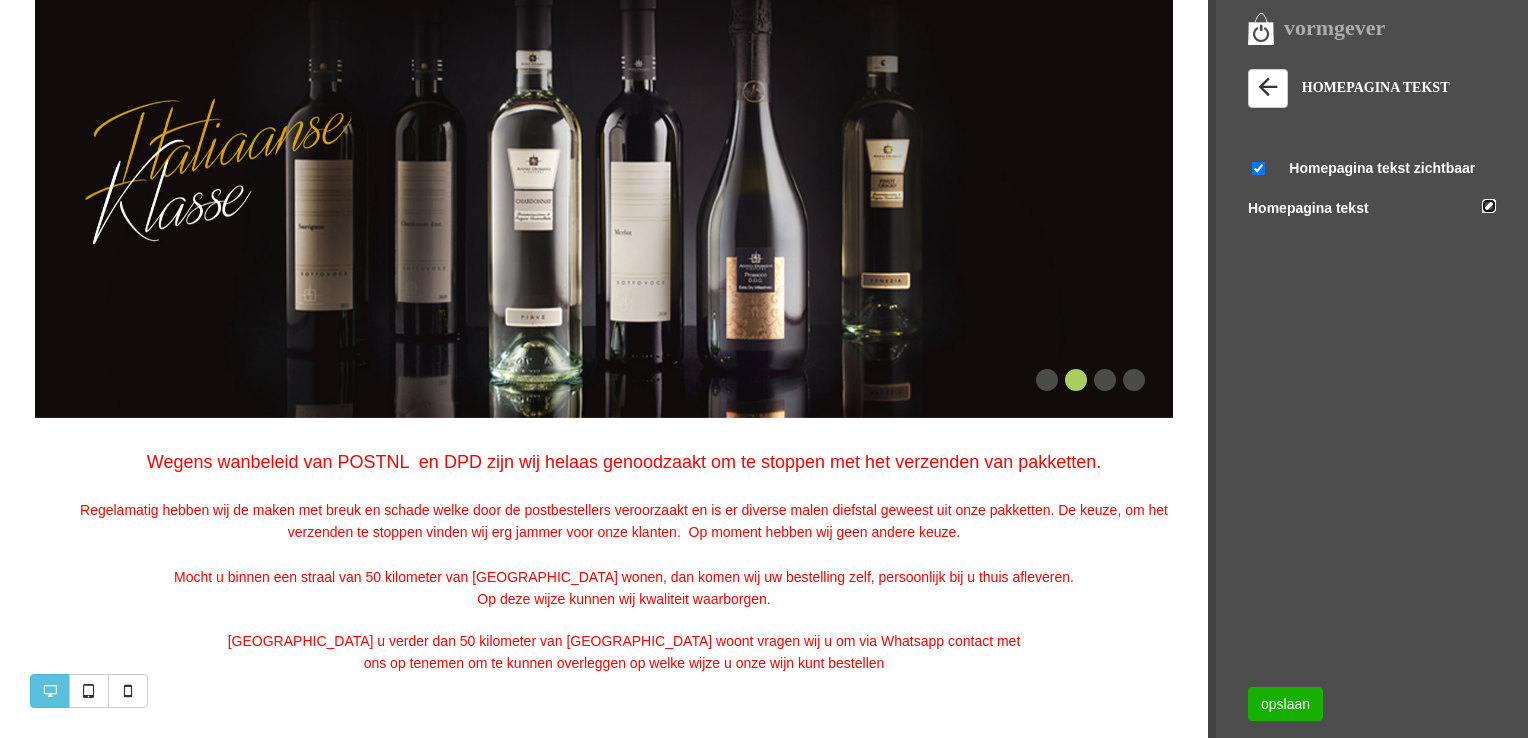 click at bounding box center (1489, 206) 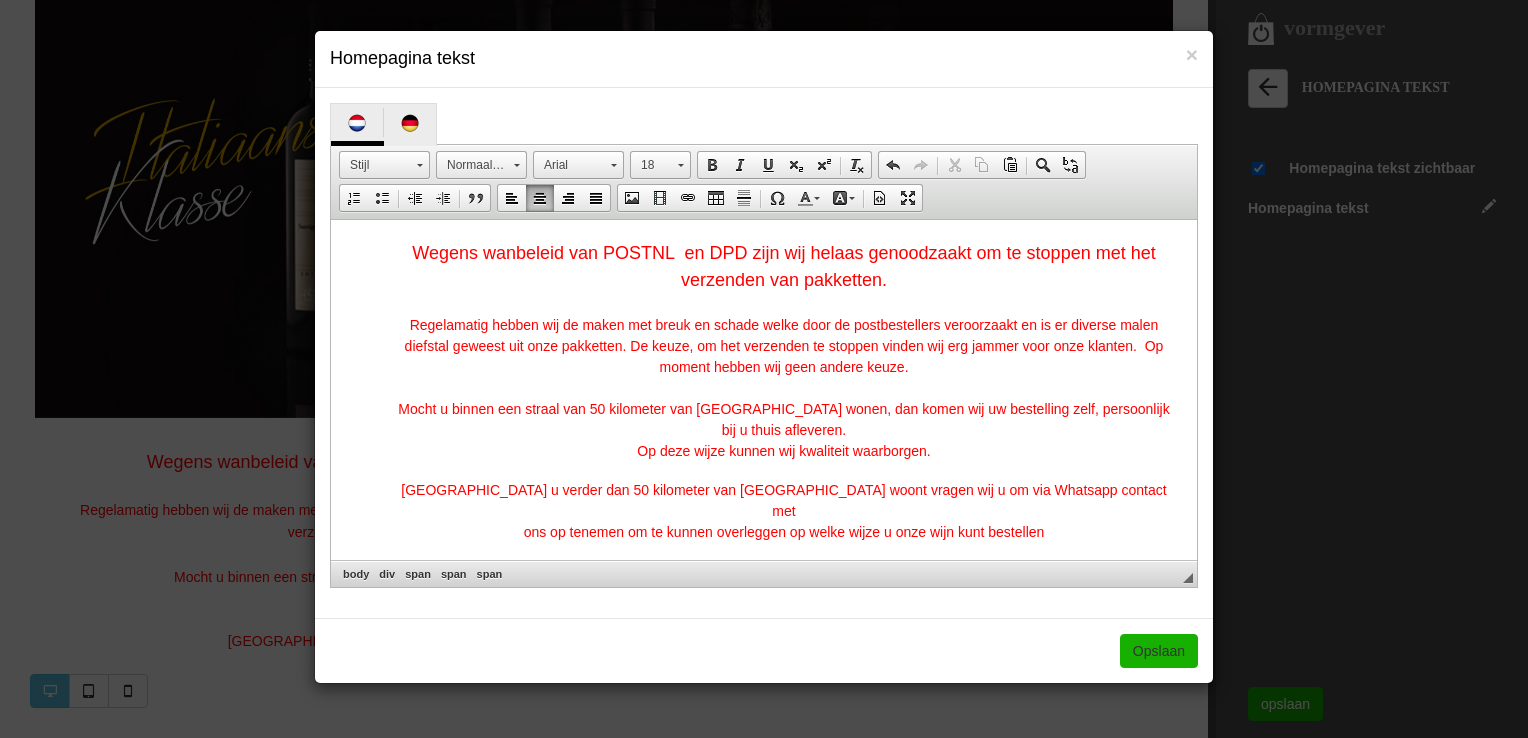click on "Wegens wanbeleid van POSTNL  en DPD zijn wij helaas genoodzaakt om te stoppen met het verzenden van pakketten.  Regelamatig hebben wij de maken met breuk en schade welke door de postbestellers veroorzaakt en is er diverse malen diefstal geweest uit onze pakketten. De keuze, om het verzenden te stoppen vinden wij erg jammer voor onze klanten.  Op moment hebben wij geen andere keuze. Mocht u binnen een straal van 50 kilometer van Stadskanaal wonen, dan komen wij uw bestelling zelf, persoonlijk bij u thuis afleveren.  Op deze wijze kunnen wij kwaliteit waarborgen." at bounding box center [783, 352] 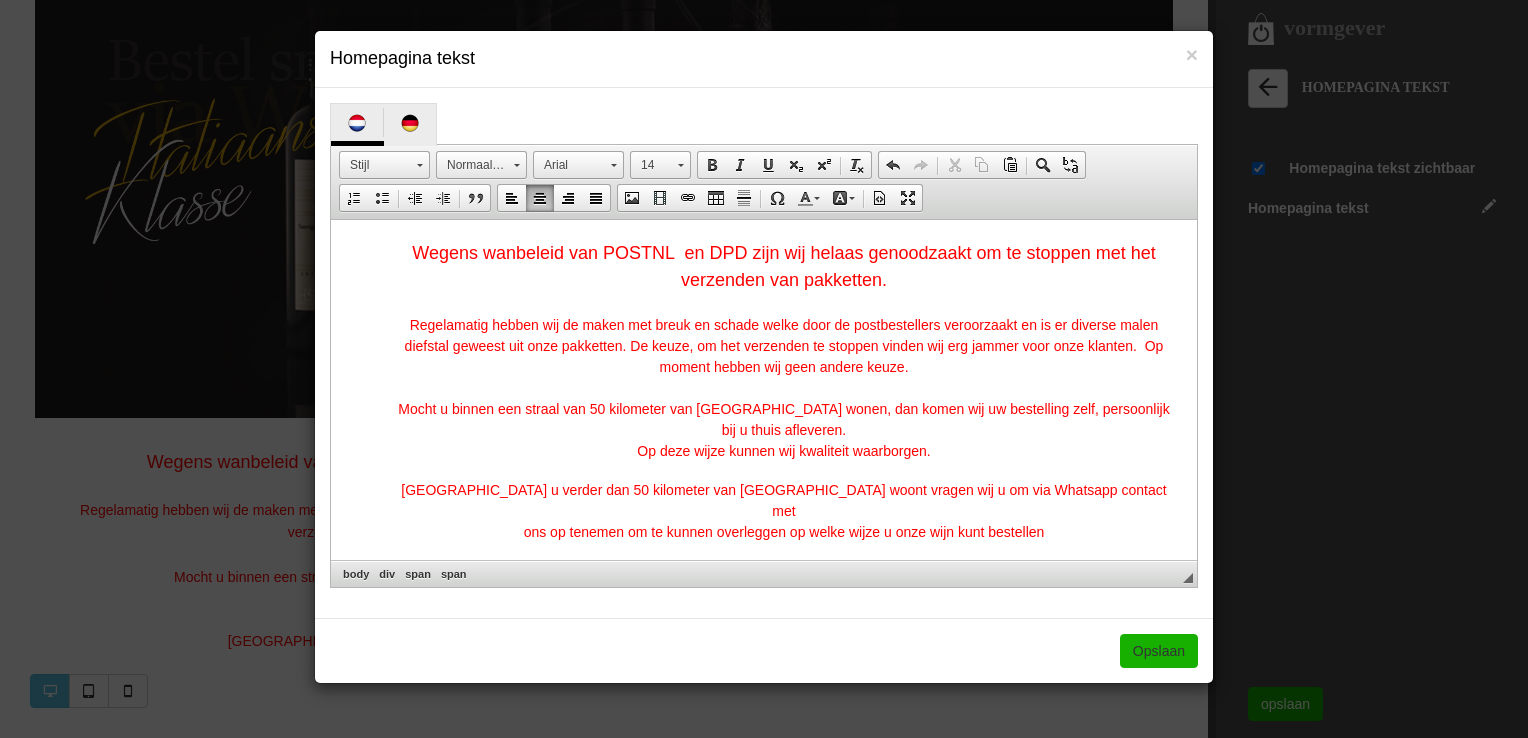 type 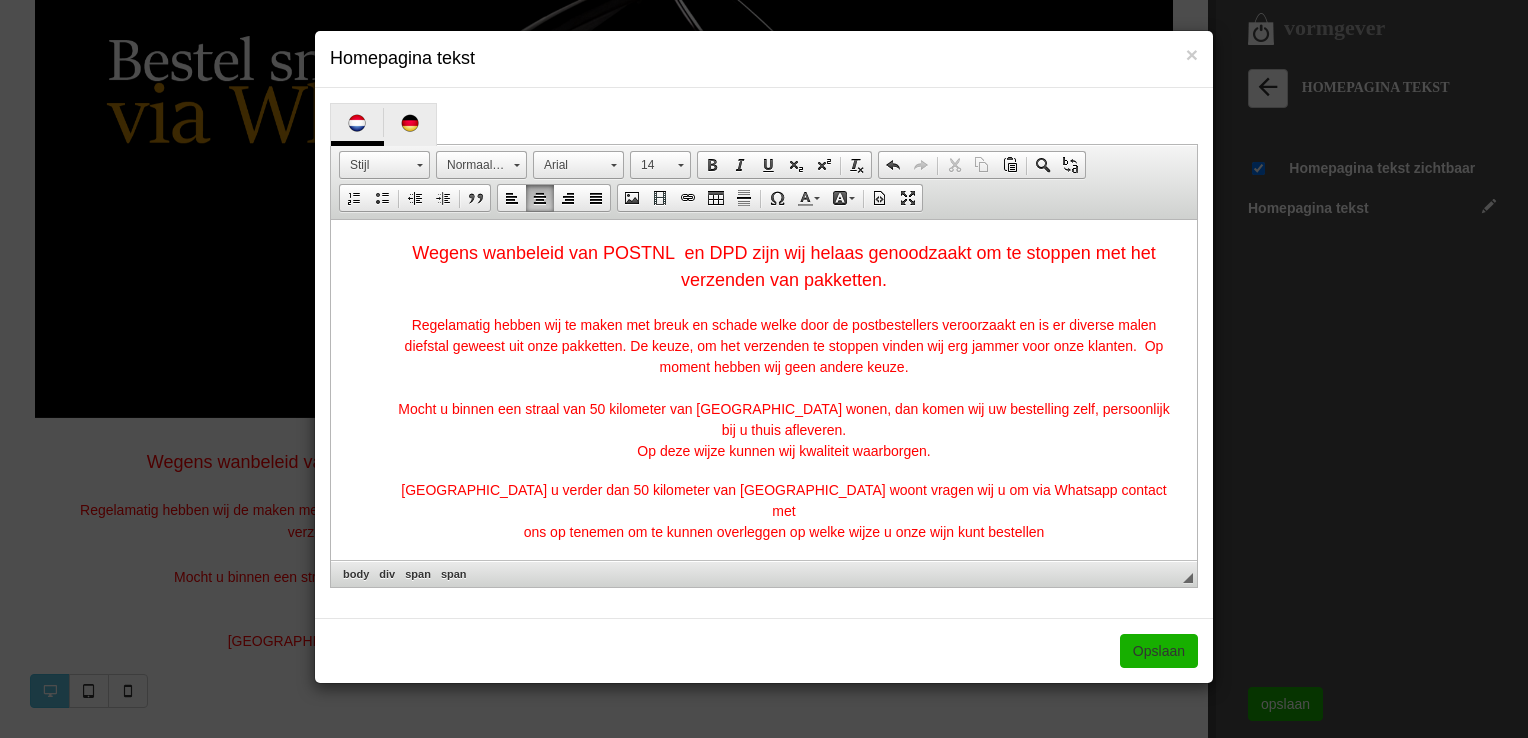 click on "Wegens wanbeleid van POSTNL  en DPD zijn wij helaas genoodzaakt om te stoppen met het verzenden van pakketten.  Regelamatig hebben wij te maken met breuk en schade welke door de postbestellers veroorzaakt en is er diverse malen diefstal geweest uit onze pakketten. De keuze, om het verzenden te stoppen vinden wij erg jammer voor onze klanten.  Op moment hebben wij geen andere keuze. Mocht u binnen een straal van 50 kilometer van Stadskanaal wonen, dan komen wij uw bestelling zelf, persoonlijk bij u thuis afleveren.  Op deze wijze kunnen wij kwaliteit waarborgen." at bounding box center [783, 352] 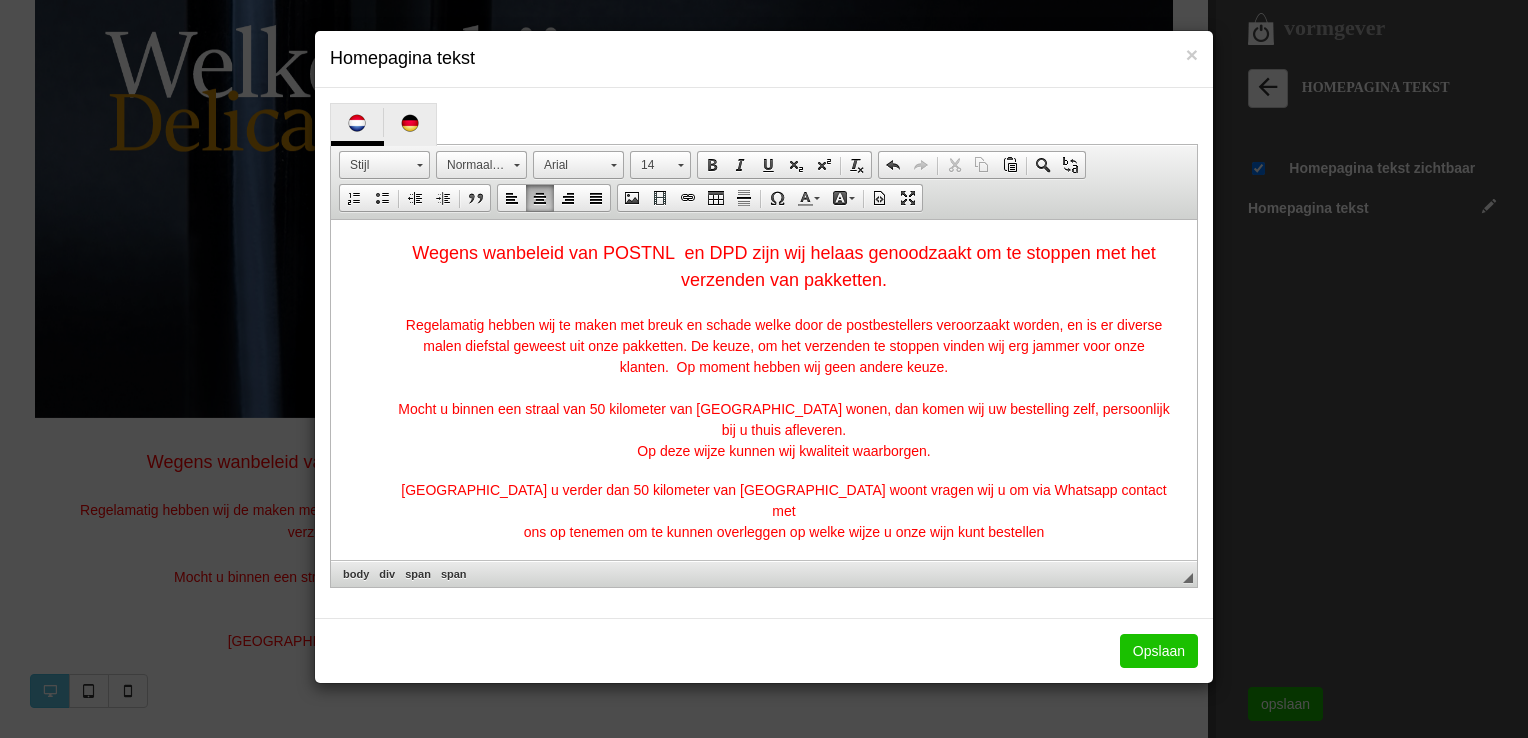 click on "Opslaan" at bounding box center [1159, 651] 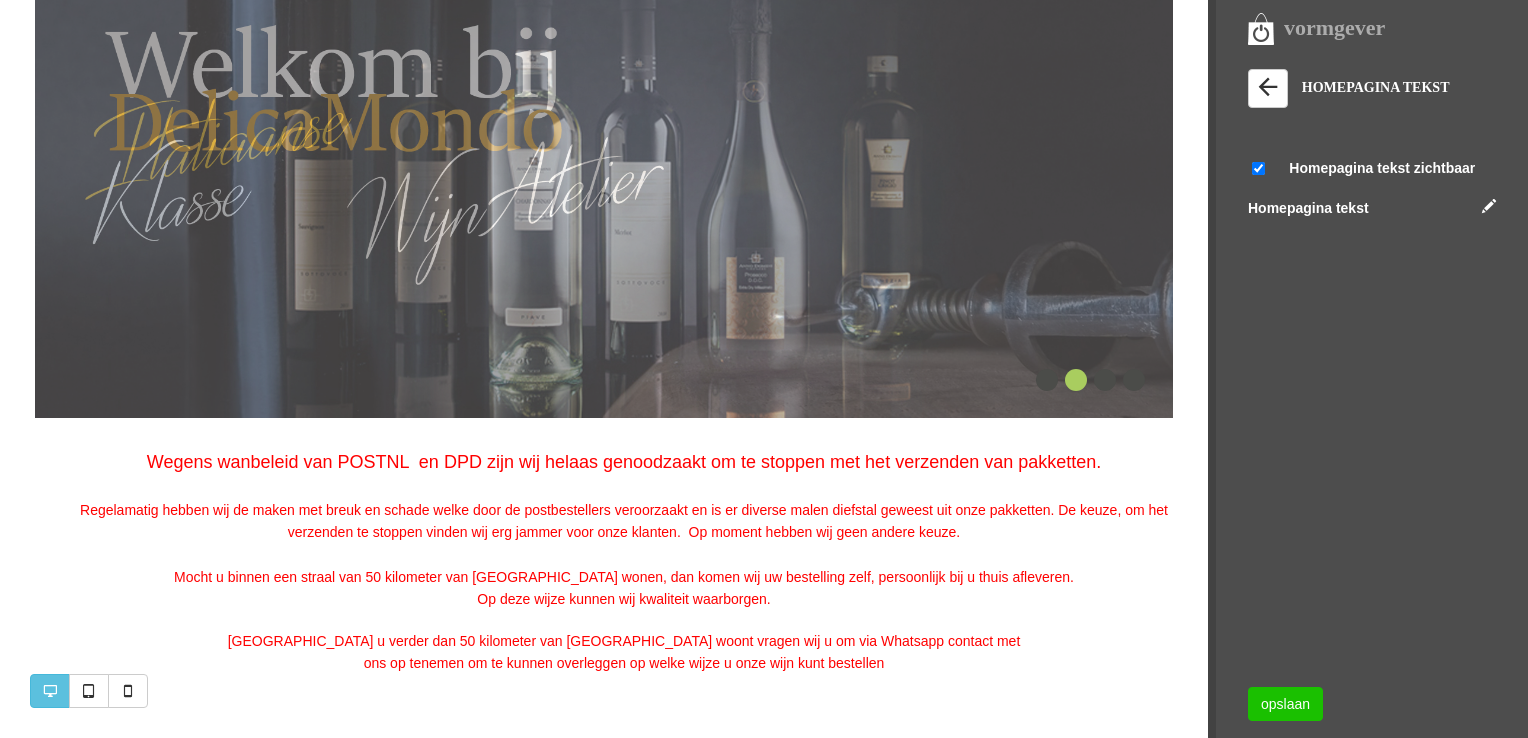 click on "opslaan" at bounding box center [1285, 704] 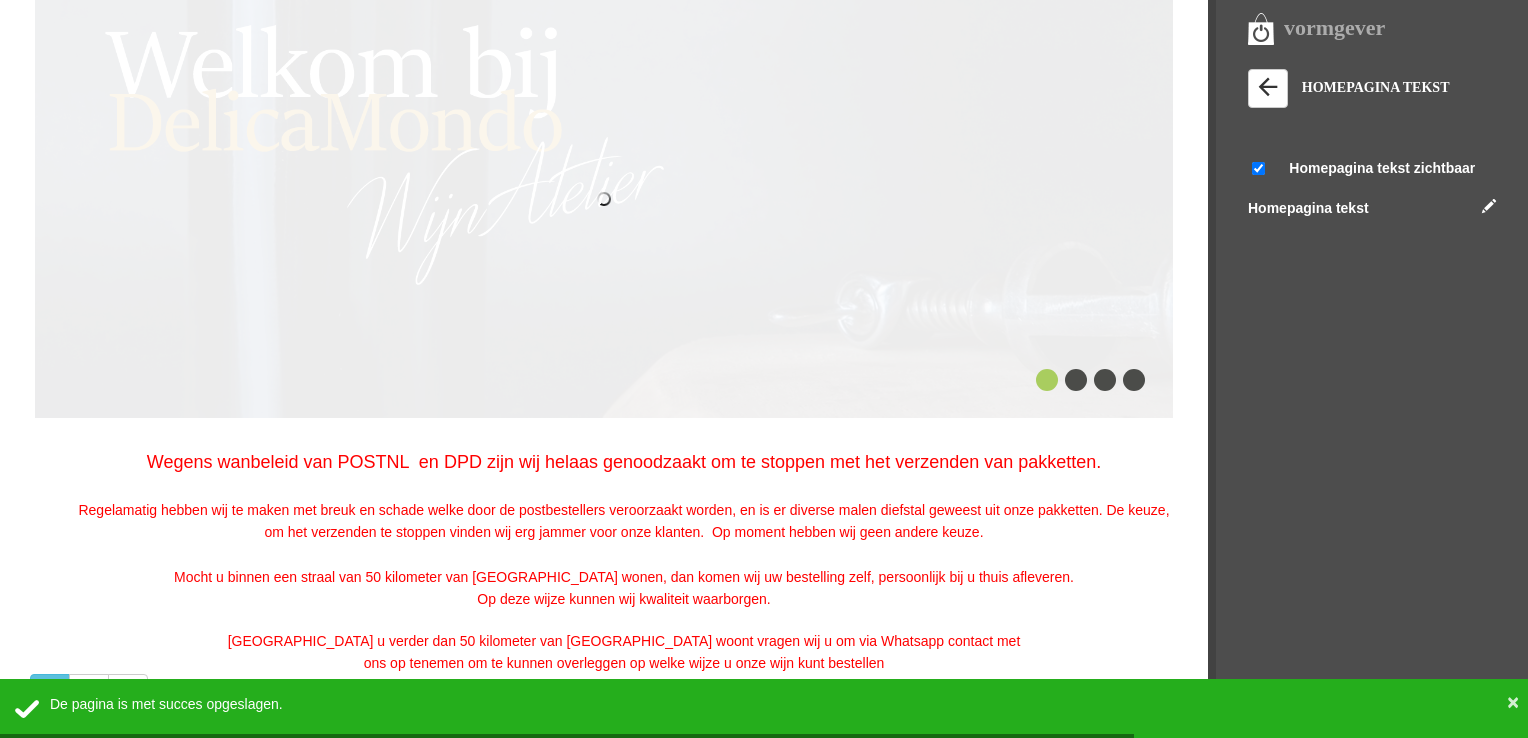 scroll, scrollTop: 0, scrollLeft: 0, axis: both 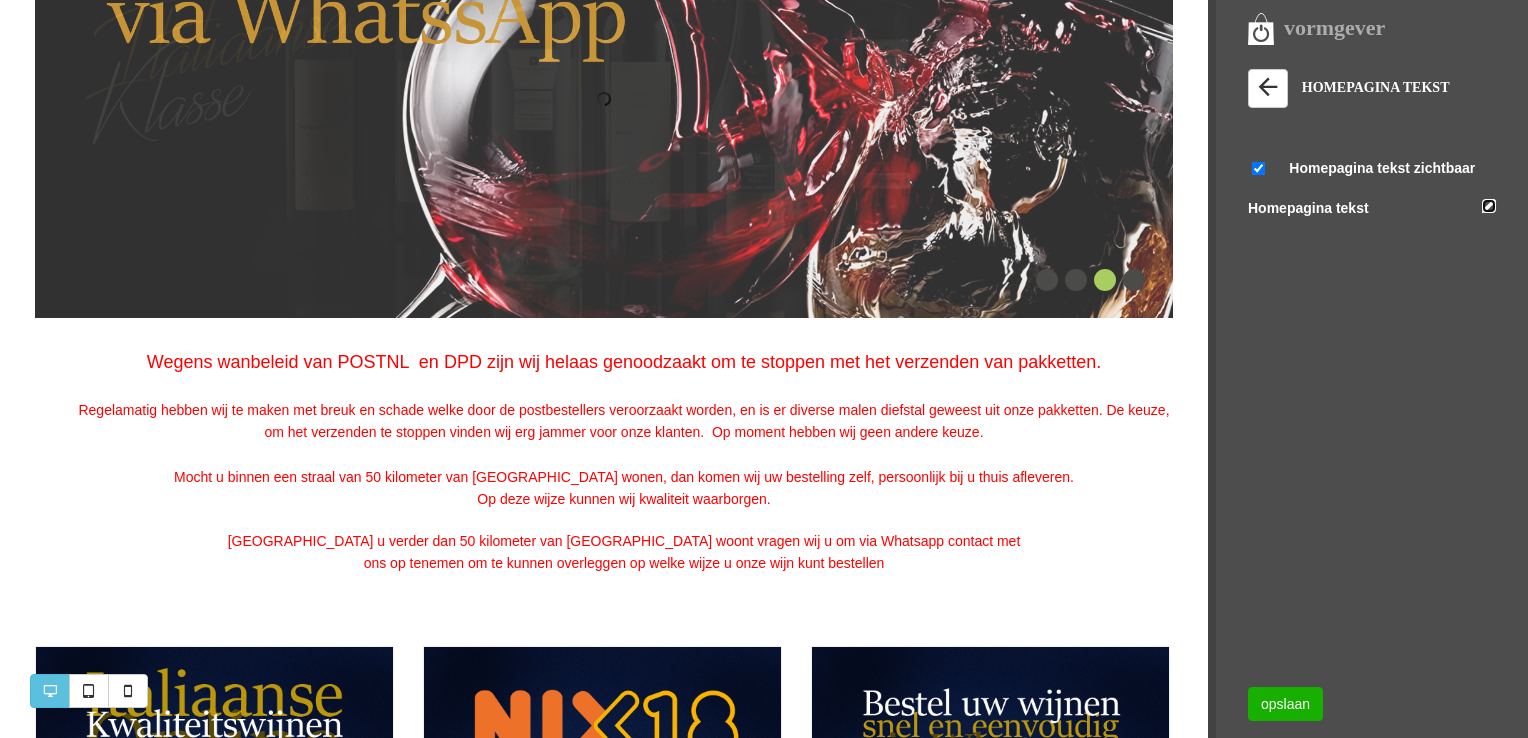click at bounding box center [1489, 206] 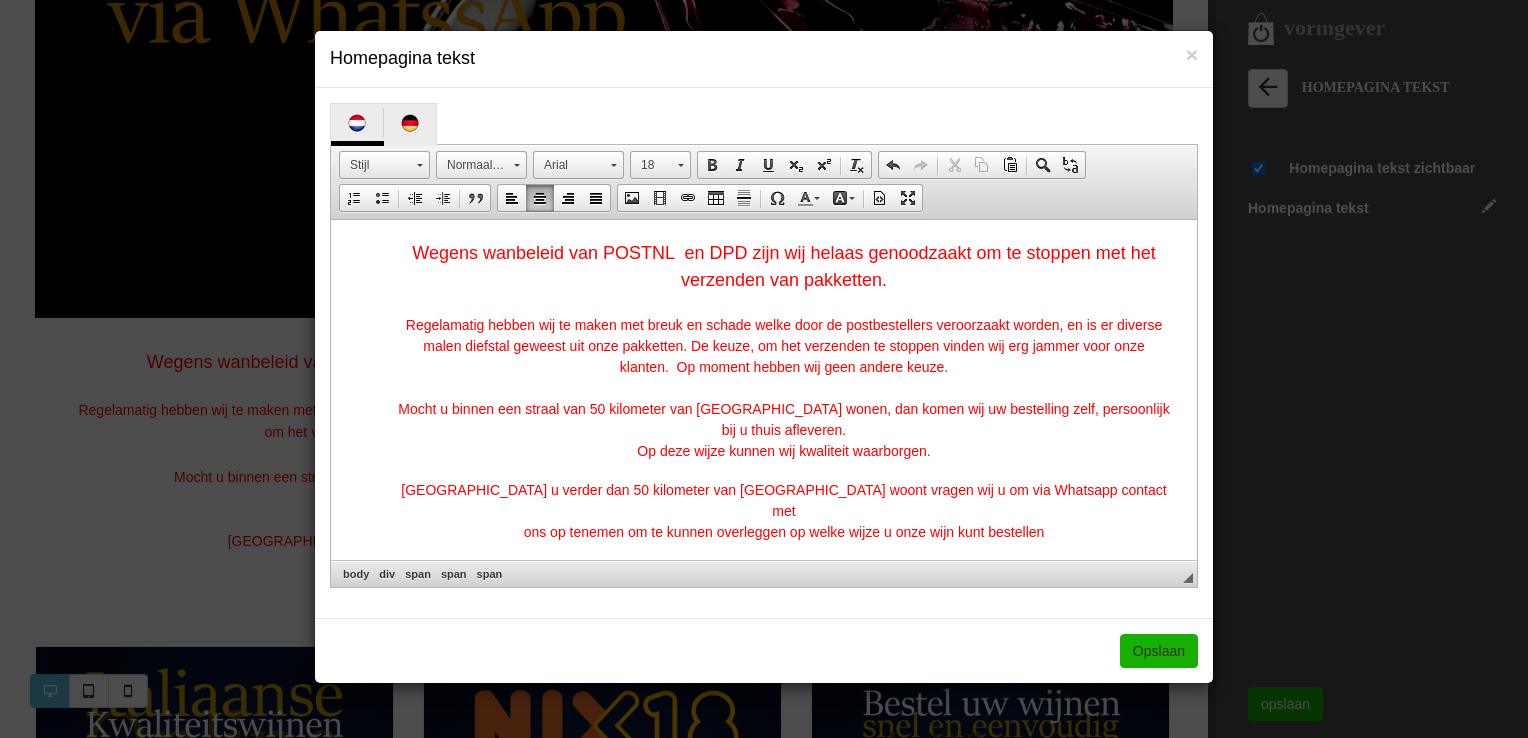 click on "Indien u verder dan 50 kilometer van [GEOGRAPHIC_DATA] woont vragen wij u om via Whatsapp contact met ons op tenemen om te kunnen overleggen op welke wijze u onze wijn kunt bestellen" at bounding box center (784, 511) 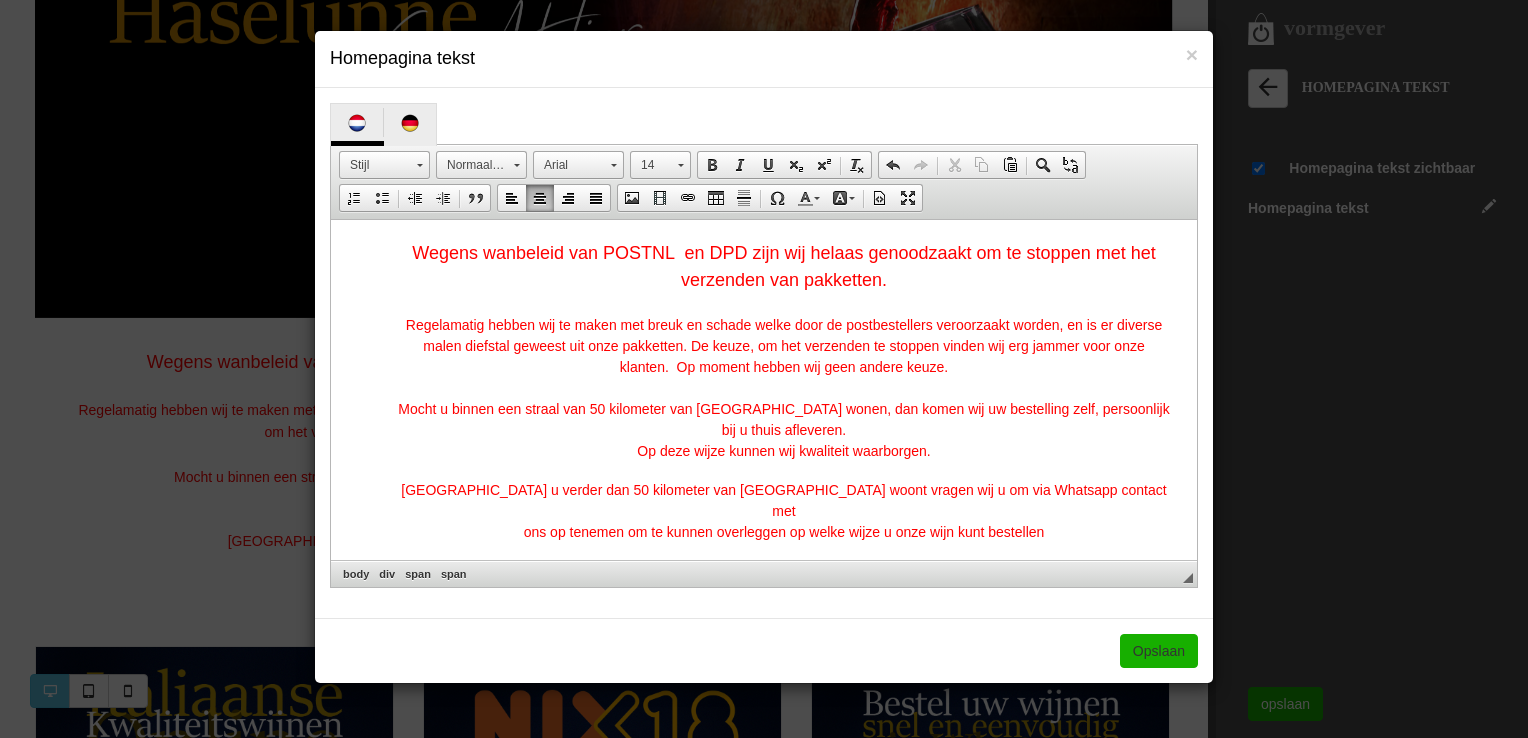 type 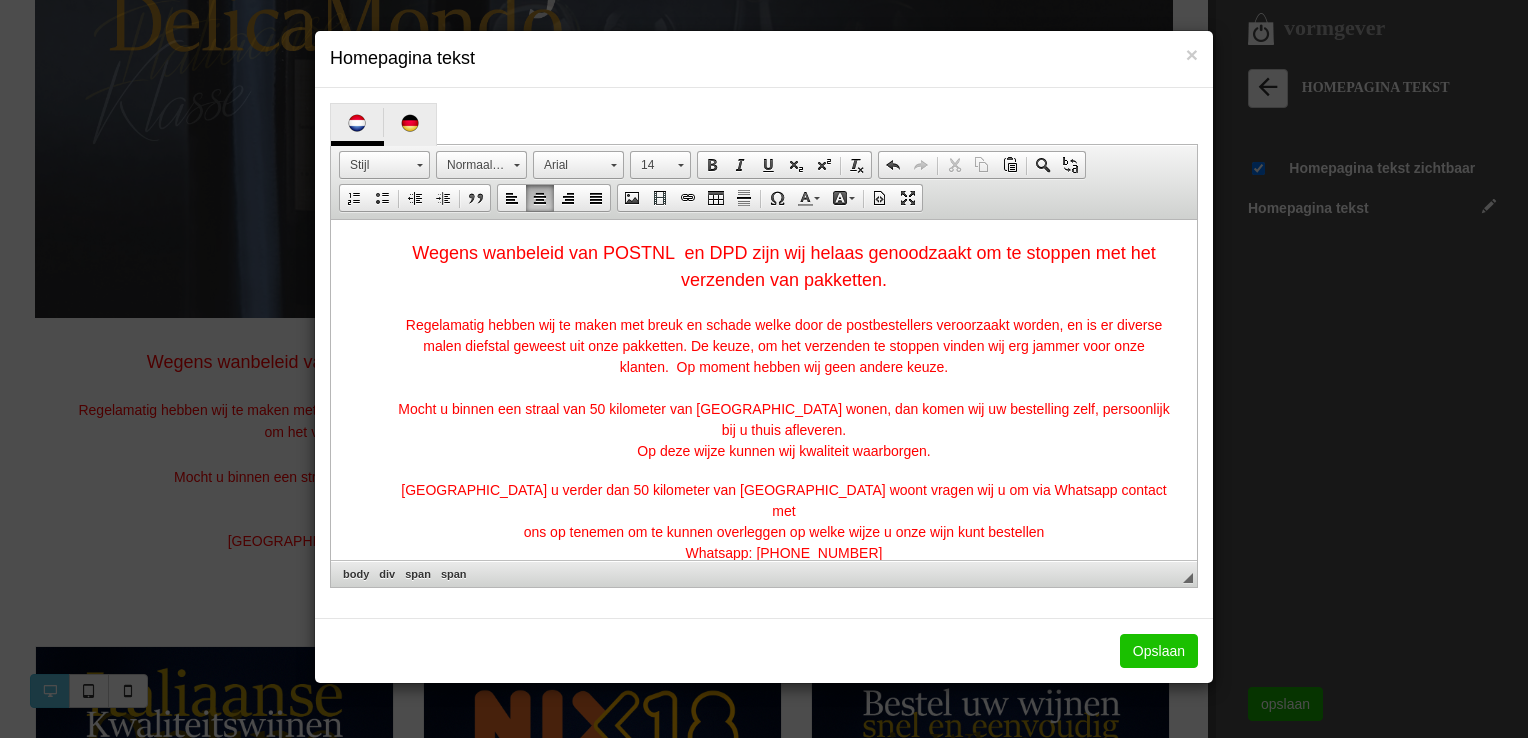 click on "Opslaan" at bounding box center (1159, 651) 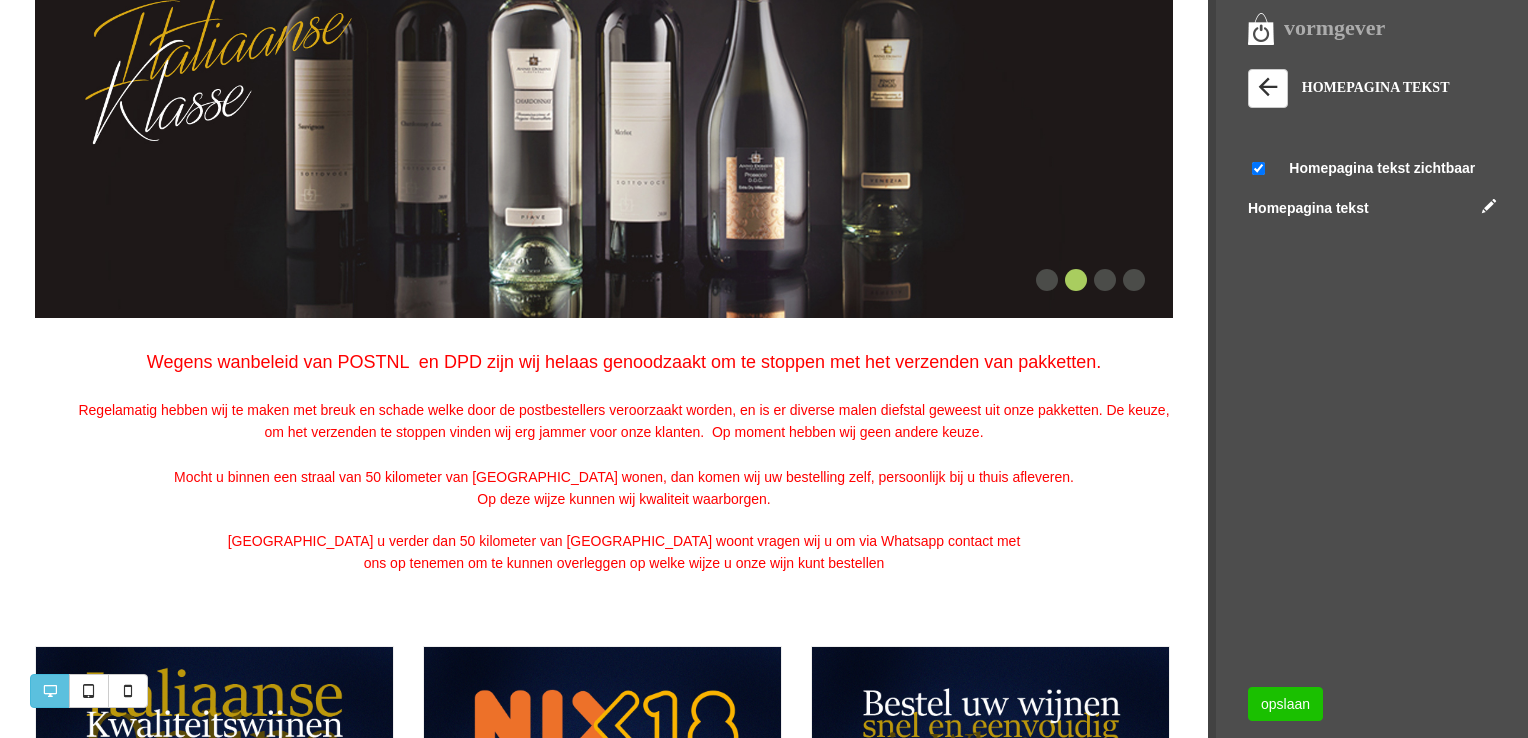 click on "opslaan" at bounding box center (1285, 704) 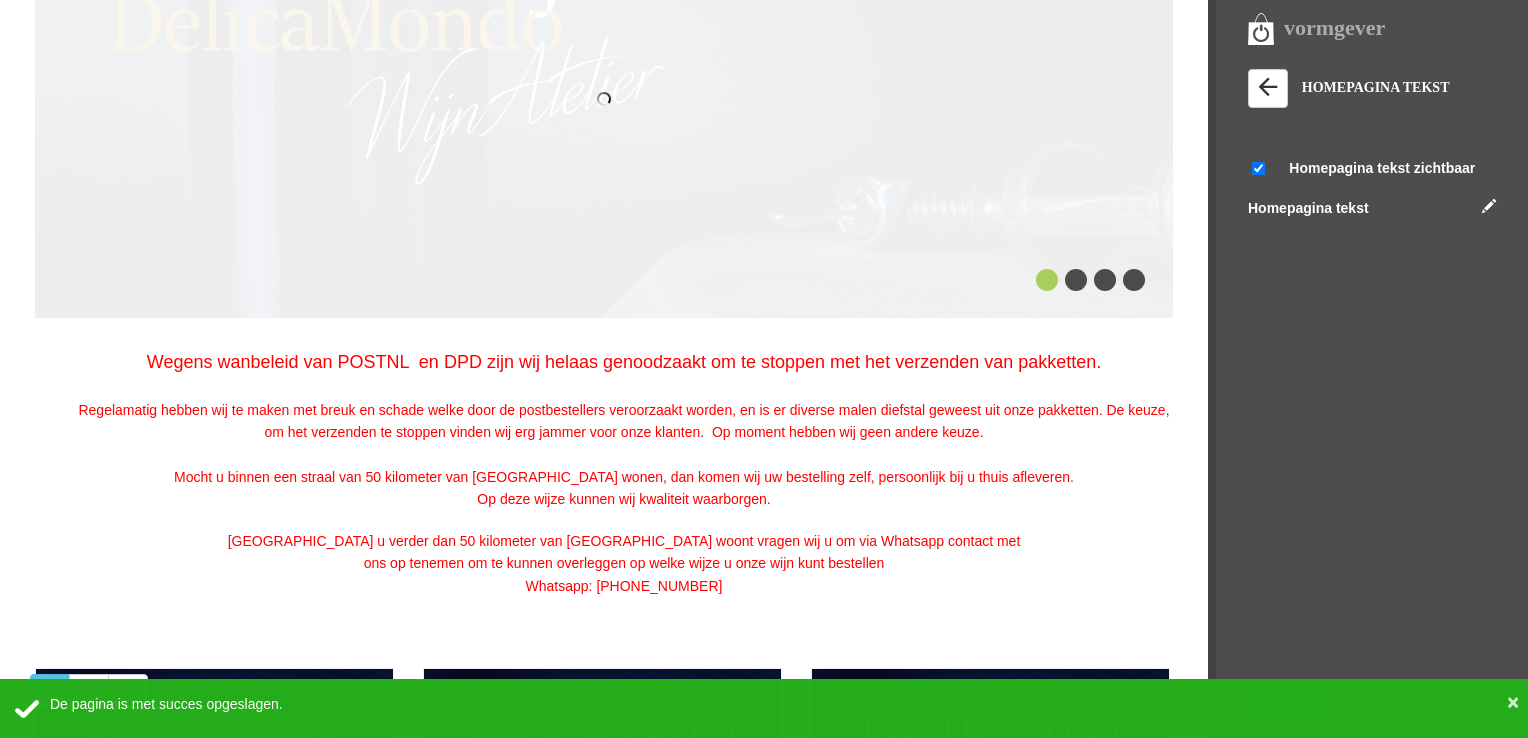 scroll, scrollTop: 0, scrollLeft: 0, axis: both 